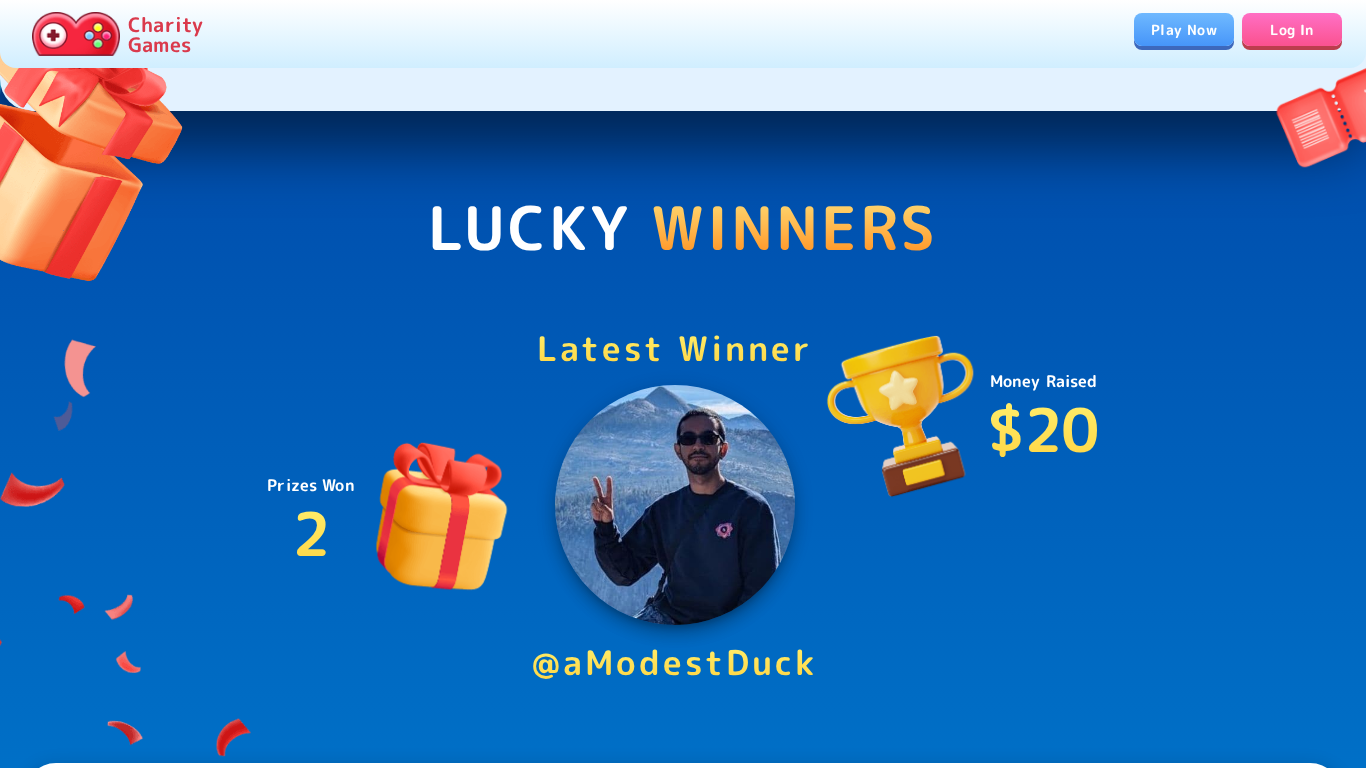 scroll, scrollTop: 2824, scrollLeft: 0, axis: vertical 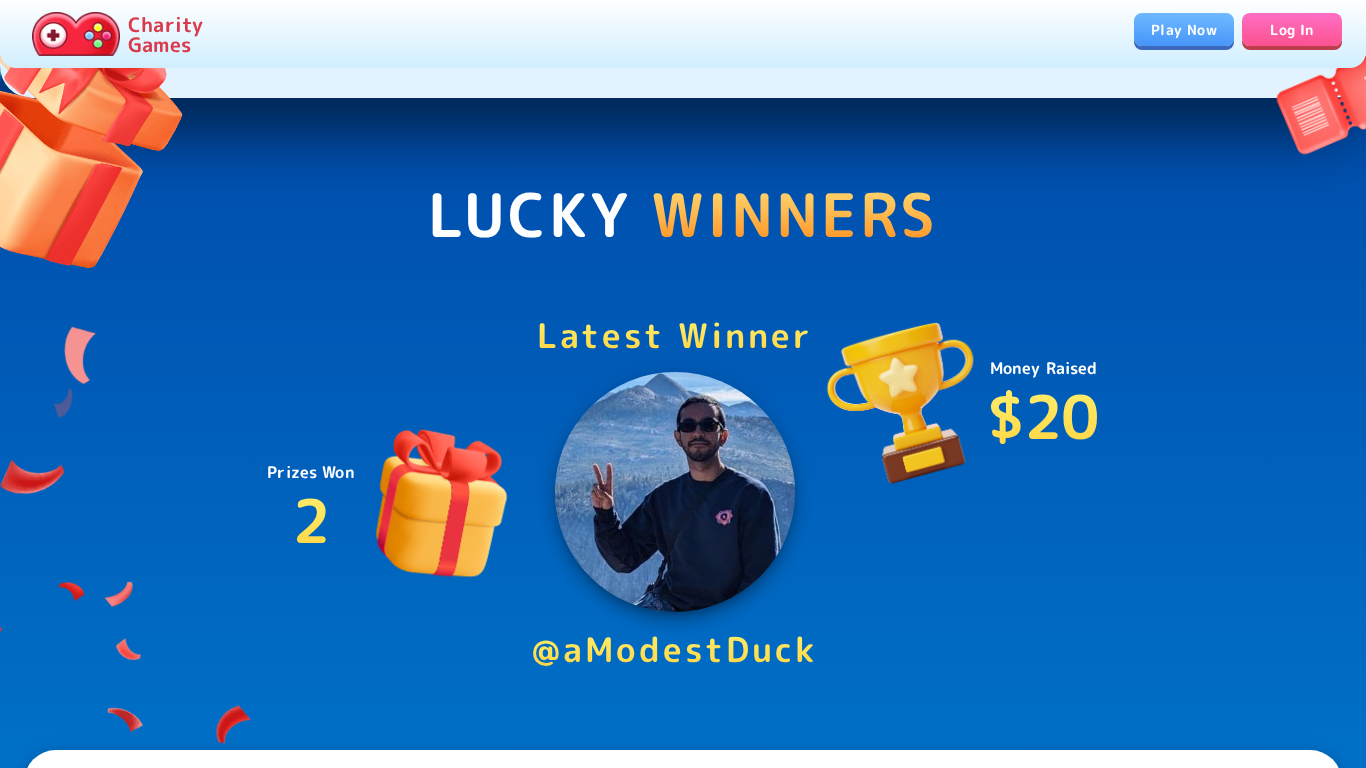 click on "Play Now" at bounding box center (1184, 29) 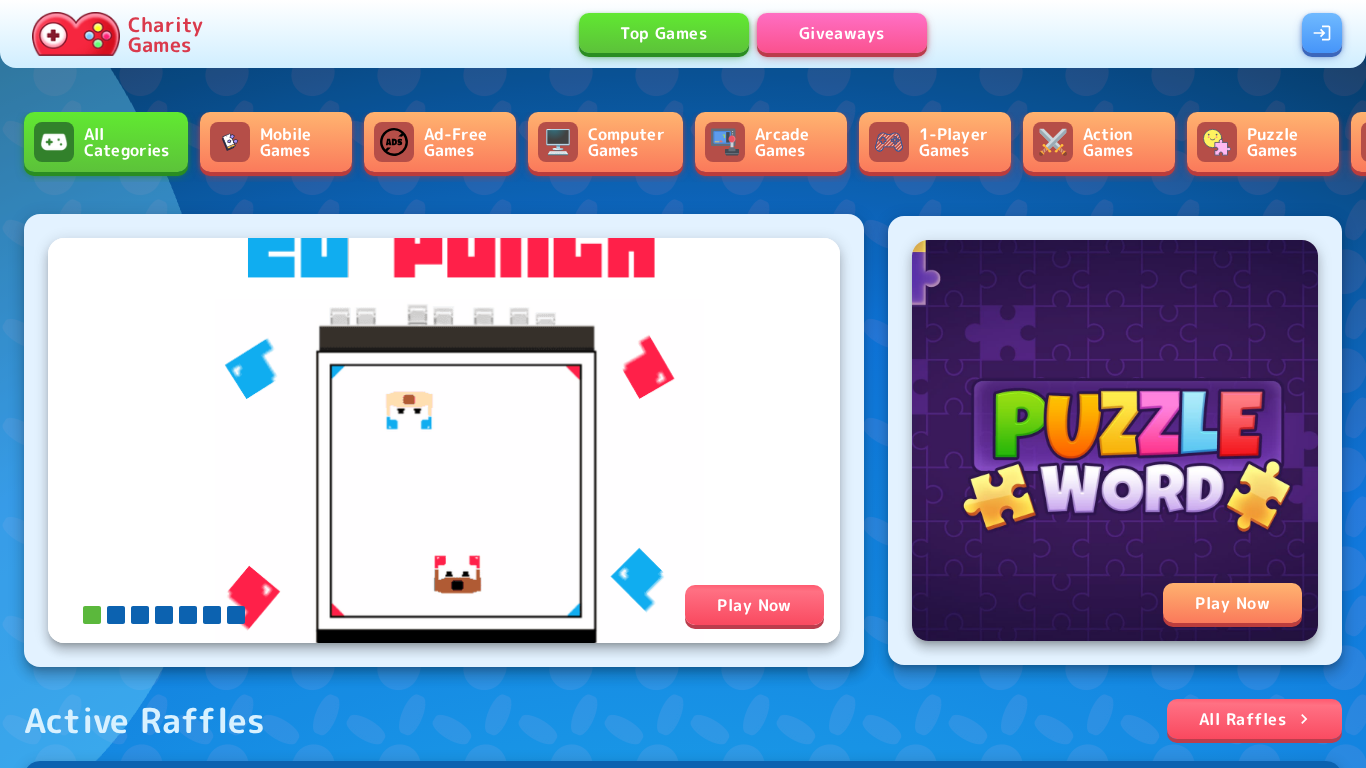 scroll, scrollTop: 0, scrollLeft: 0, axis: both 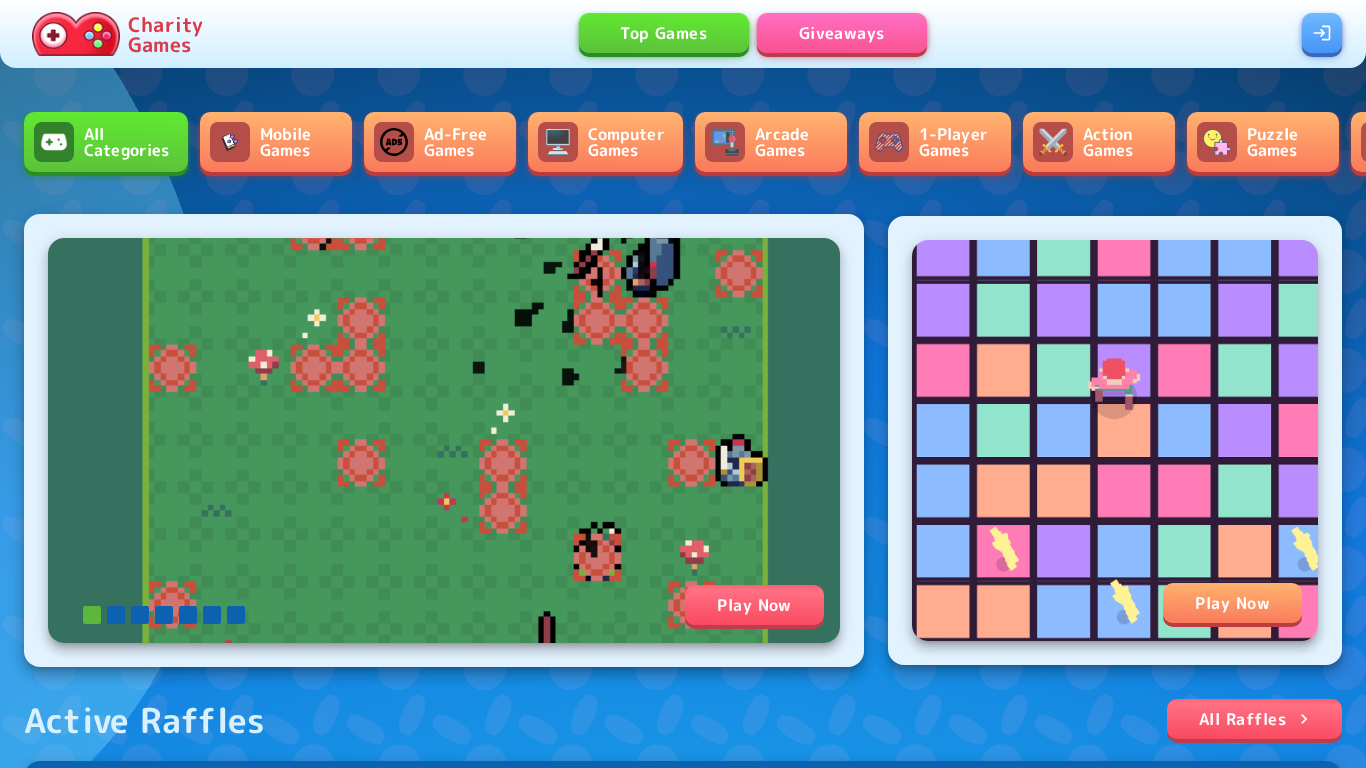 click on "Ad-Free Games" at bounding box center [440, 142] 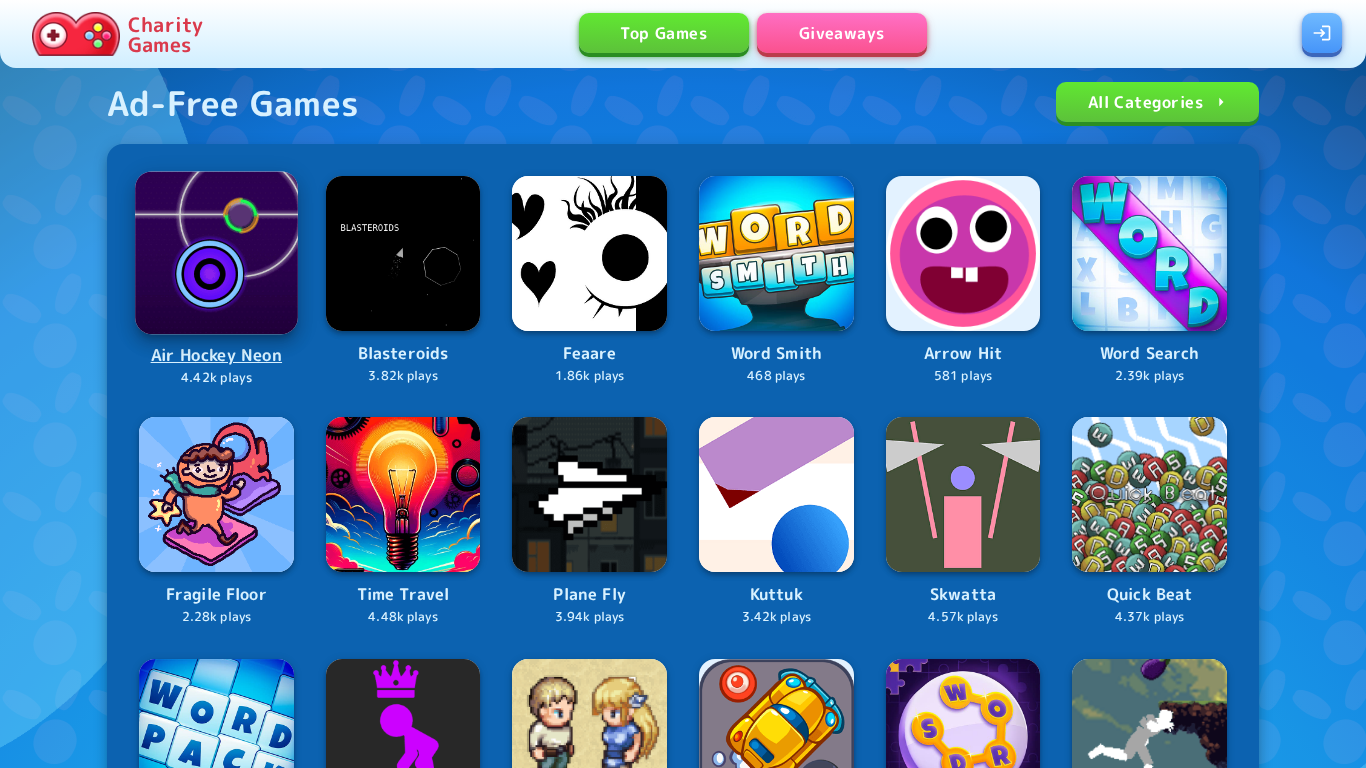 scroll, scrollTop: 129, scrollLeft: 0, axis: vertical 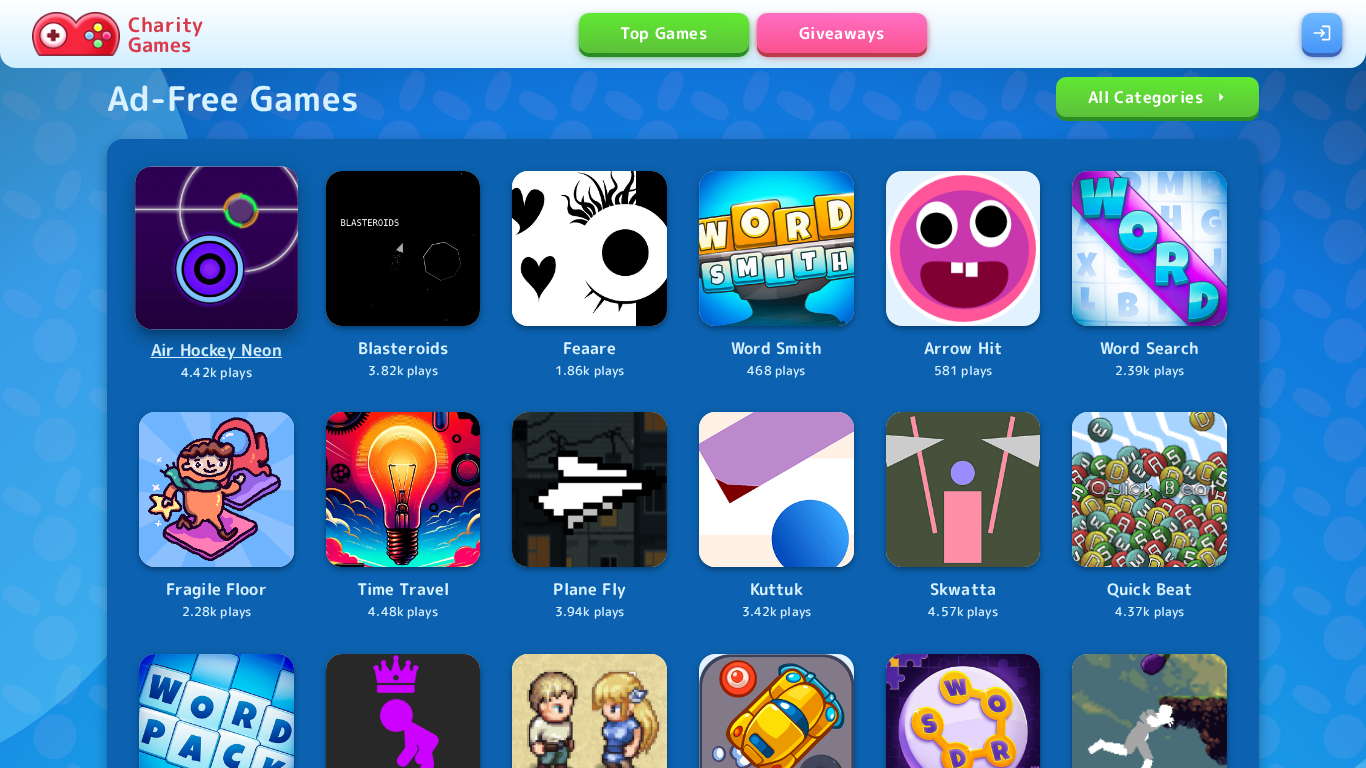 click at bounding box center (216, 247) 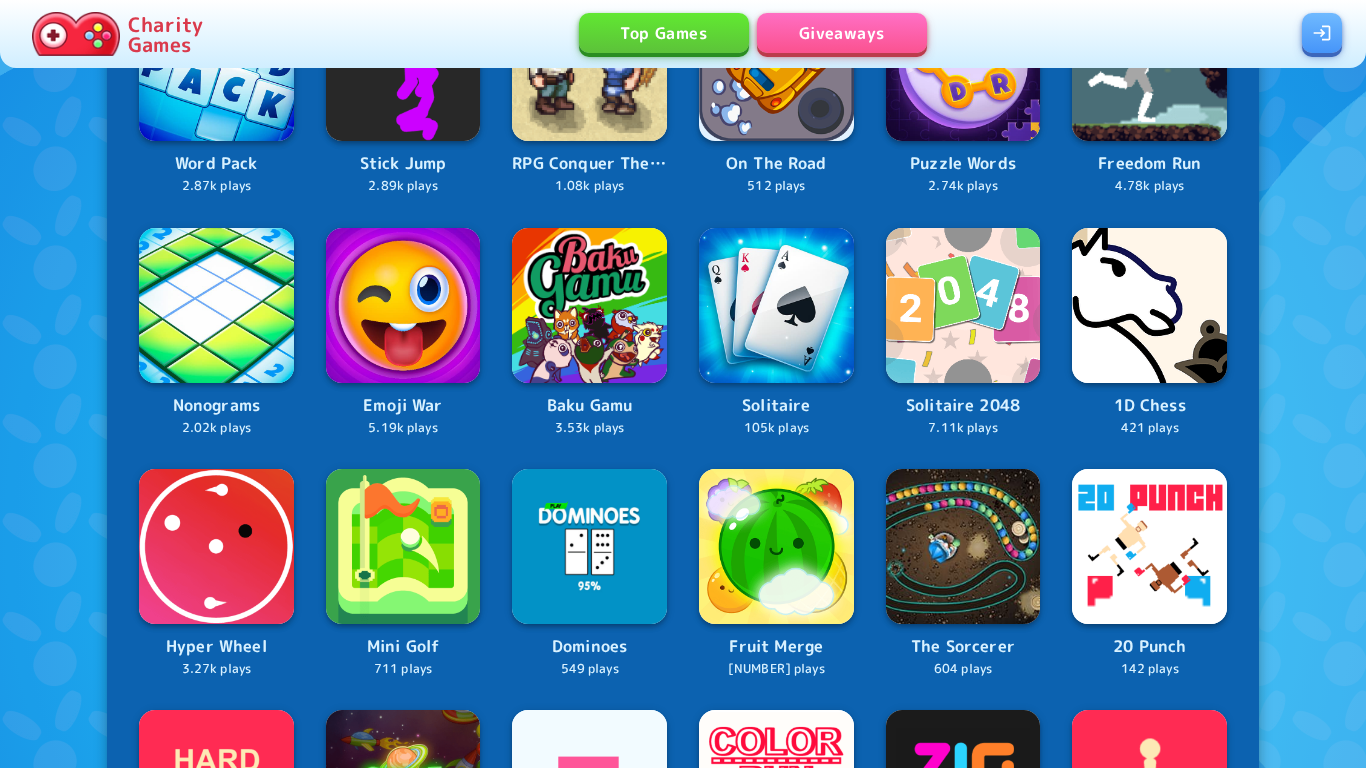scroll, scrollTop: 793, scrollLeft: 0, axis: vertical 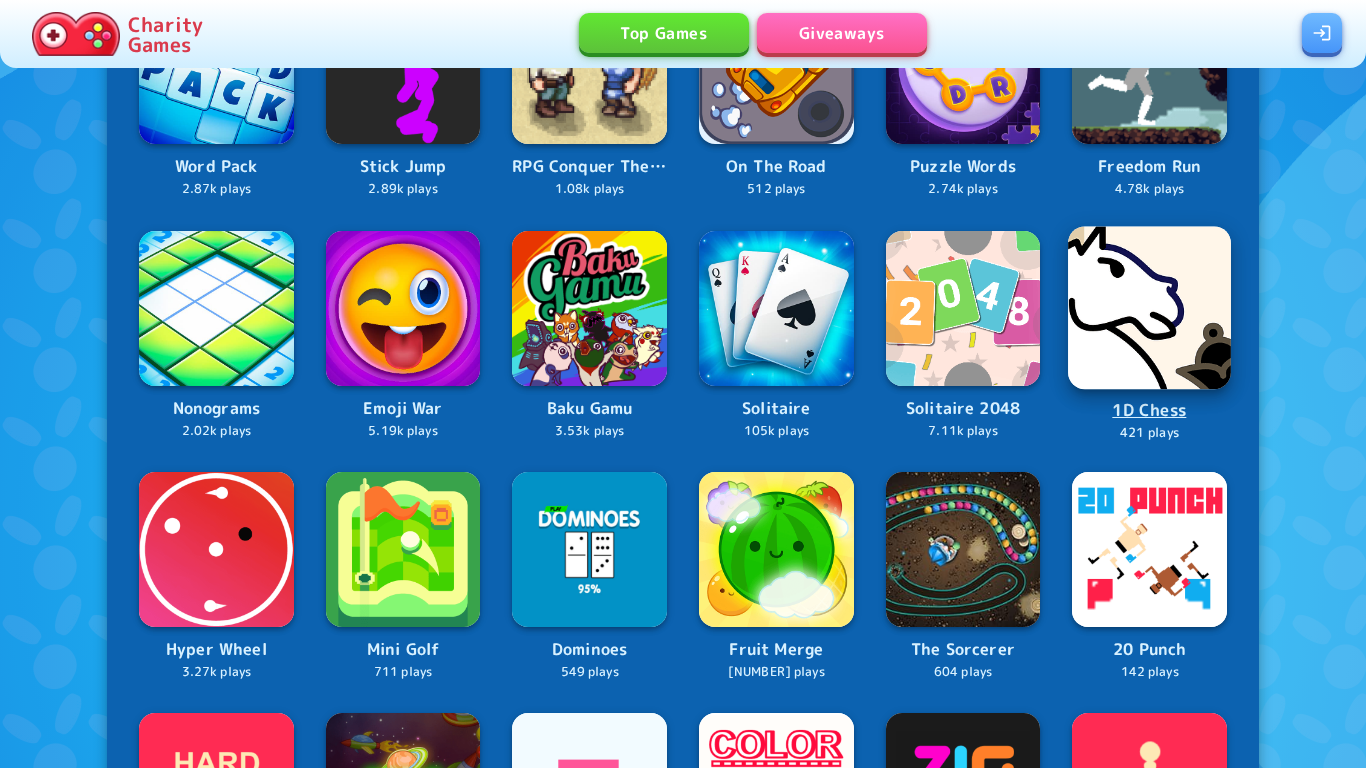 click at bounding box center [1149, 307] 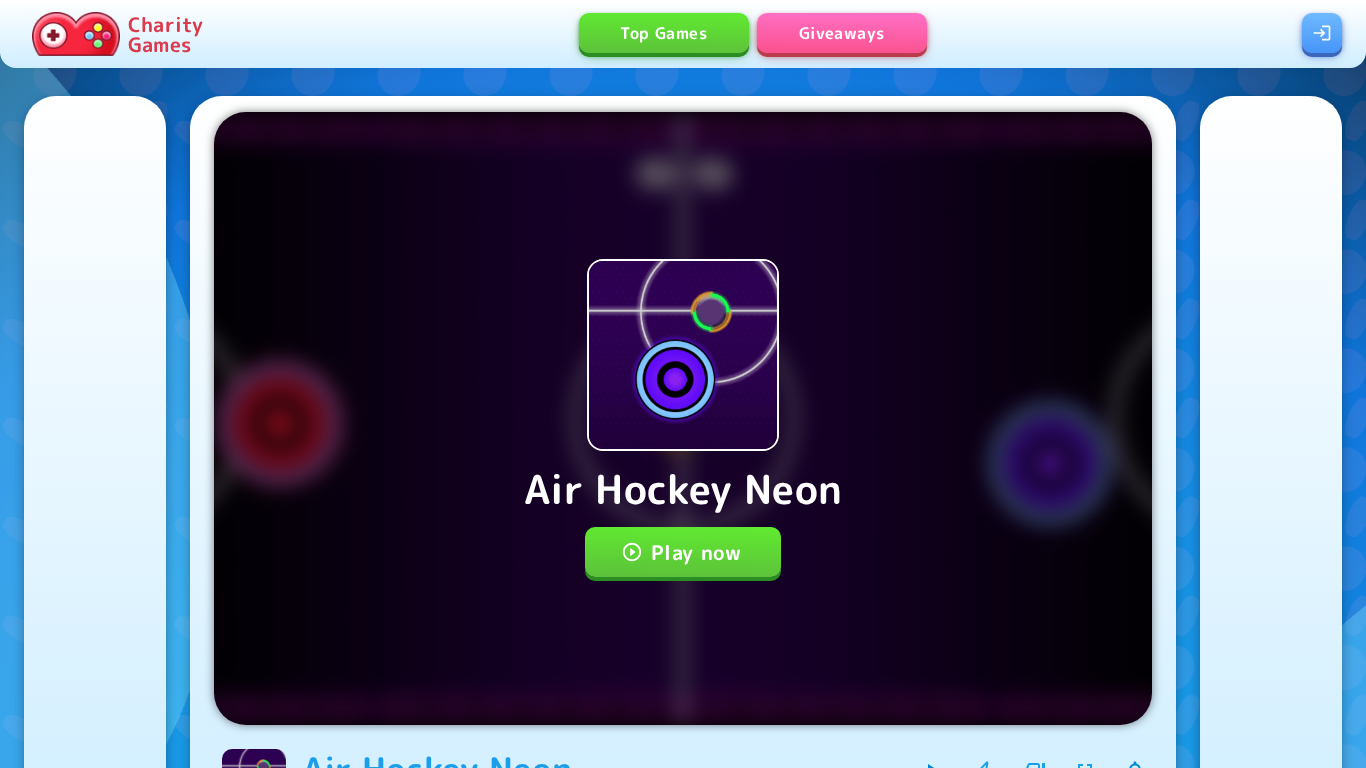 scroll, scrollTop: 0, scrollLeft: 0, axis: both 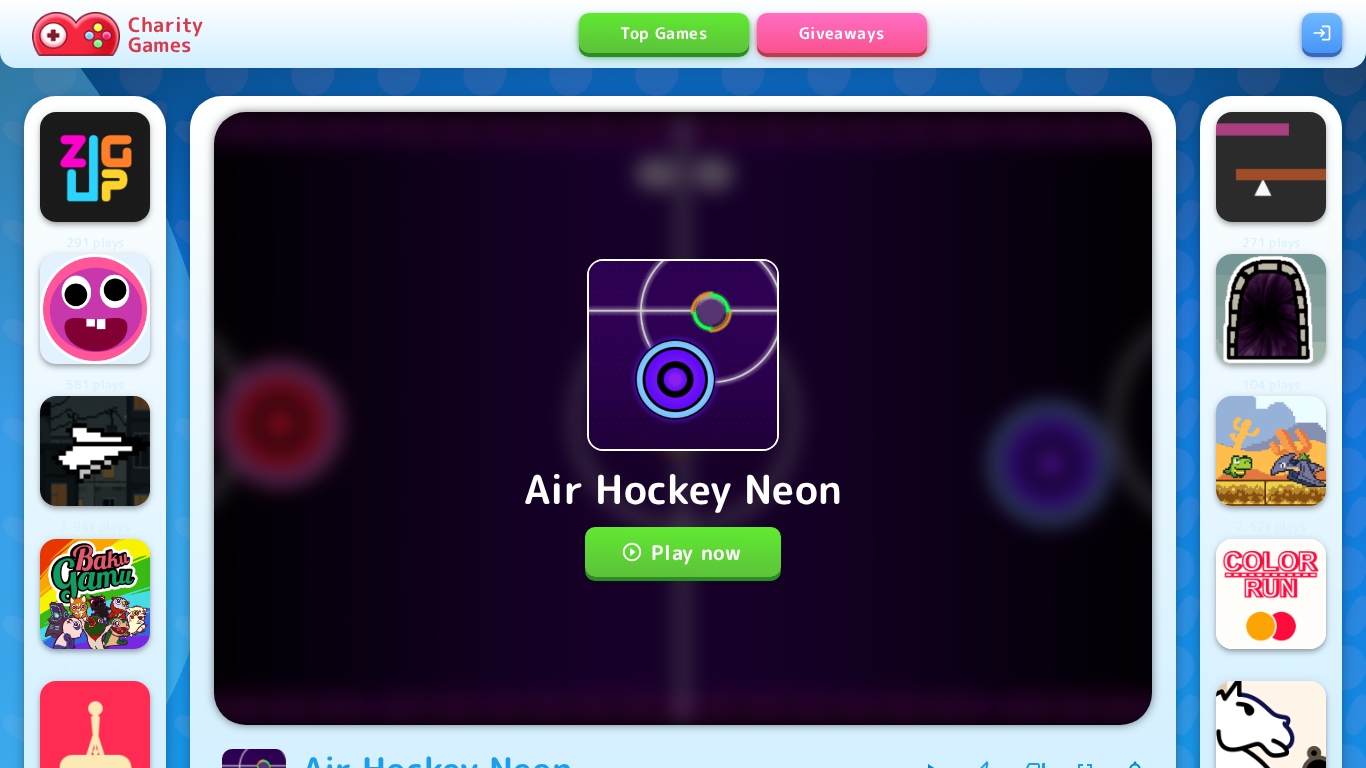 click on "Play now" at bounding box center [683, 552] 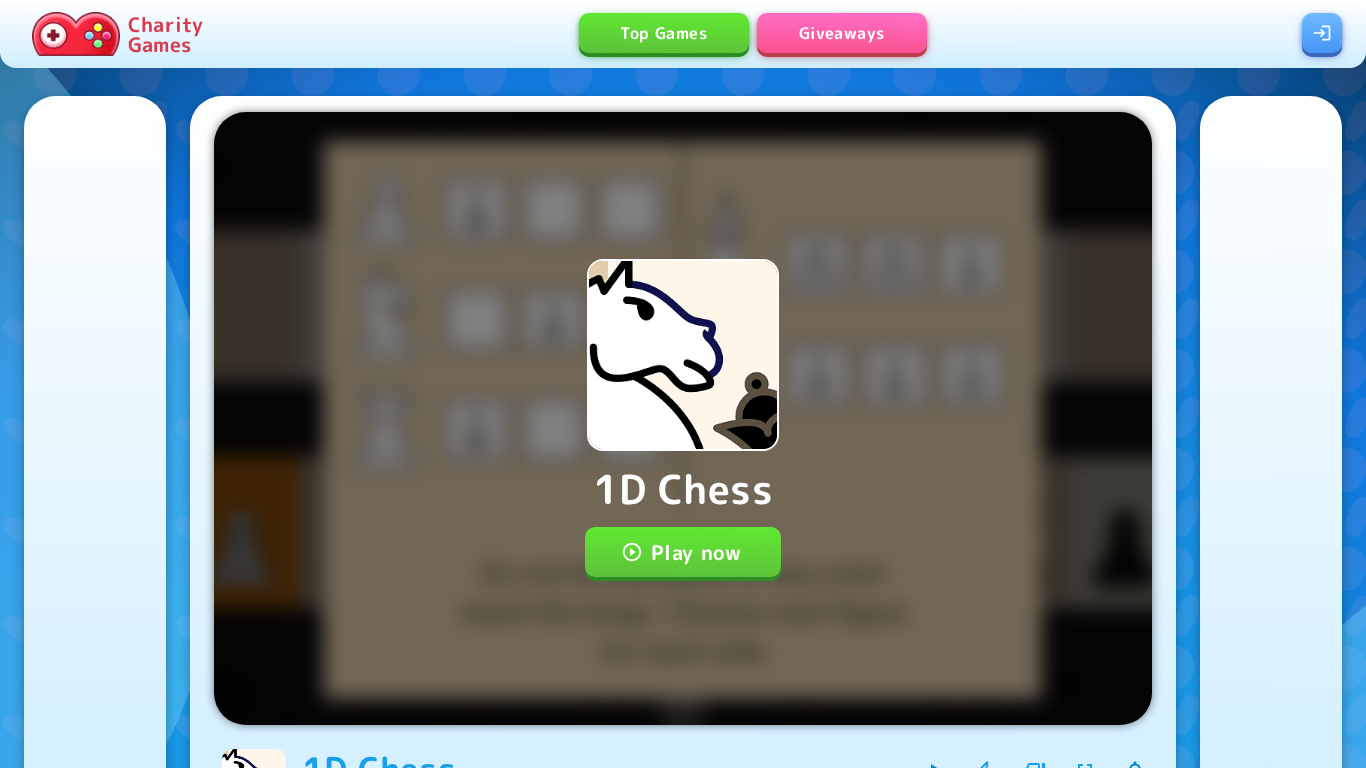 scroll, scrollTop: 0, scrollLeft: 0, axis: both 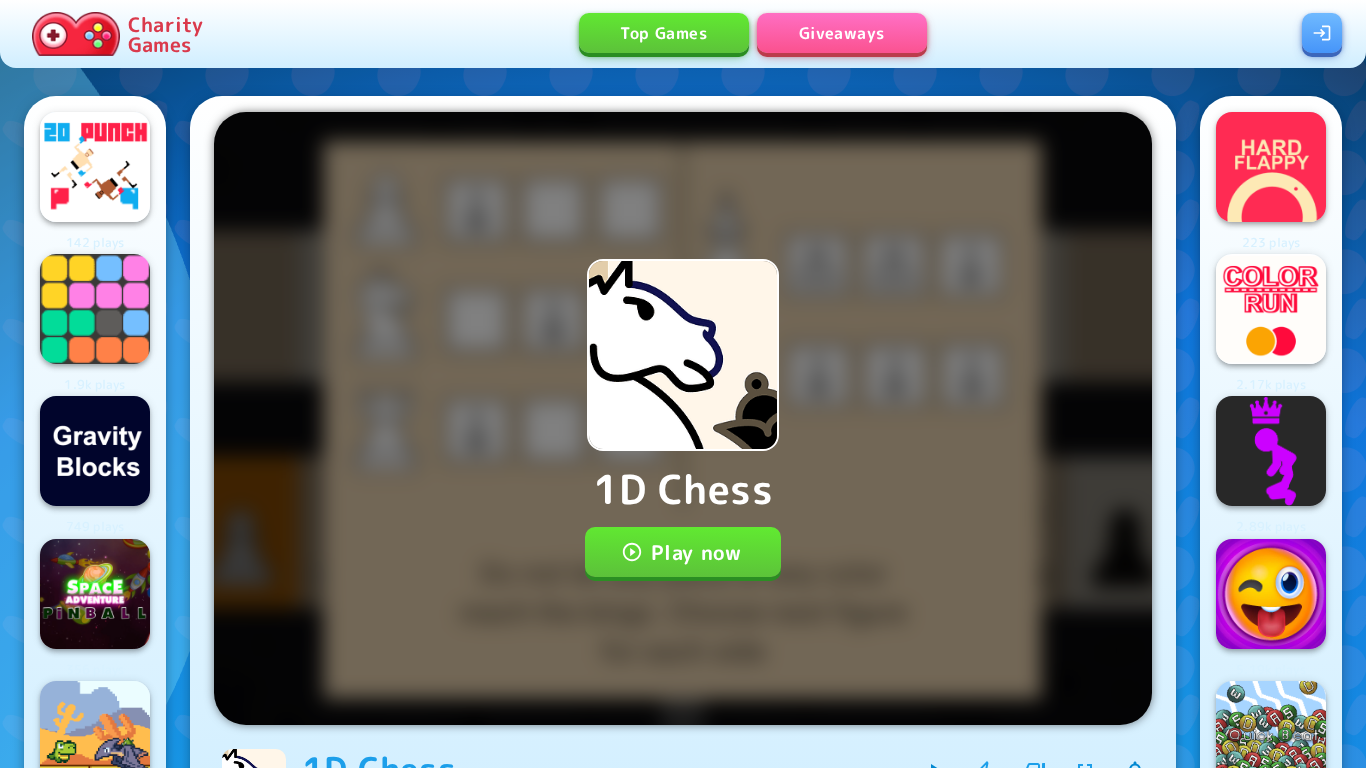click on "Play now" at bounding box center (683, 552) 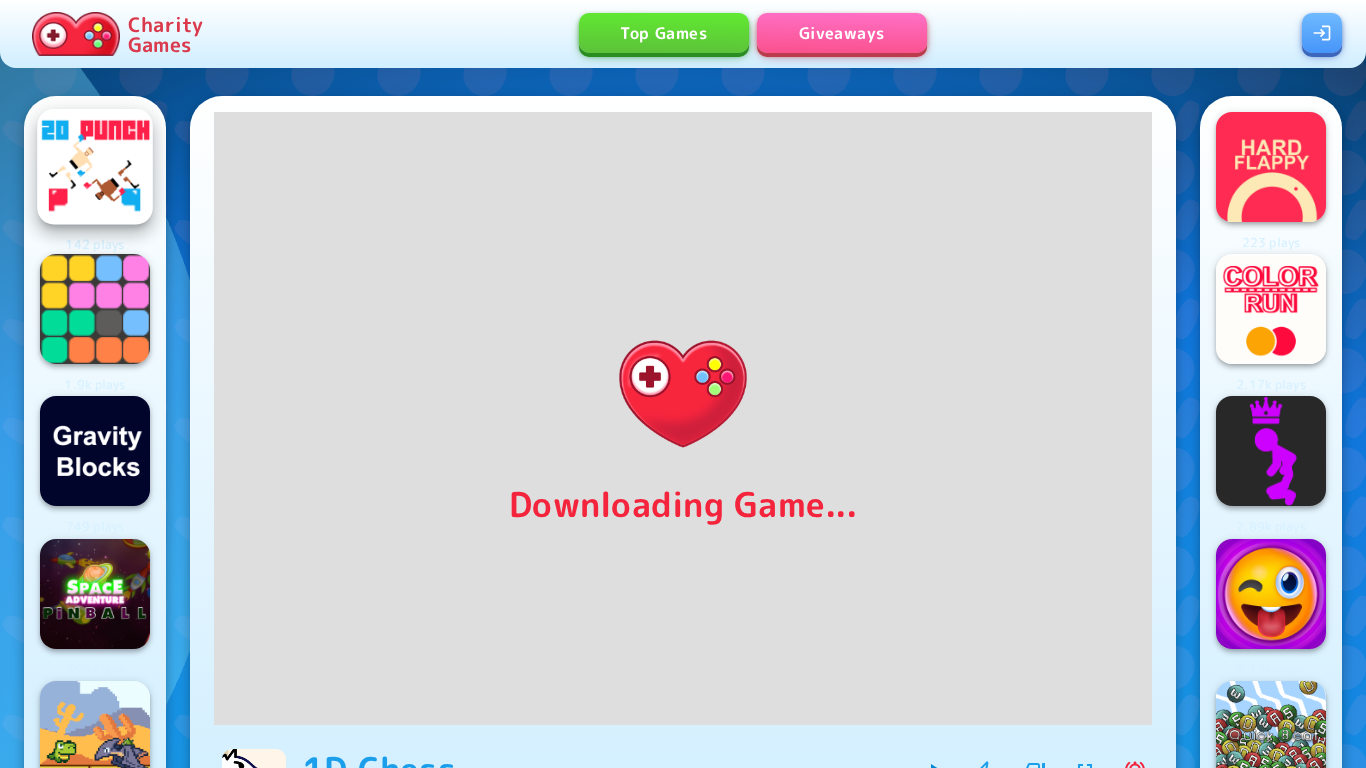 click at bounding box center [95, 167] 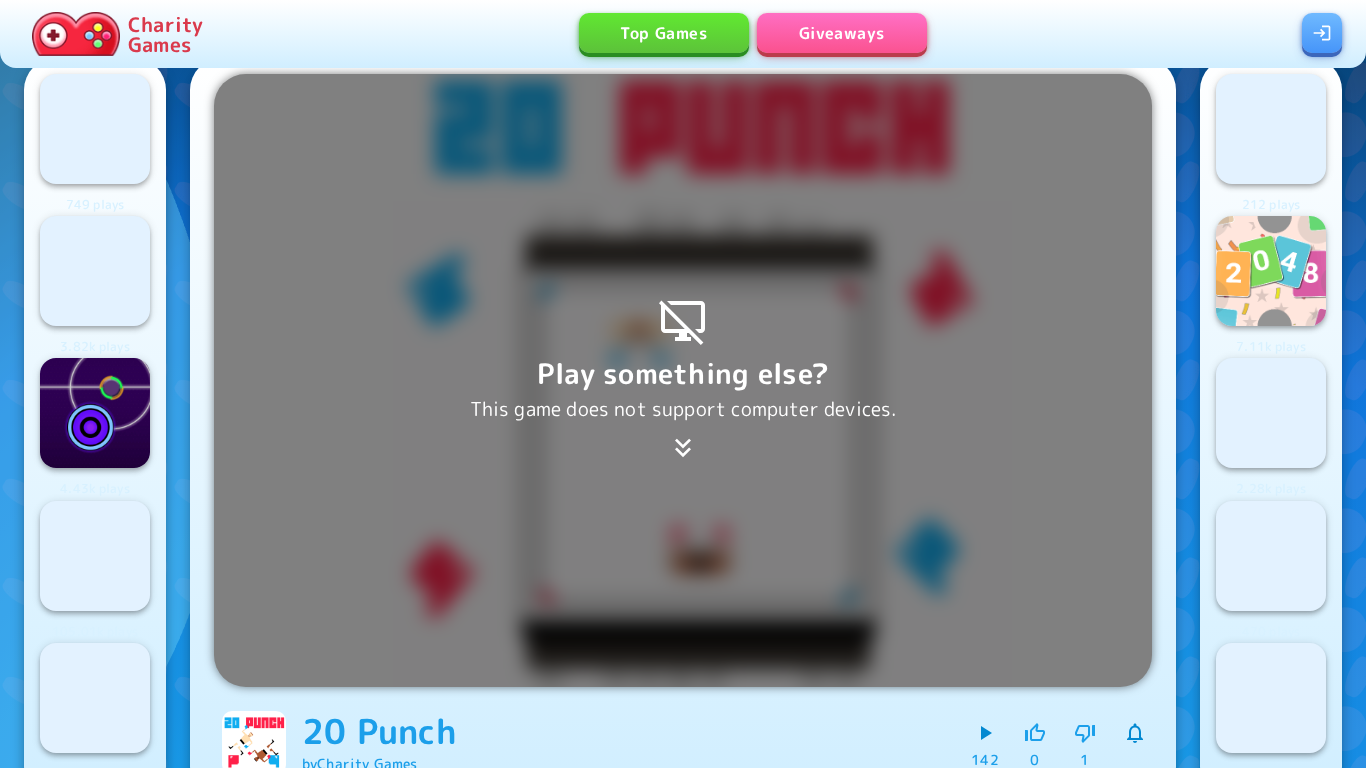 scroll, scrollTop: 0, scrollLeft: 0, axis: both 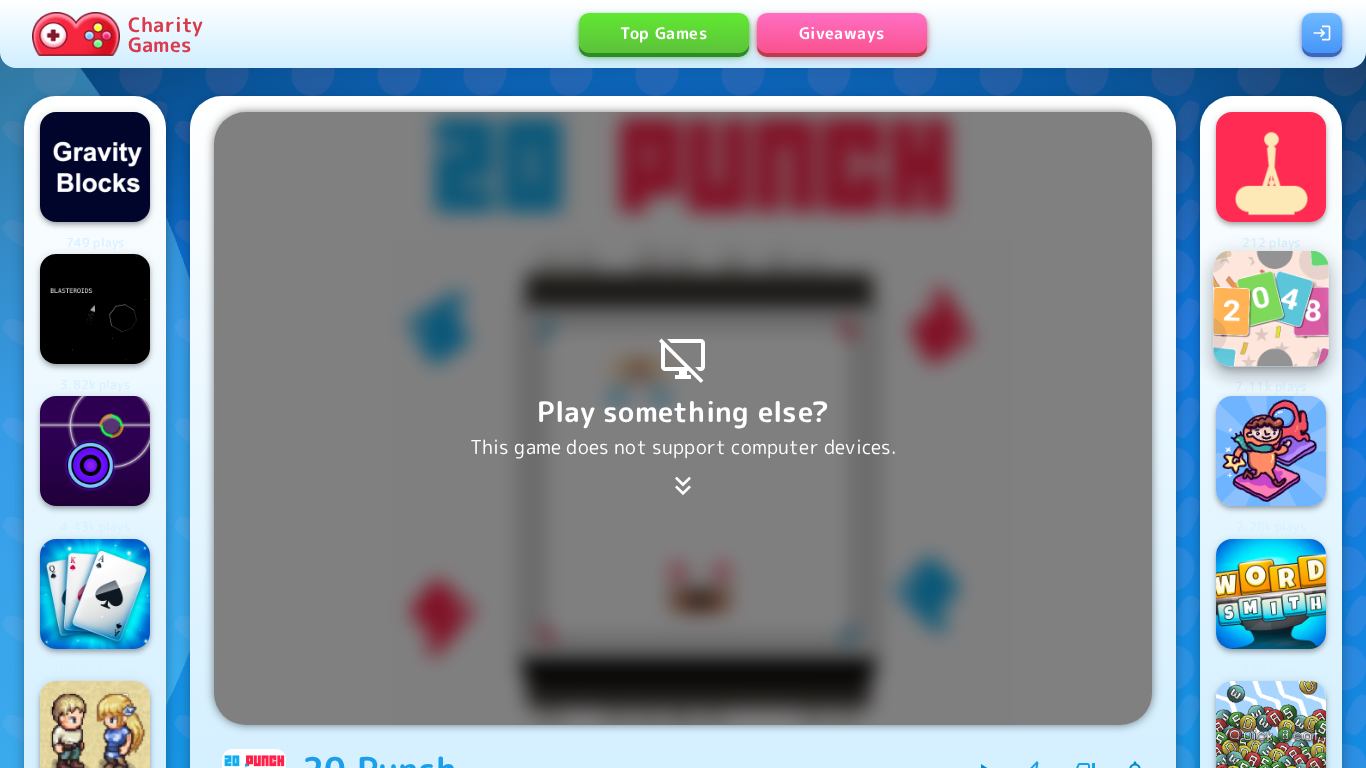 click at bounding box center (1271, 309) 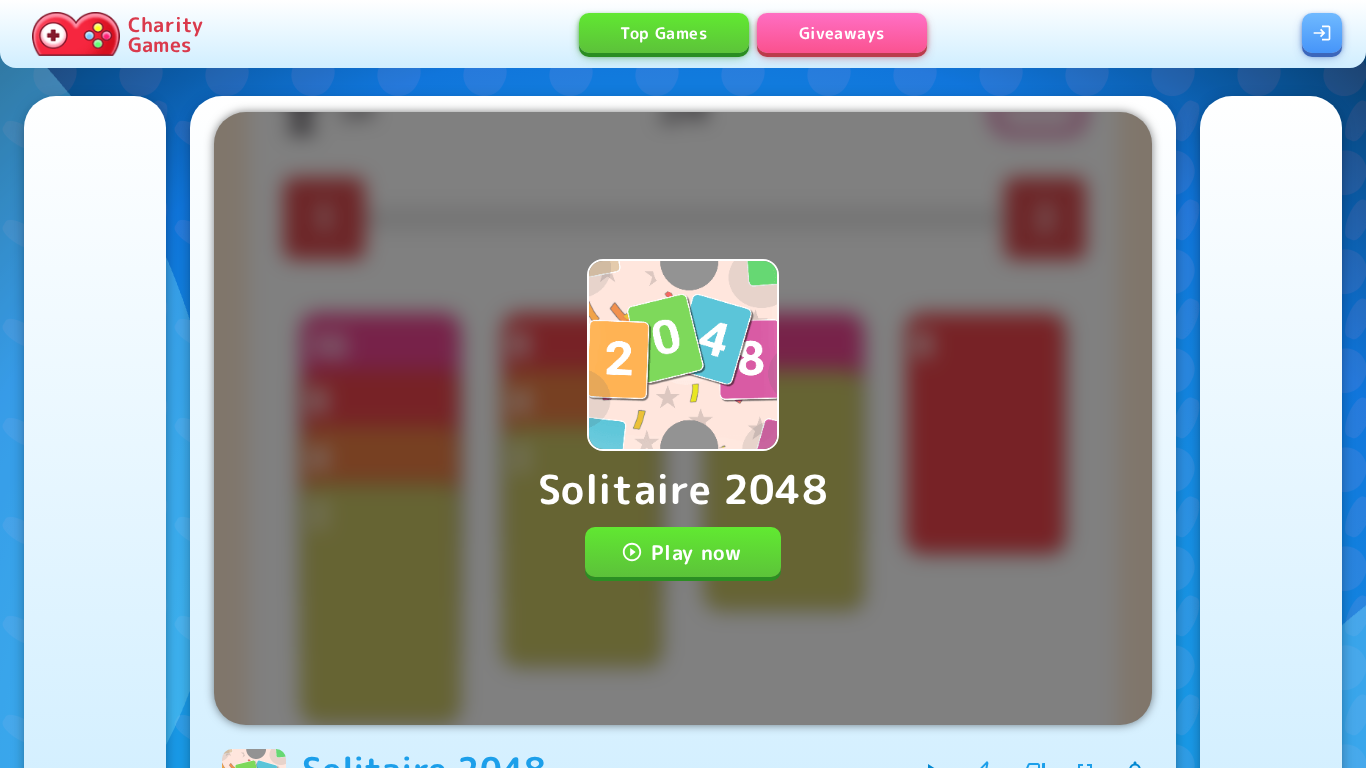 scroll, scrollTop: 0, scrollLeft: 0, axis: both 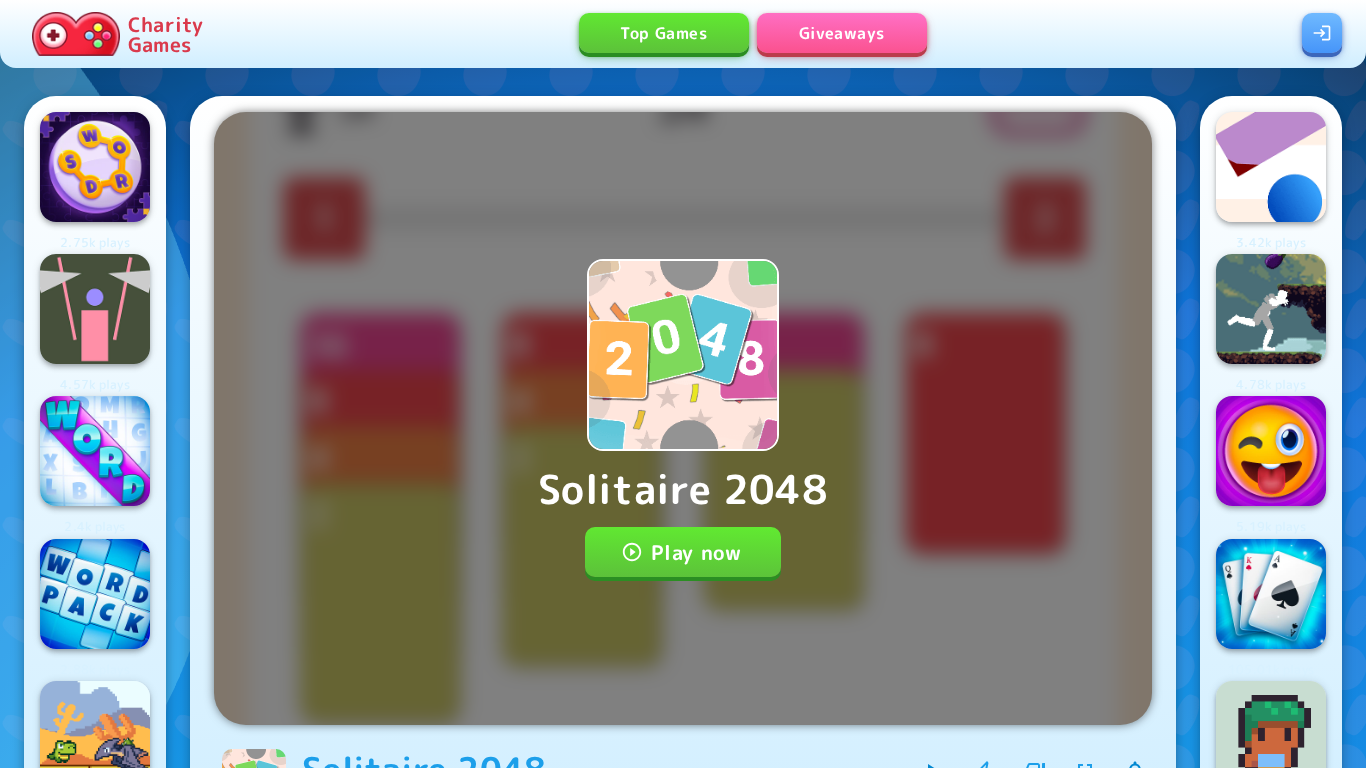 click on "Play now" at bounding box center [683, 552] 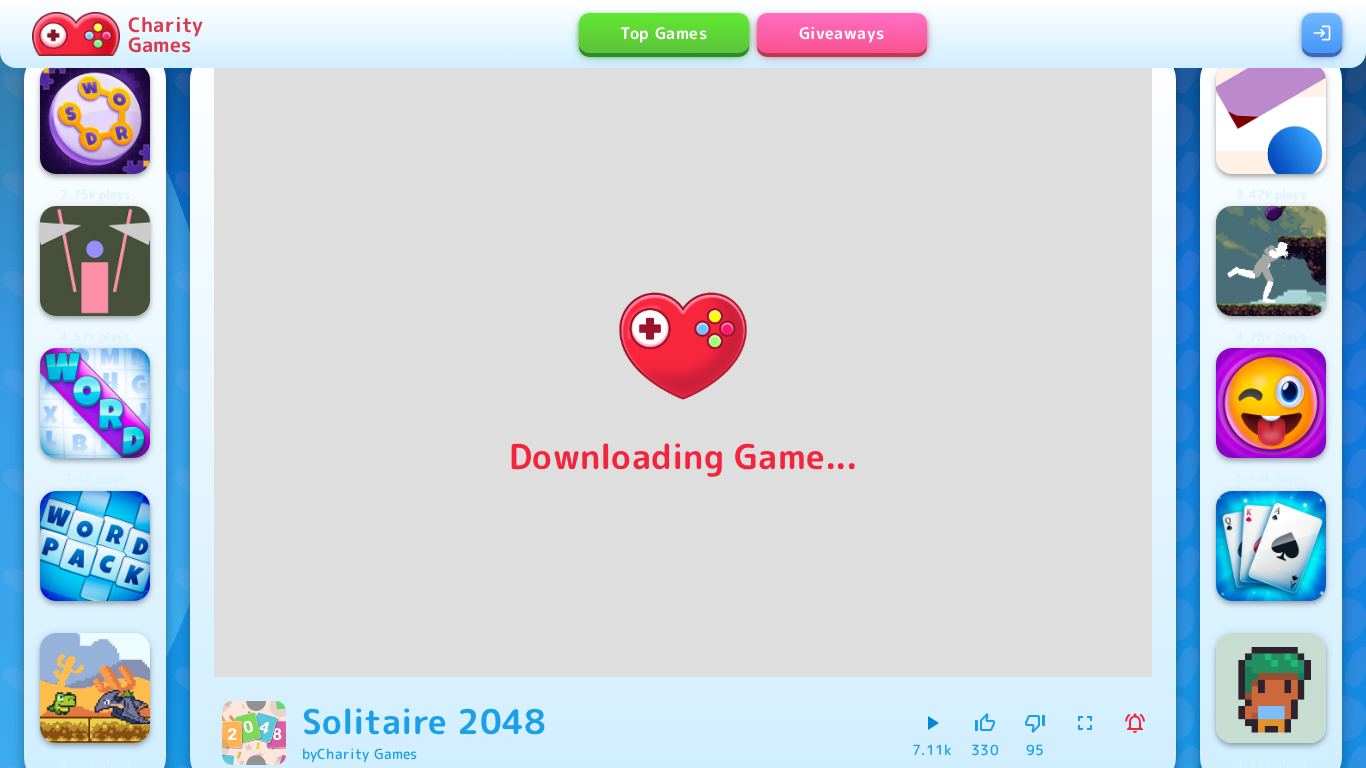 scroll, scrollTop: 47, scrollLeft: 0, axis: vertical 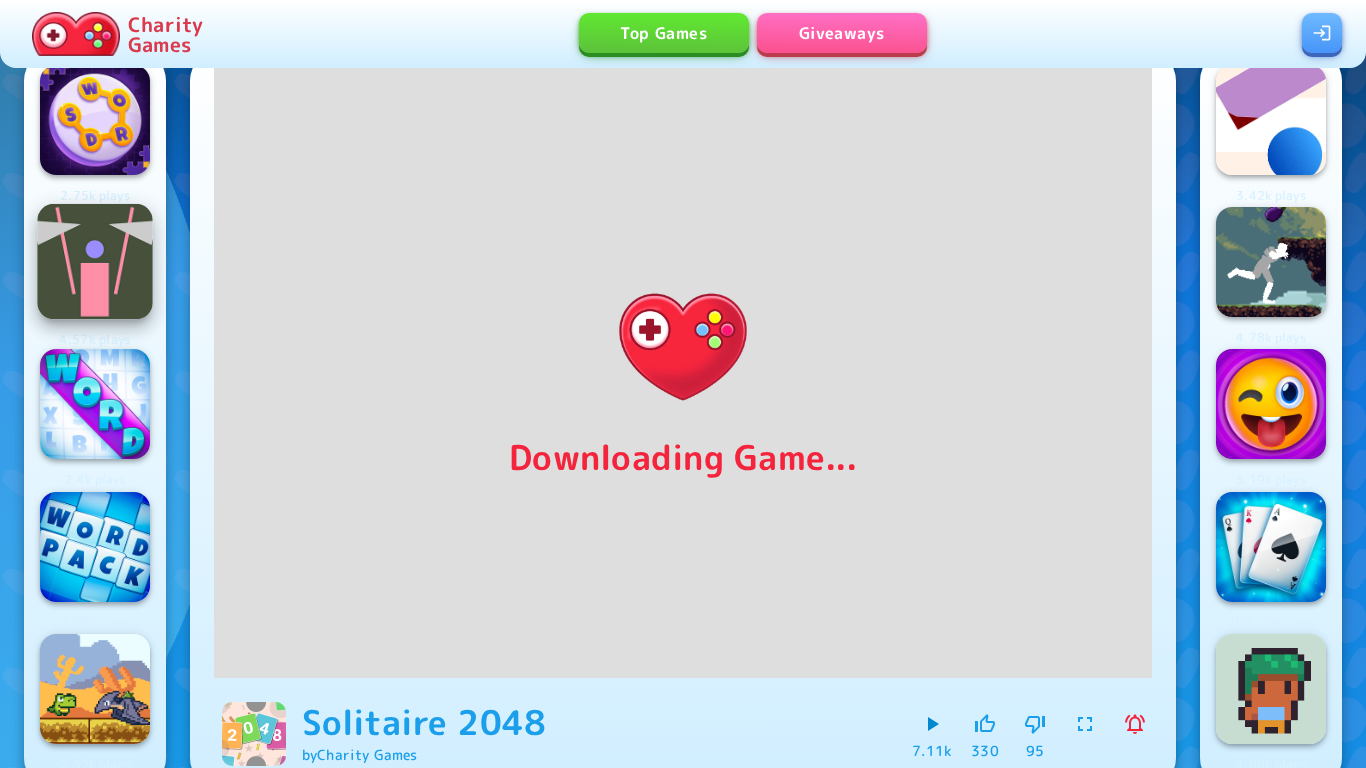 click at bounding box center (95, 262) 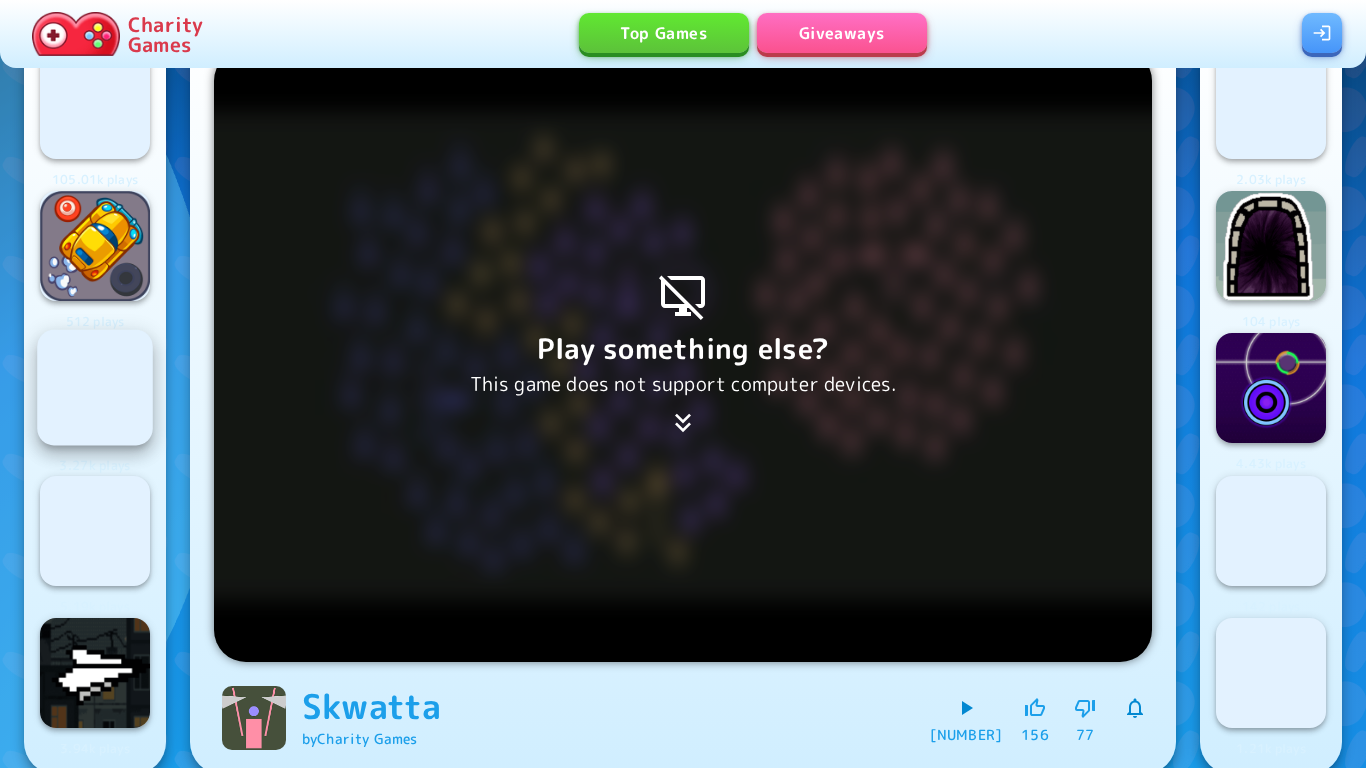 scroll, scrollTop: 66, scrollLeft: 0, axis: vertical 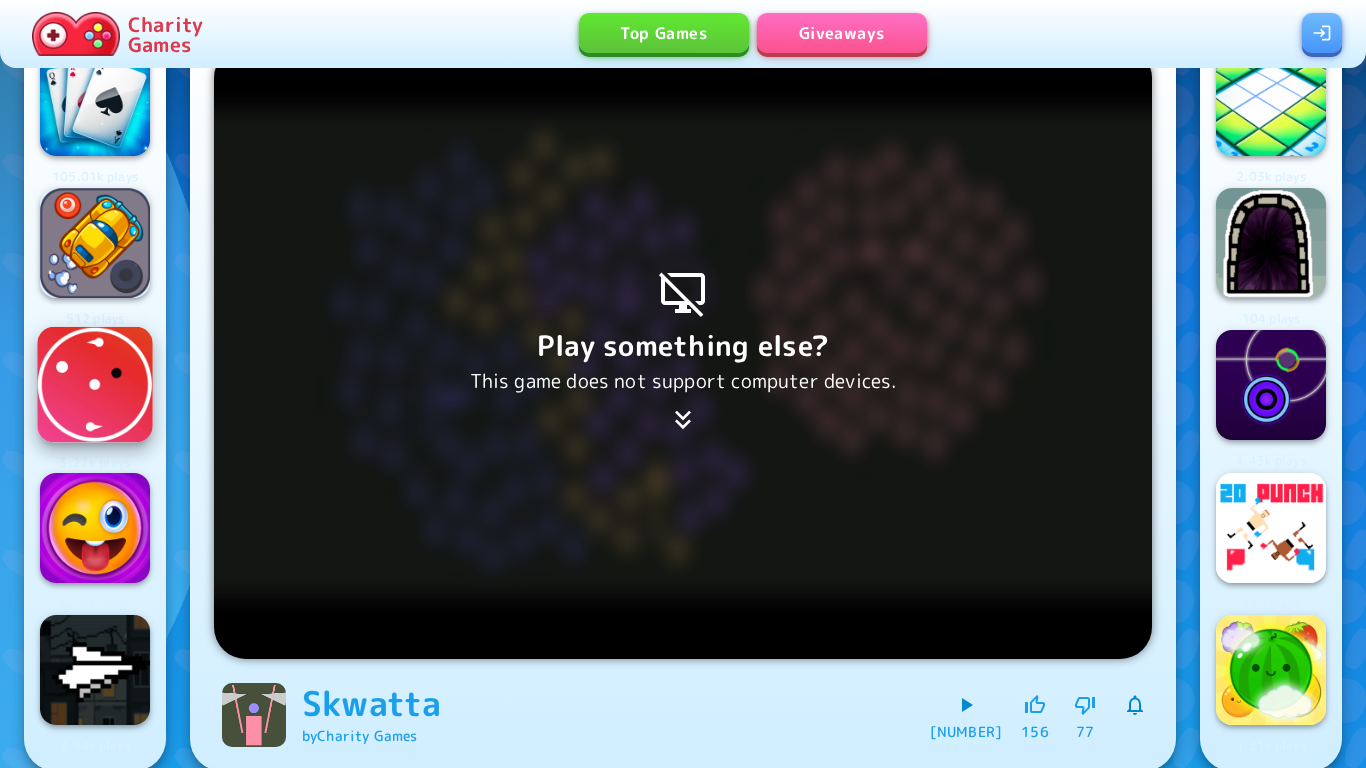 click at bounding box center (95, 385) 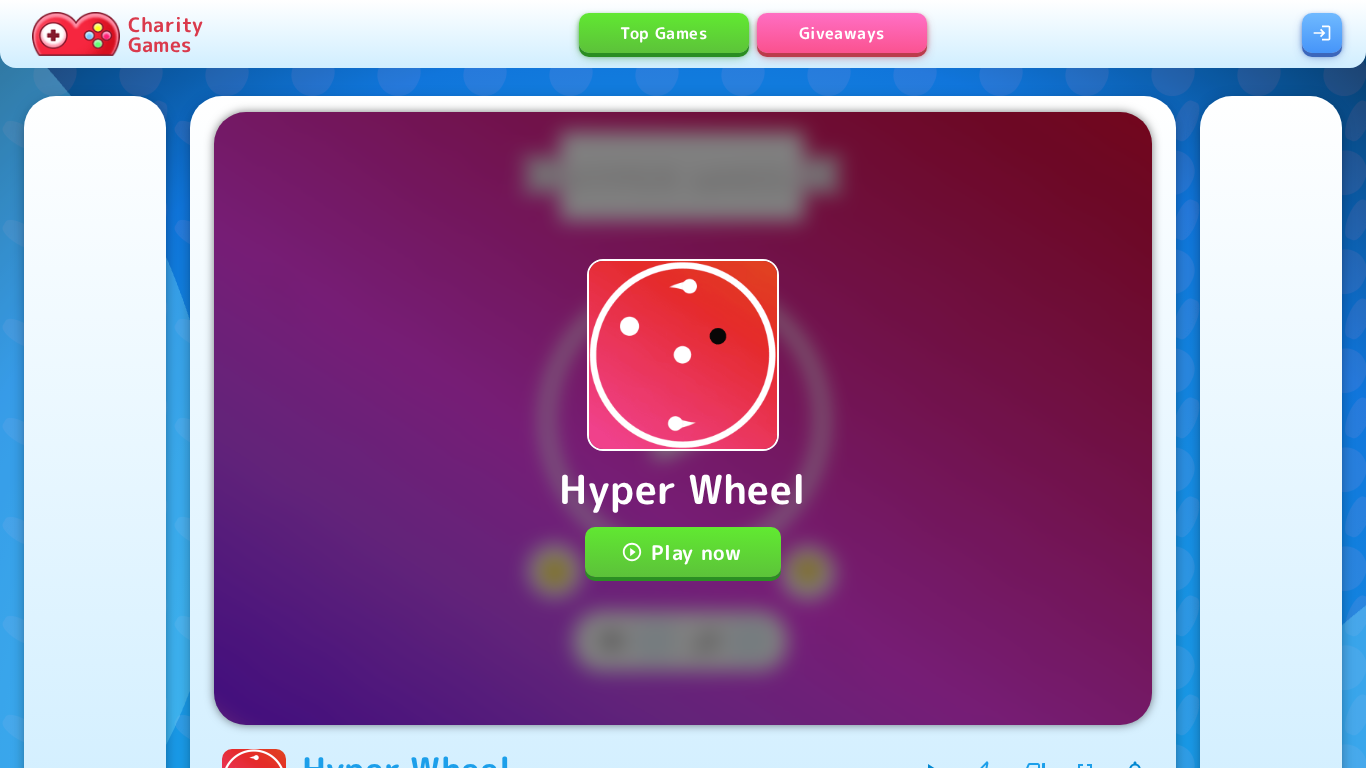 scroll, scrollTop: 0, scrollLeft: 0, axis: both 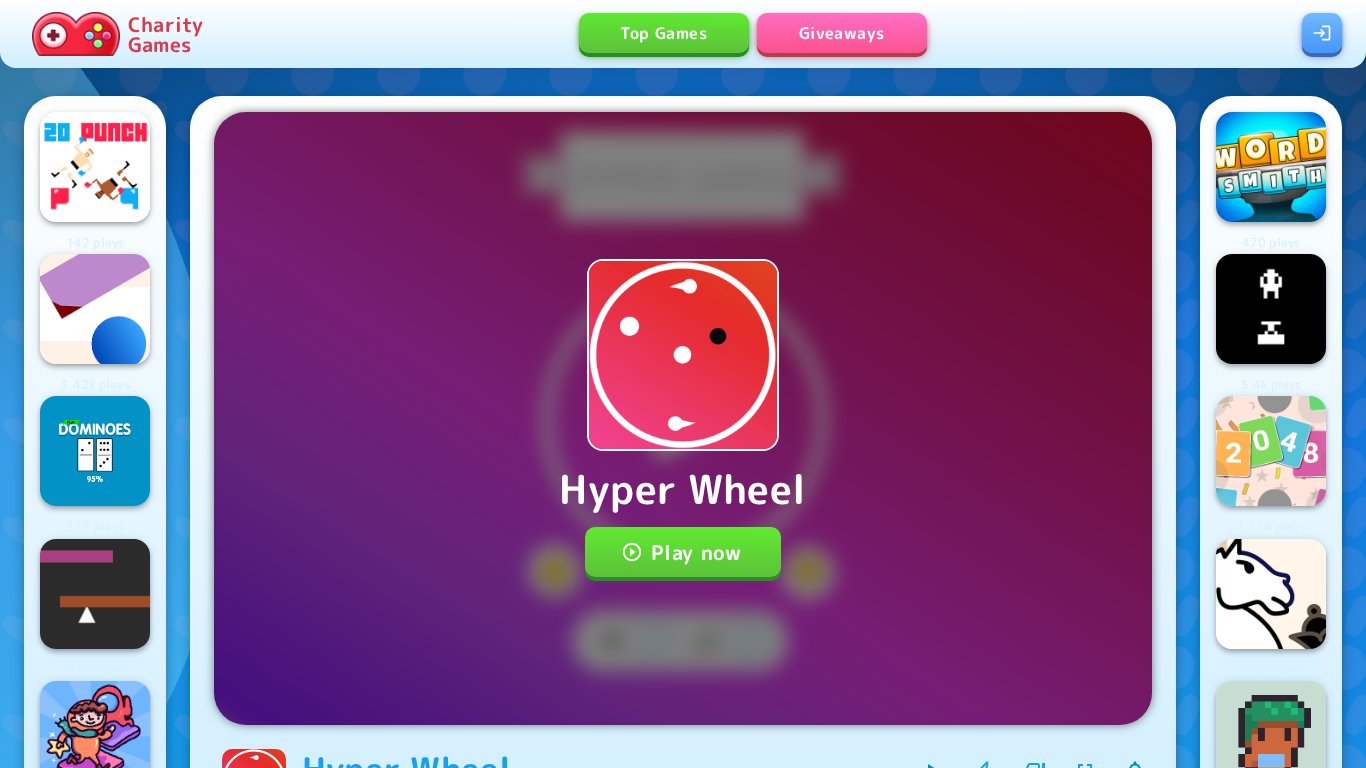 click on "Play now" at bounding box center (683, 552) 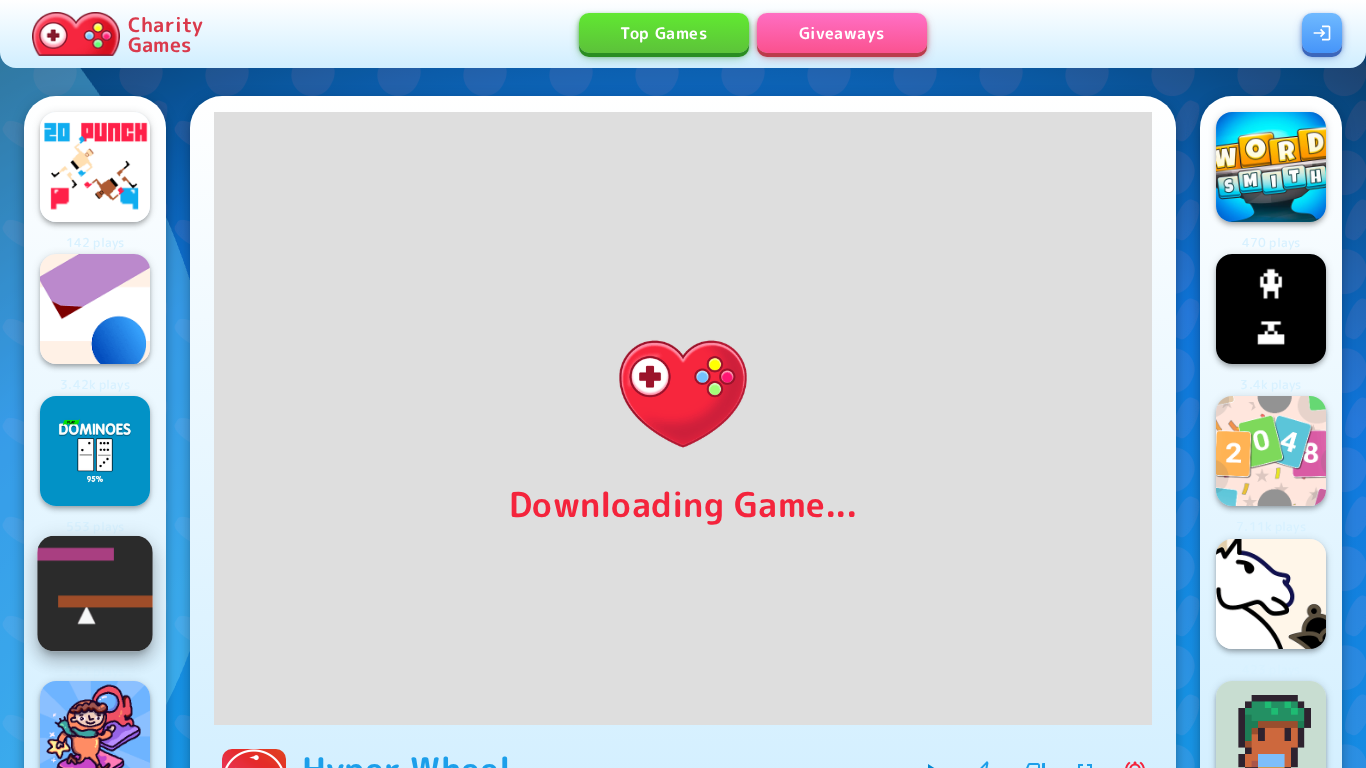 click at bounding box center (95, 593) 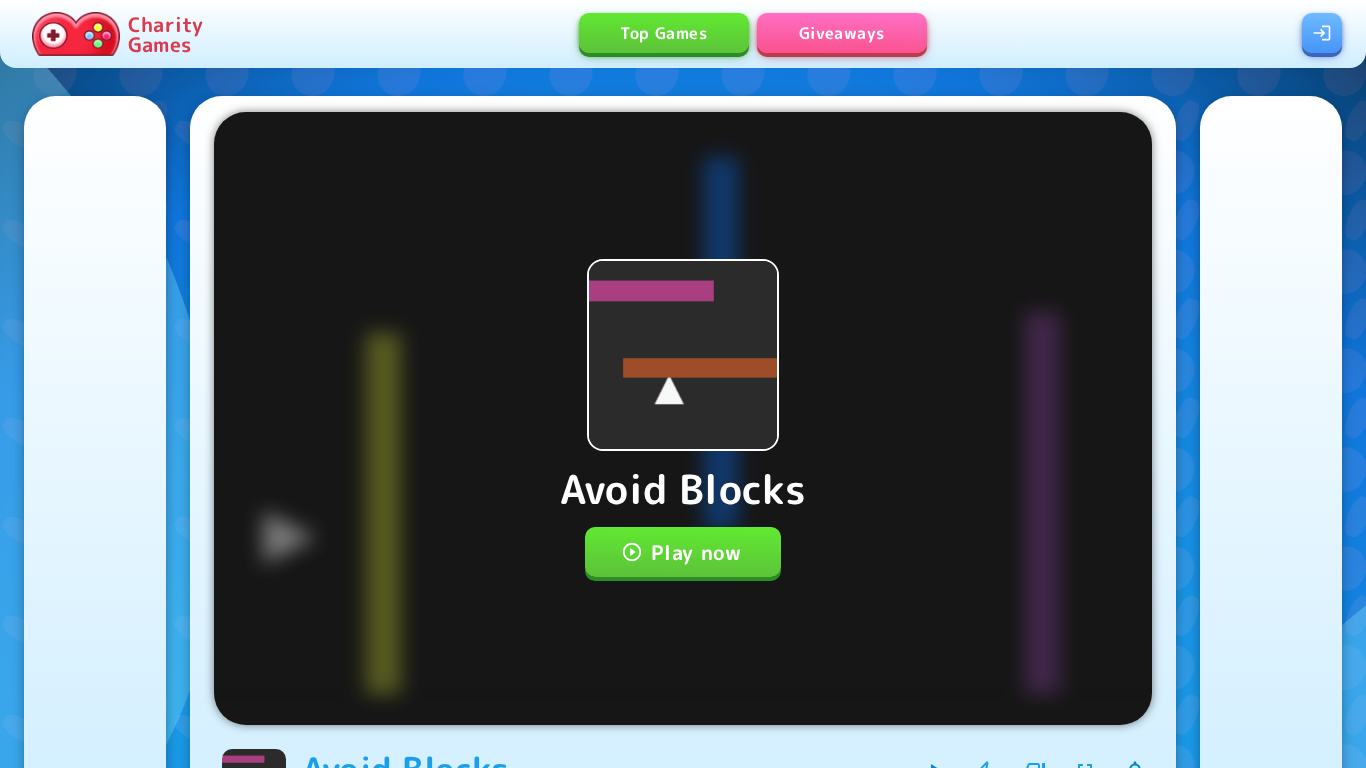 scroll, scrollTop: 0, scrollLeft: 0, axis: both 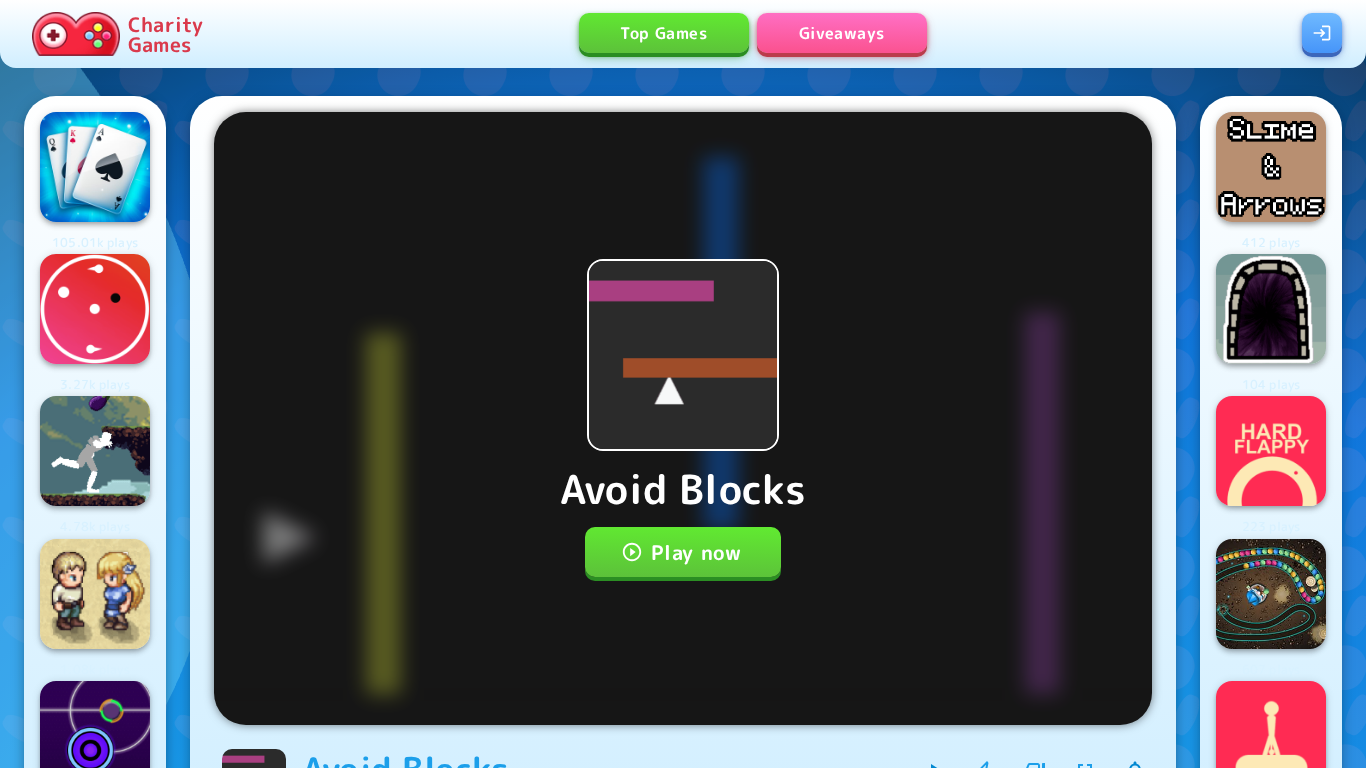 click on "Avoid Blocks Play now" at bounding box center (683, 418) 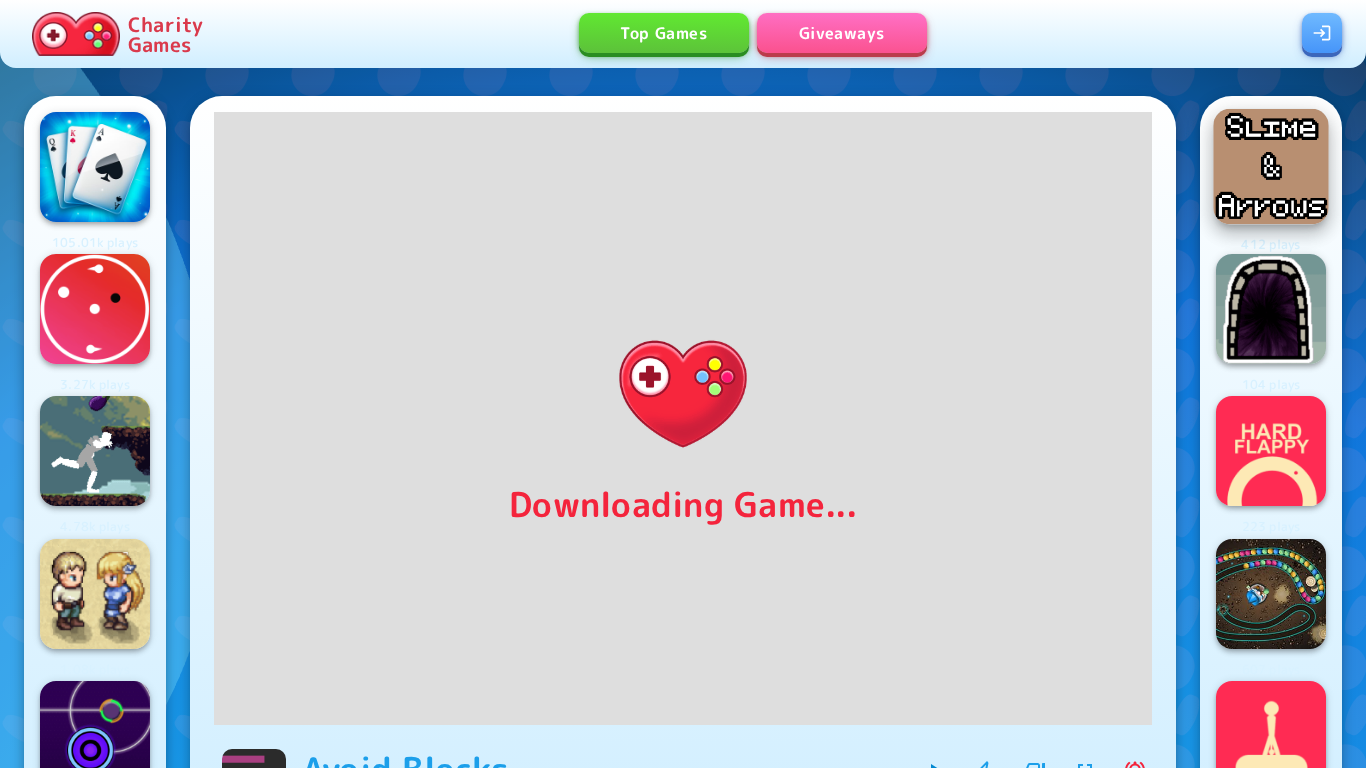 click at bounding box center [1271, 167] 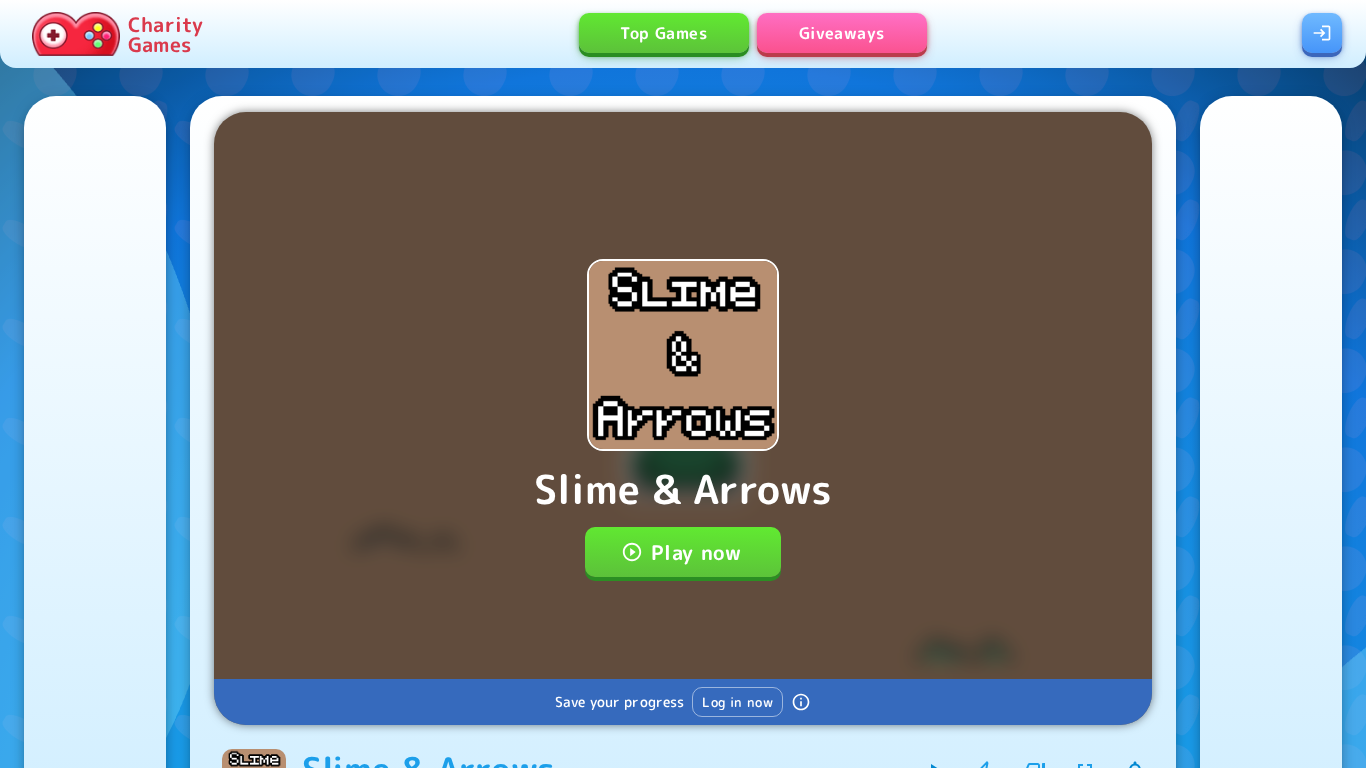 scroll, scrollTop: 0, scrollLeft: 0, axis: both 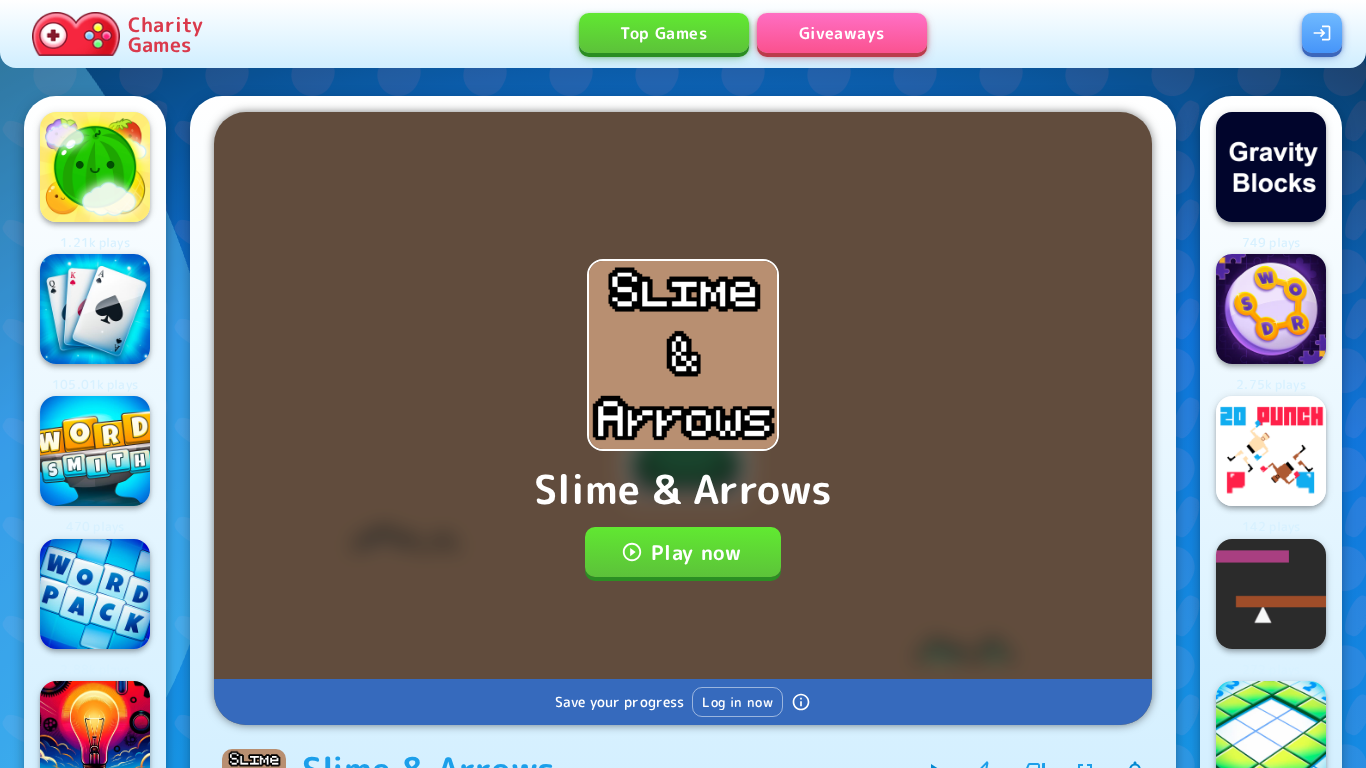 click on "Play now" at bounding box center (683, 552) 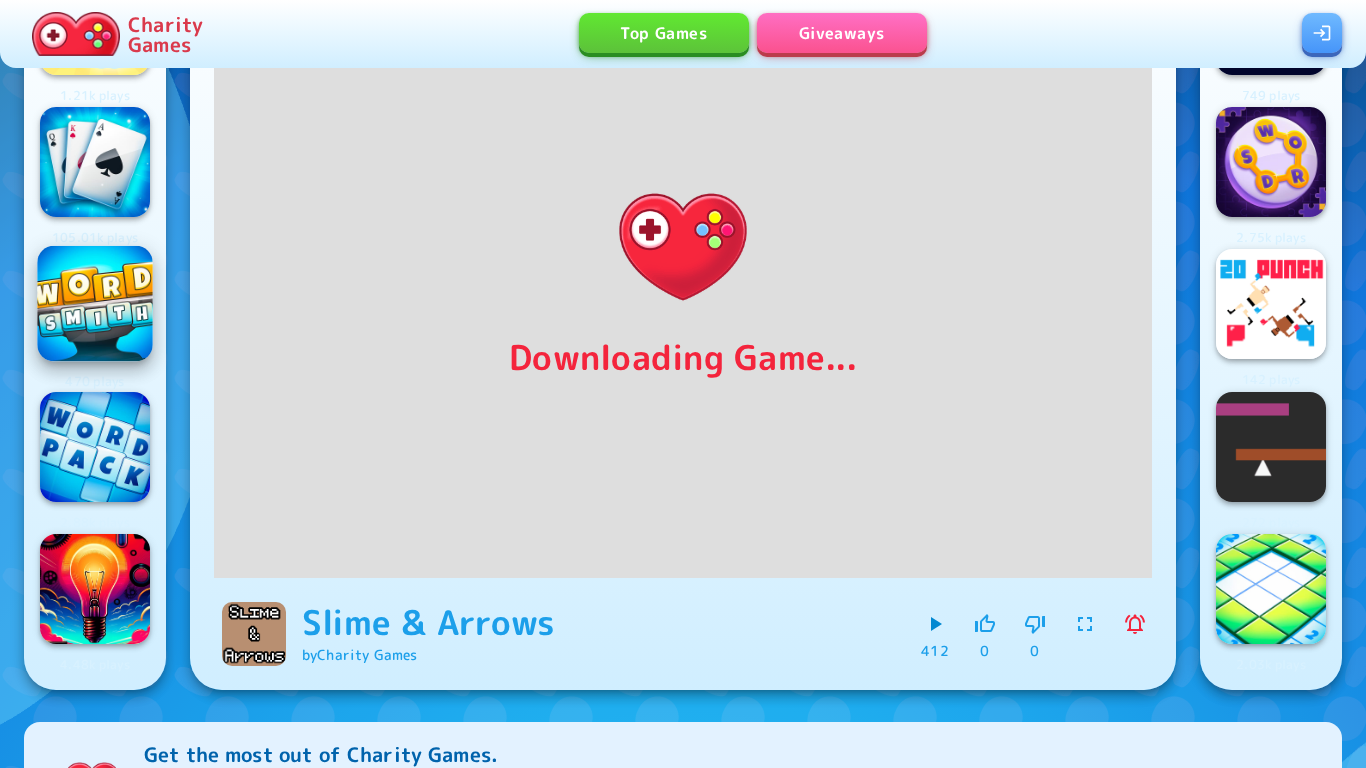 scroll, scrollTop: 194, scrollLeft: 0, axis: vertical 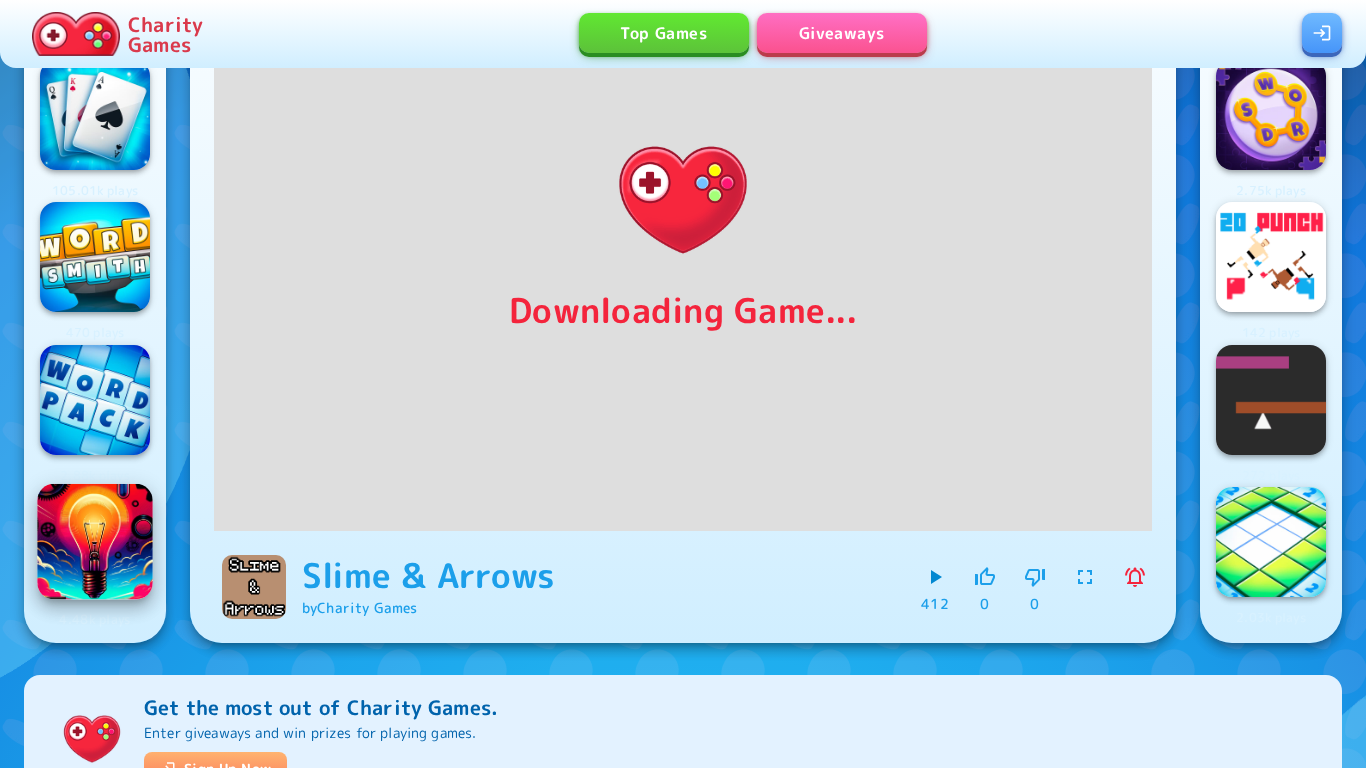 click at bounding box center [95, 542] 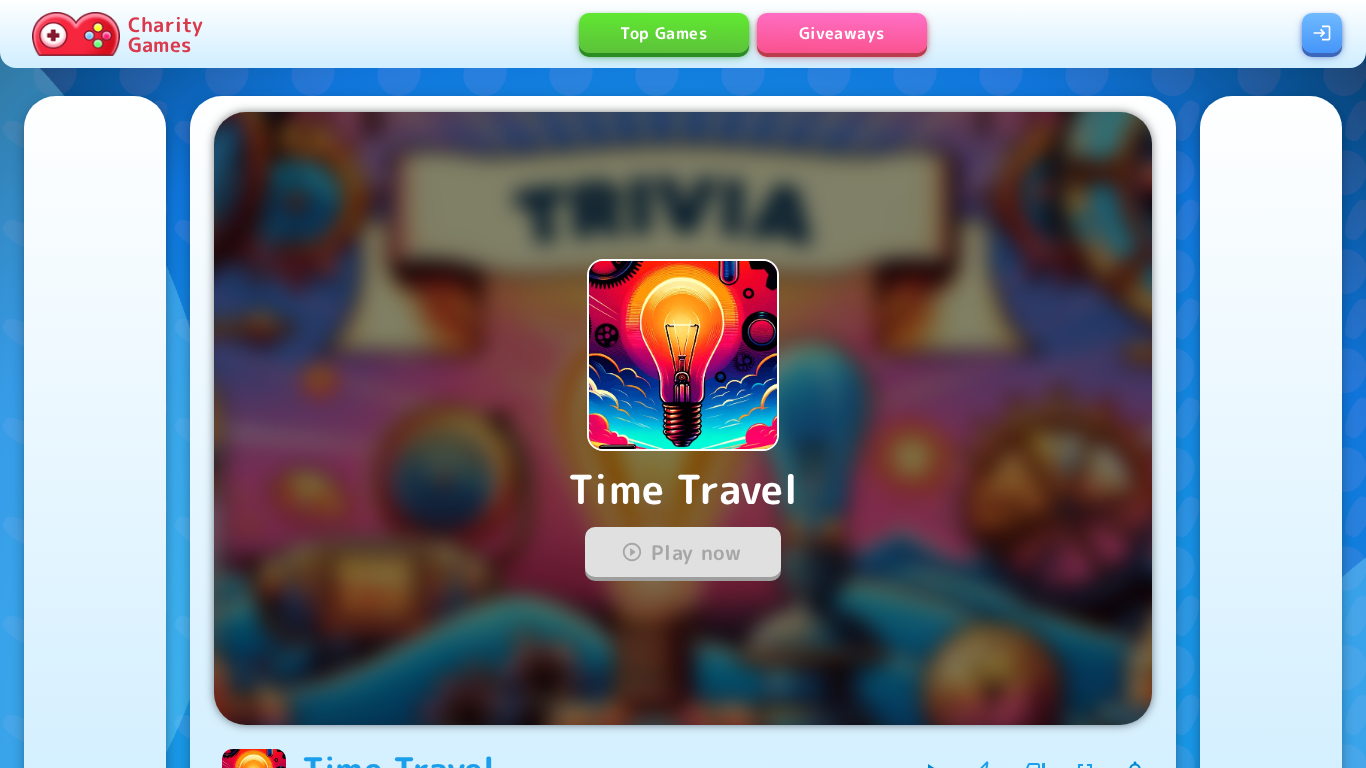 scroll, scrollTop: 0, scrollLeft: 0, axis: both 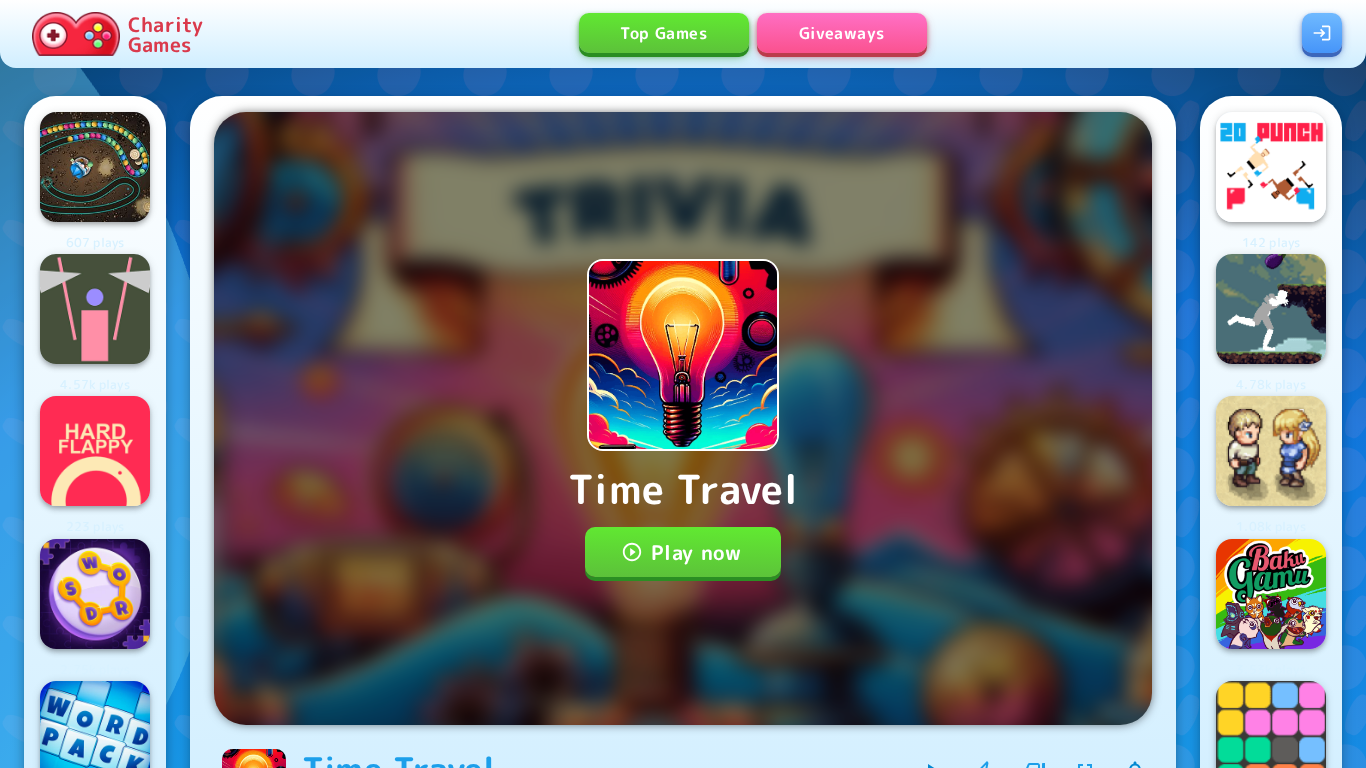 click on "Time Travel Play now" at bounding box center (683, 418) 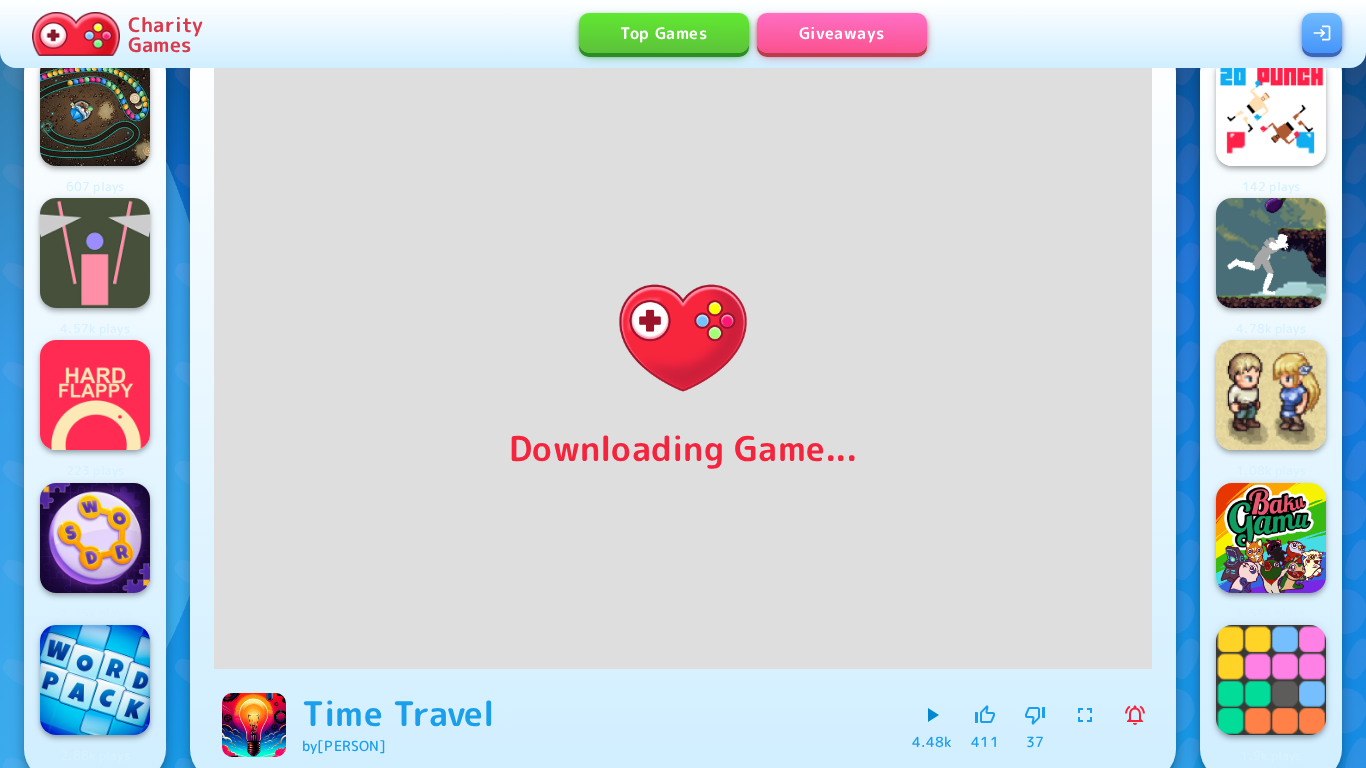 scroll, scrollTop: 52, scrollLeft: 0, axis: vertical 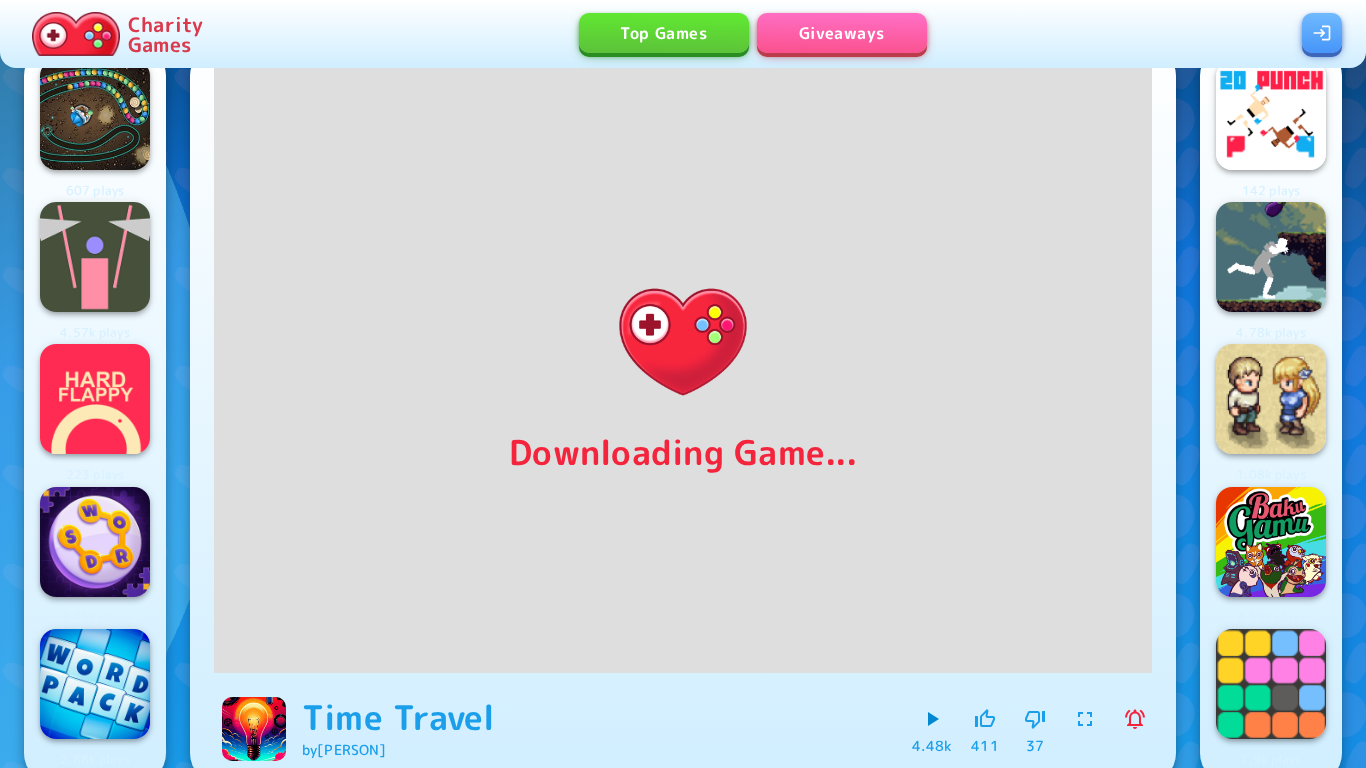 click 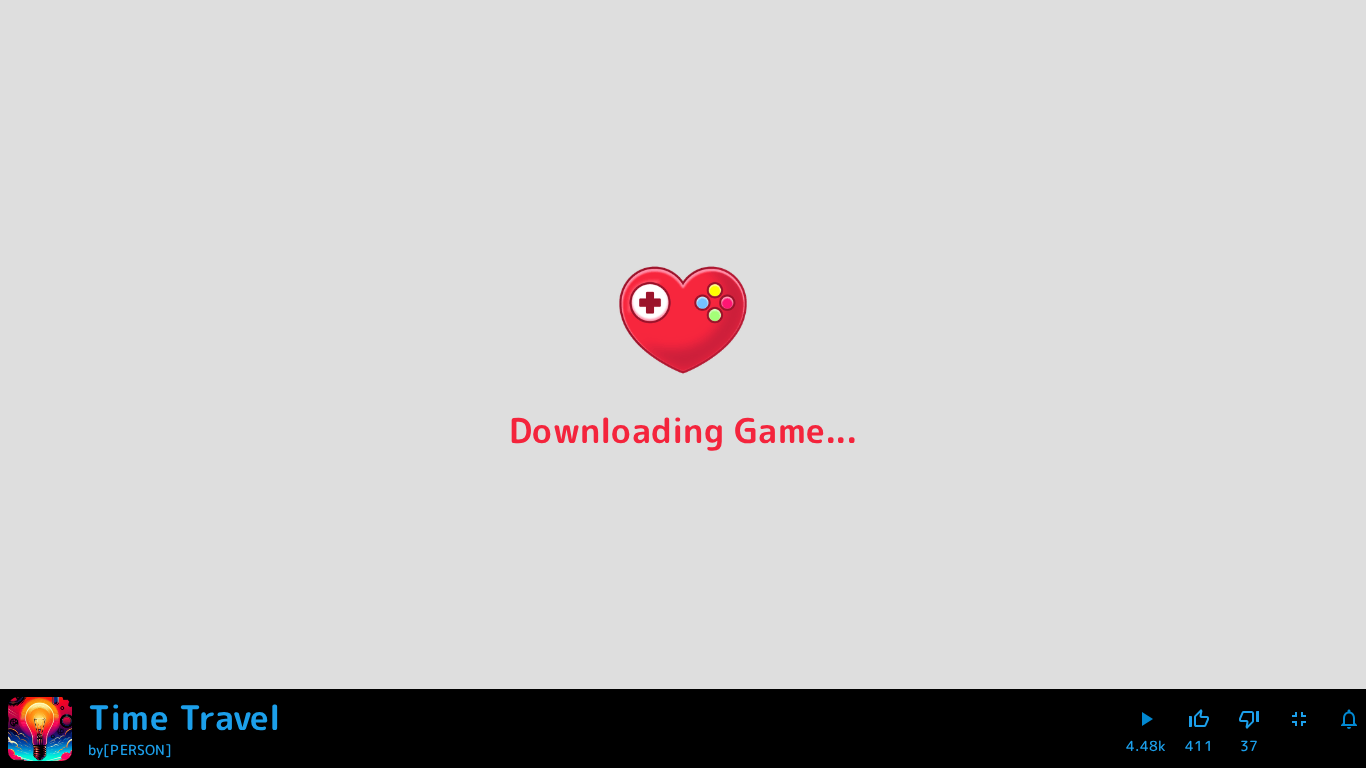 scroll, scrollTop: 1, scrollLeft: 0, axis: vertical 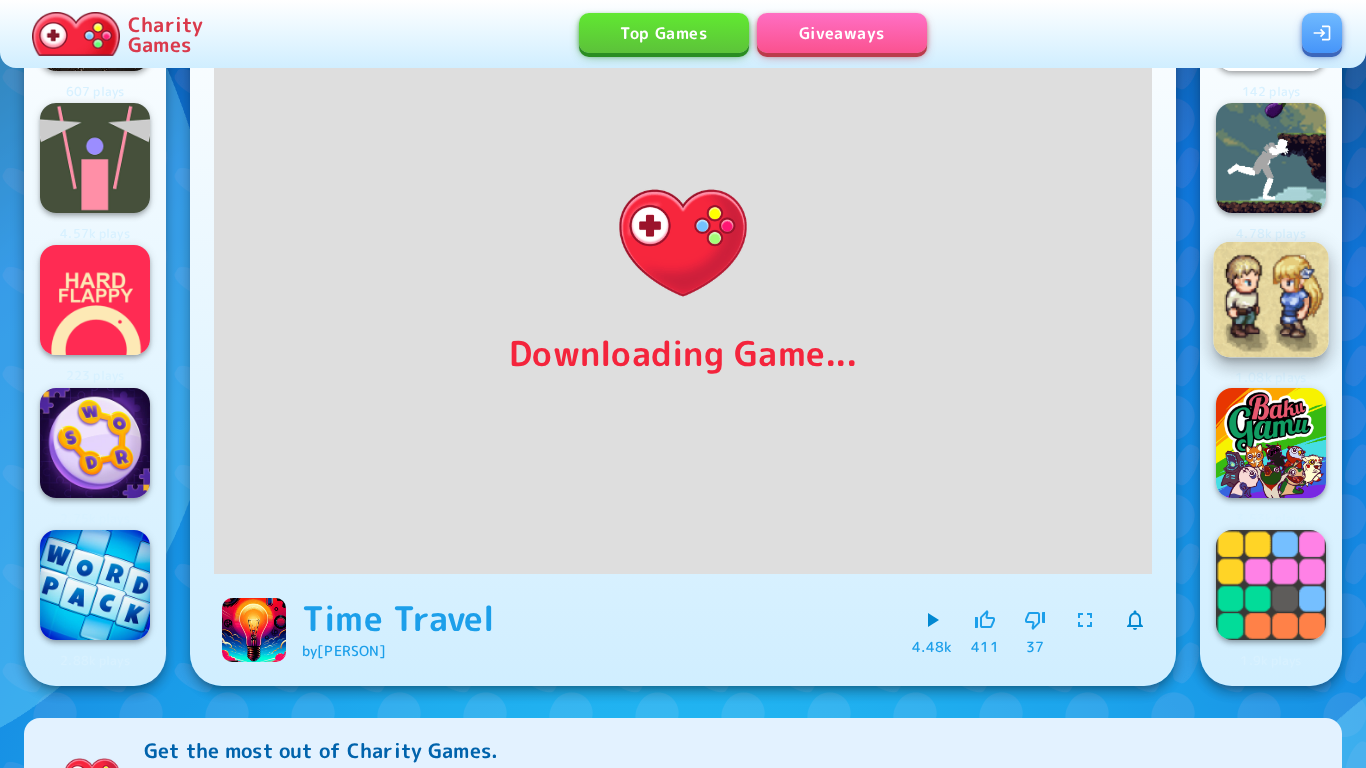 click at bounding box center [1271, 300] 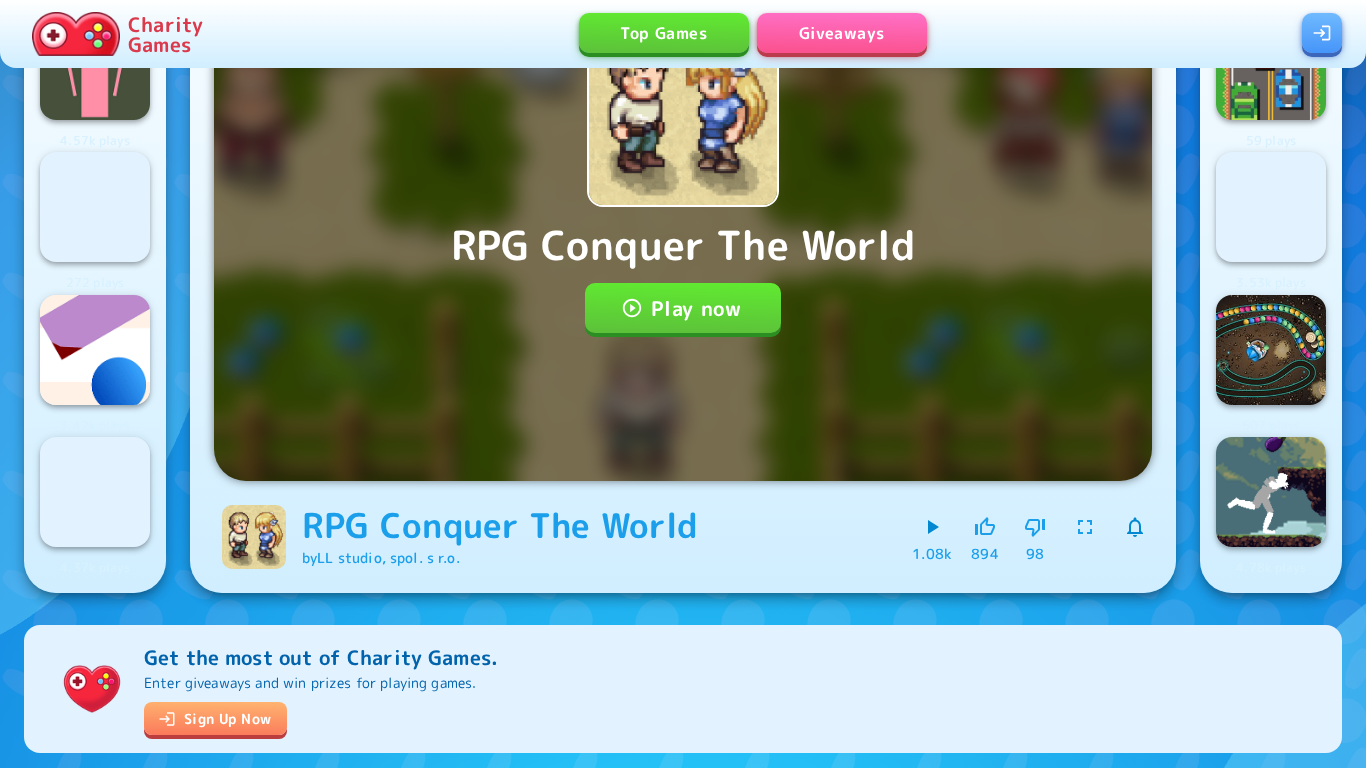 scroll, scrollTop: 289, scrollLeft: 0, axis: vertical 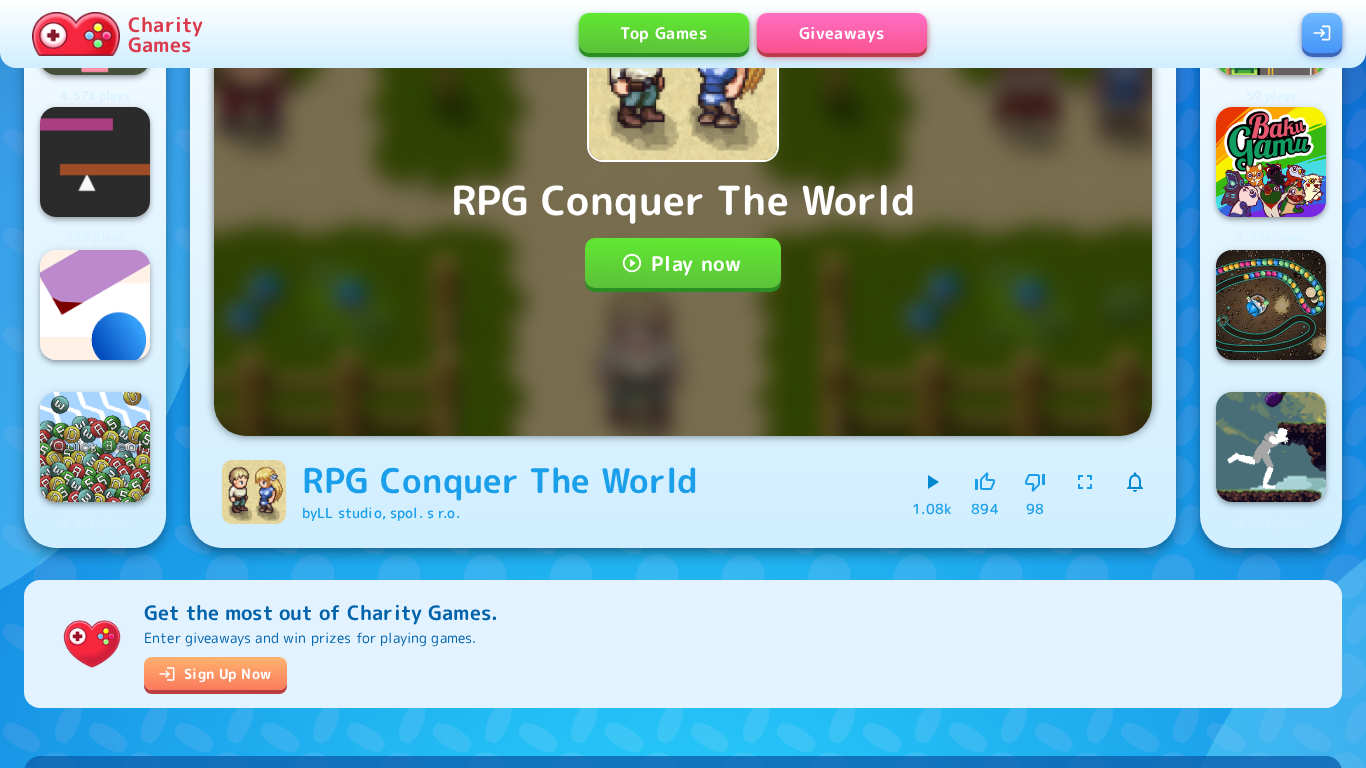 click on "Play now" at bounding box center (683, 263) 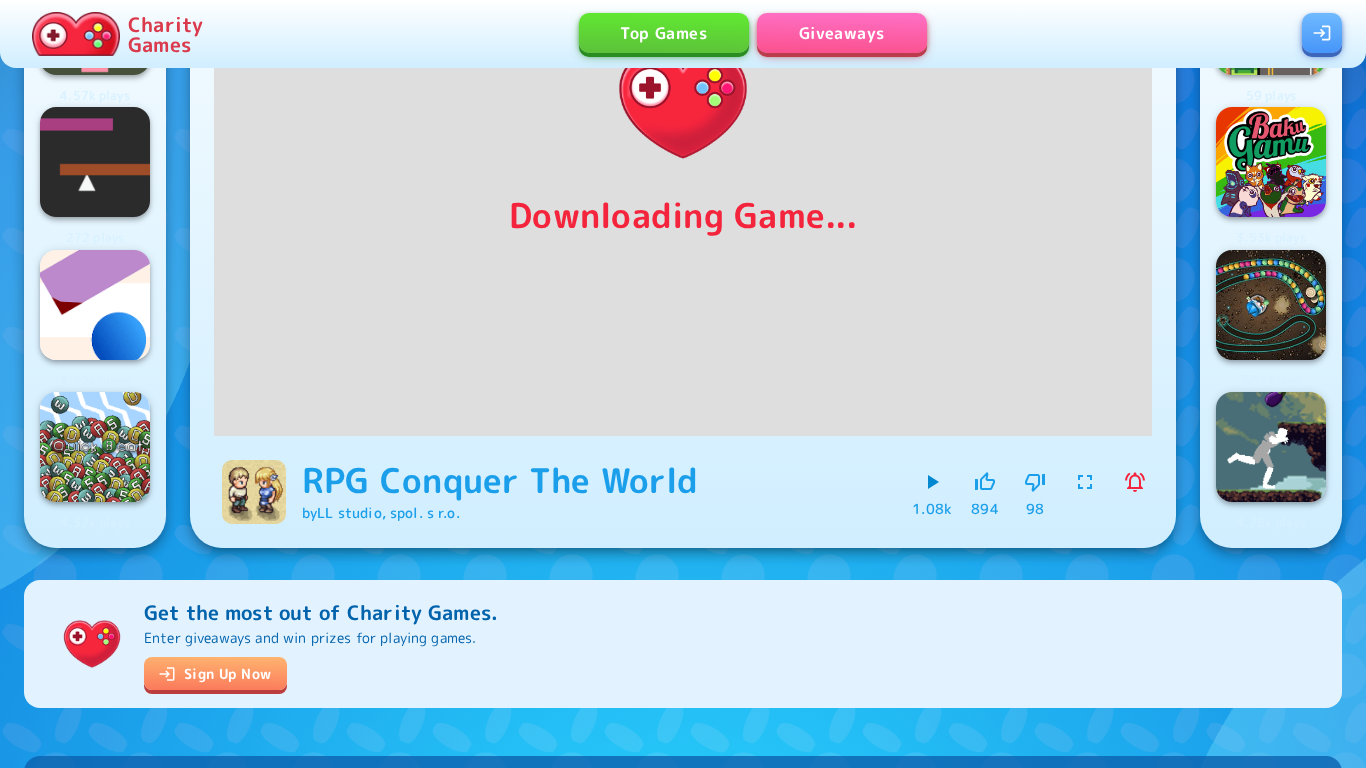 scroll, scrollTop: 0, scrollLeft: 0, axis: both 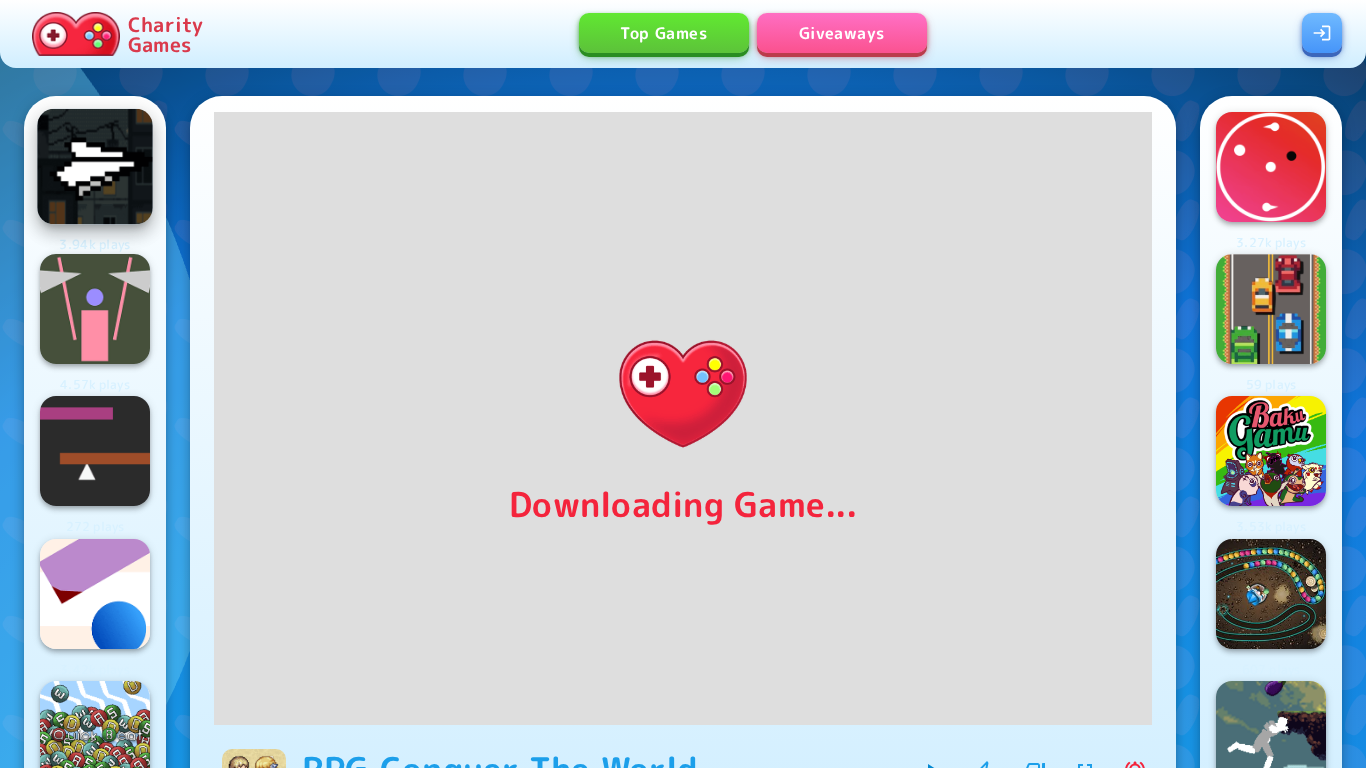 click at bounding box center (95, 167) 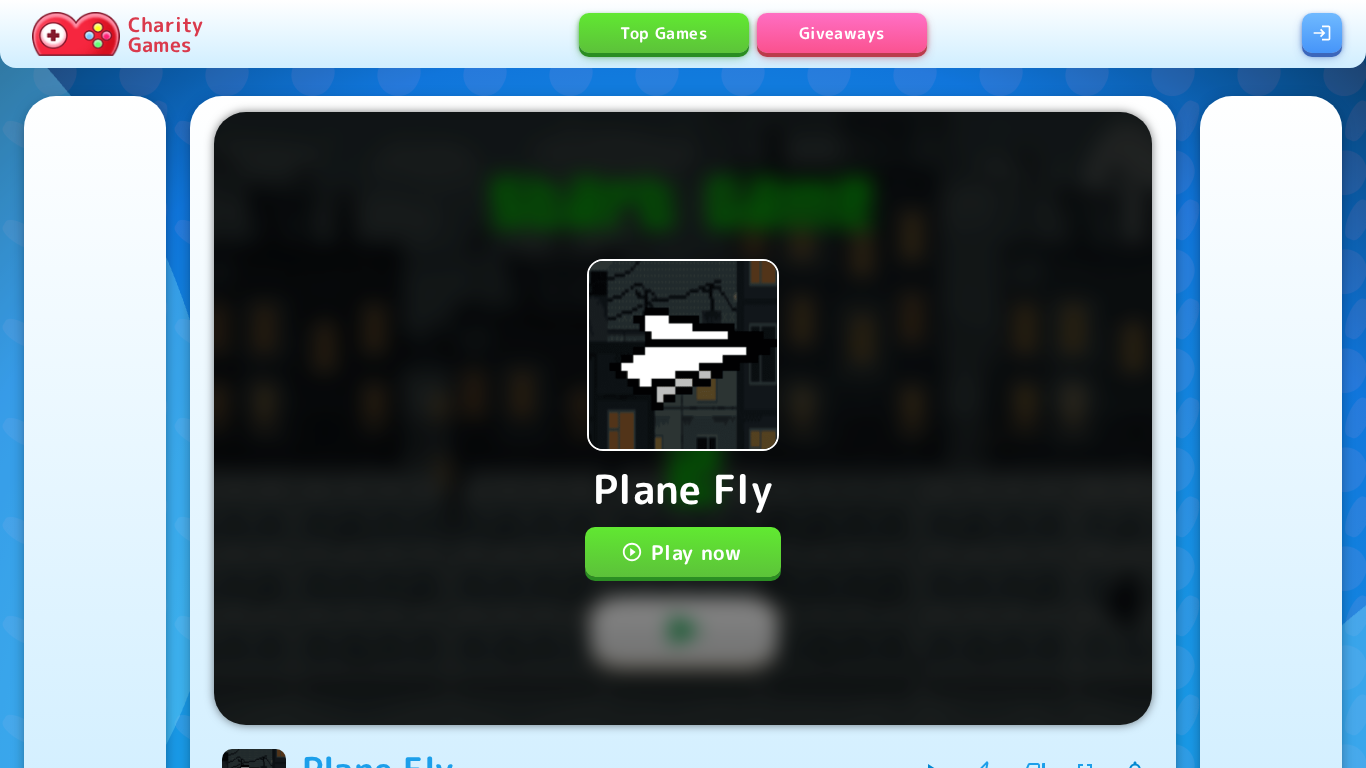 scroll, scrollTop: 0, scrollLeft: 0, axis: both 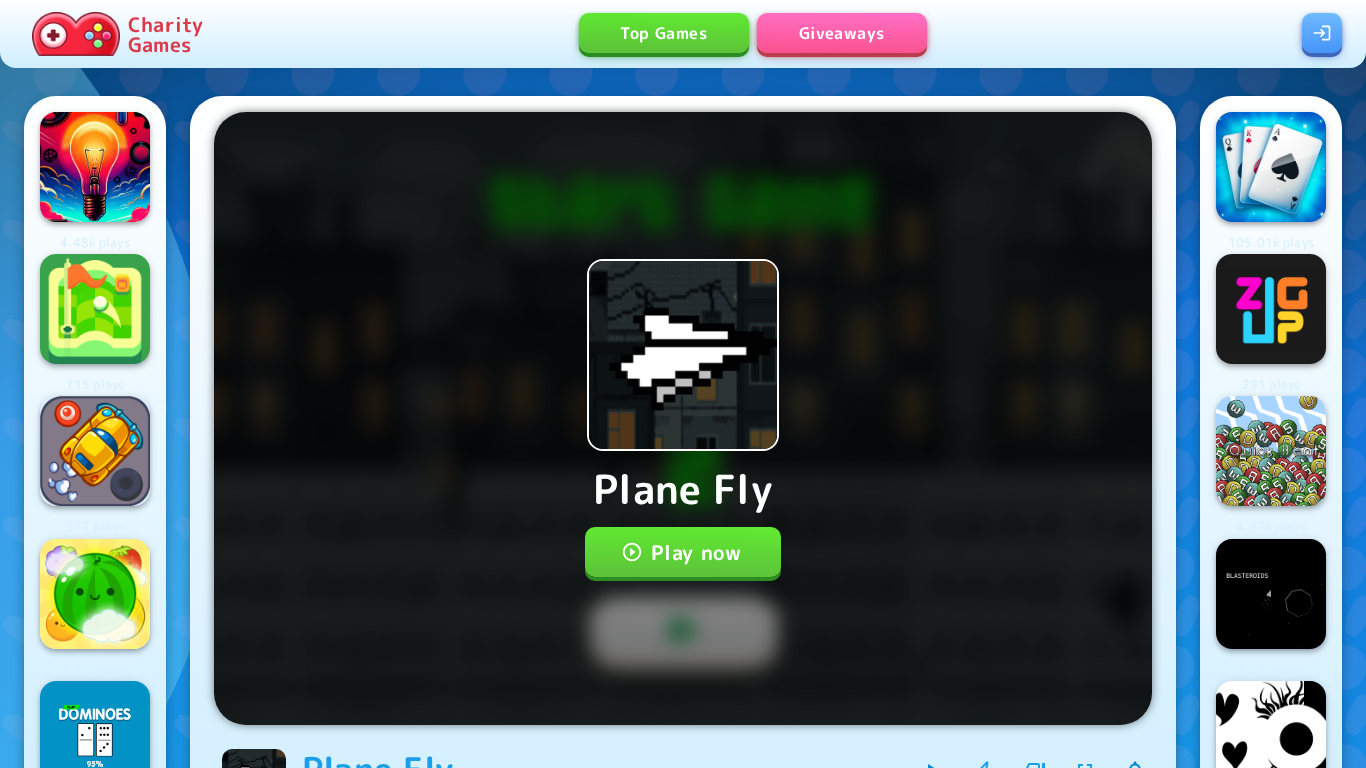click on "Play now" at bounding box center (683, 552) 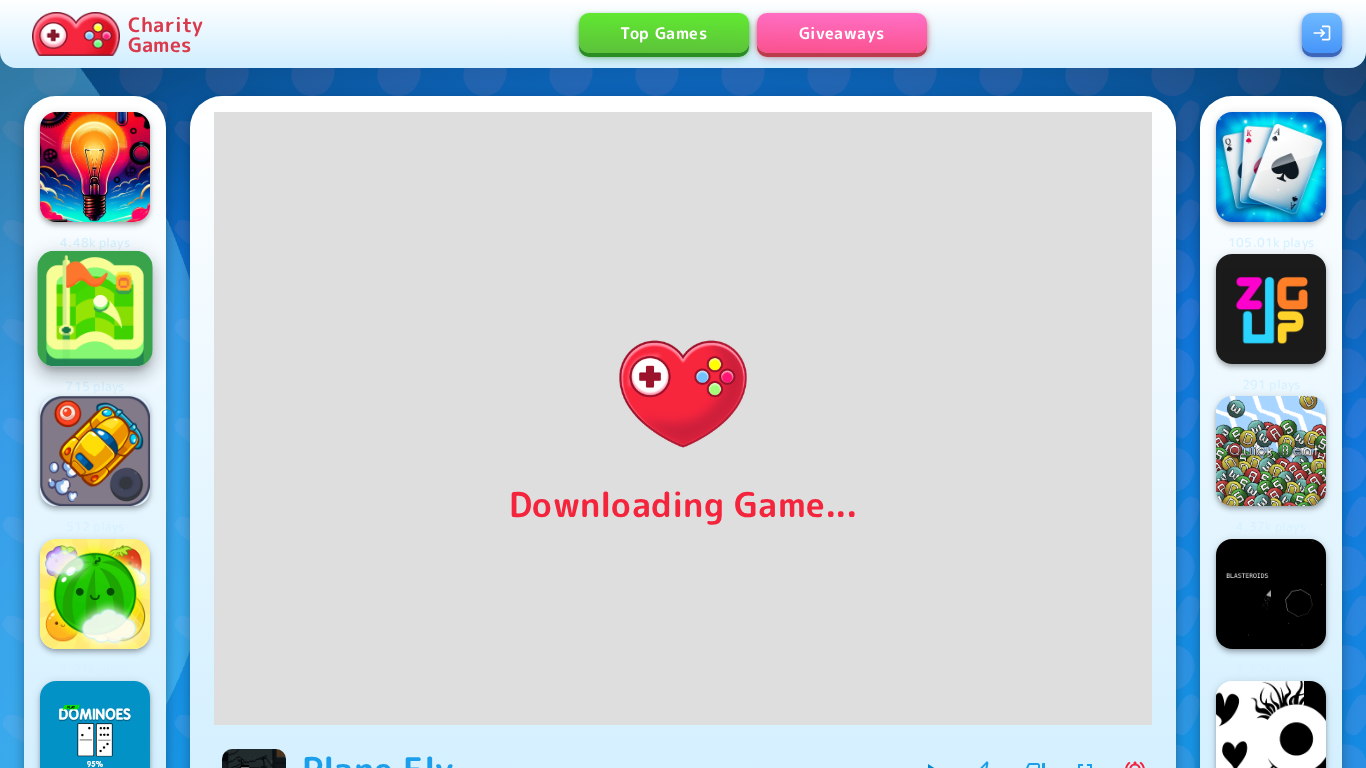 click at bounding box center (95, 309) 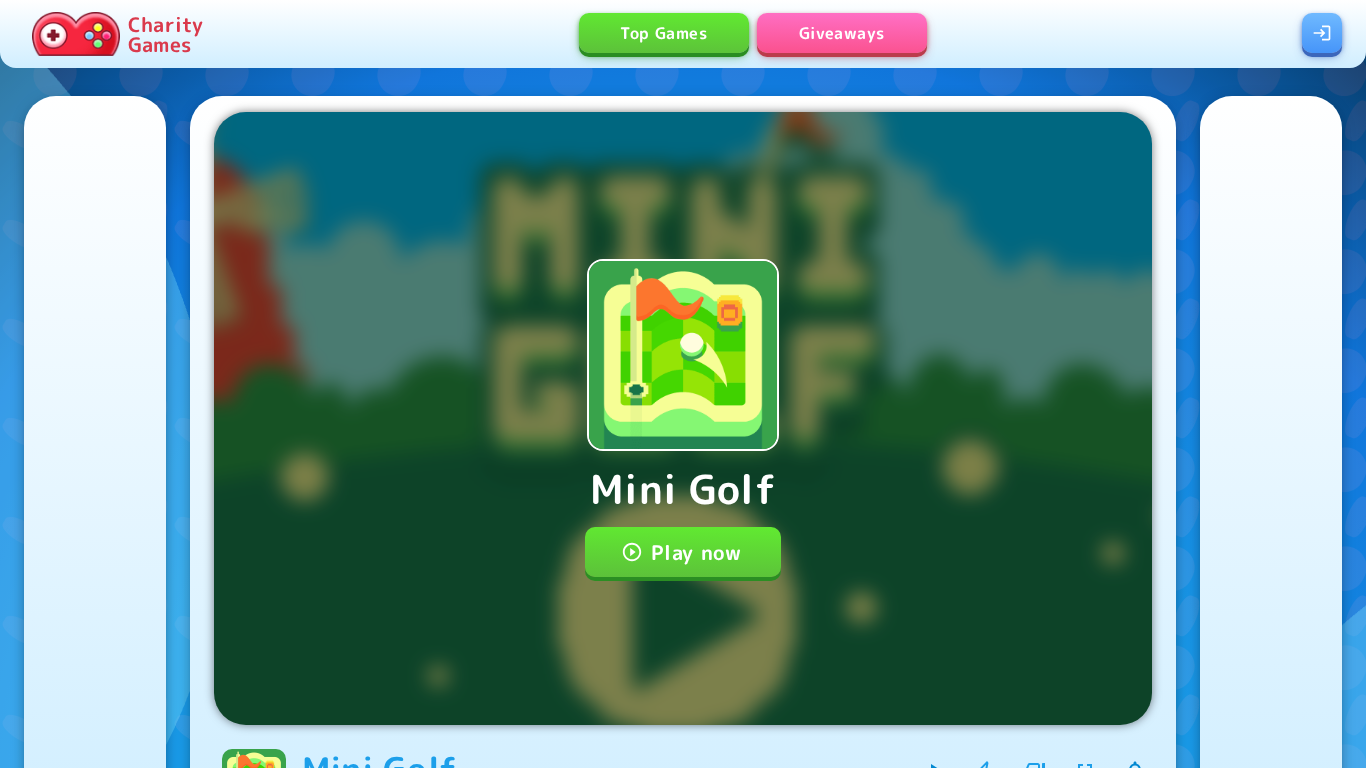 scroll, scrollTop: 0, scrollLeft: 0, axis: both 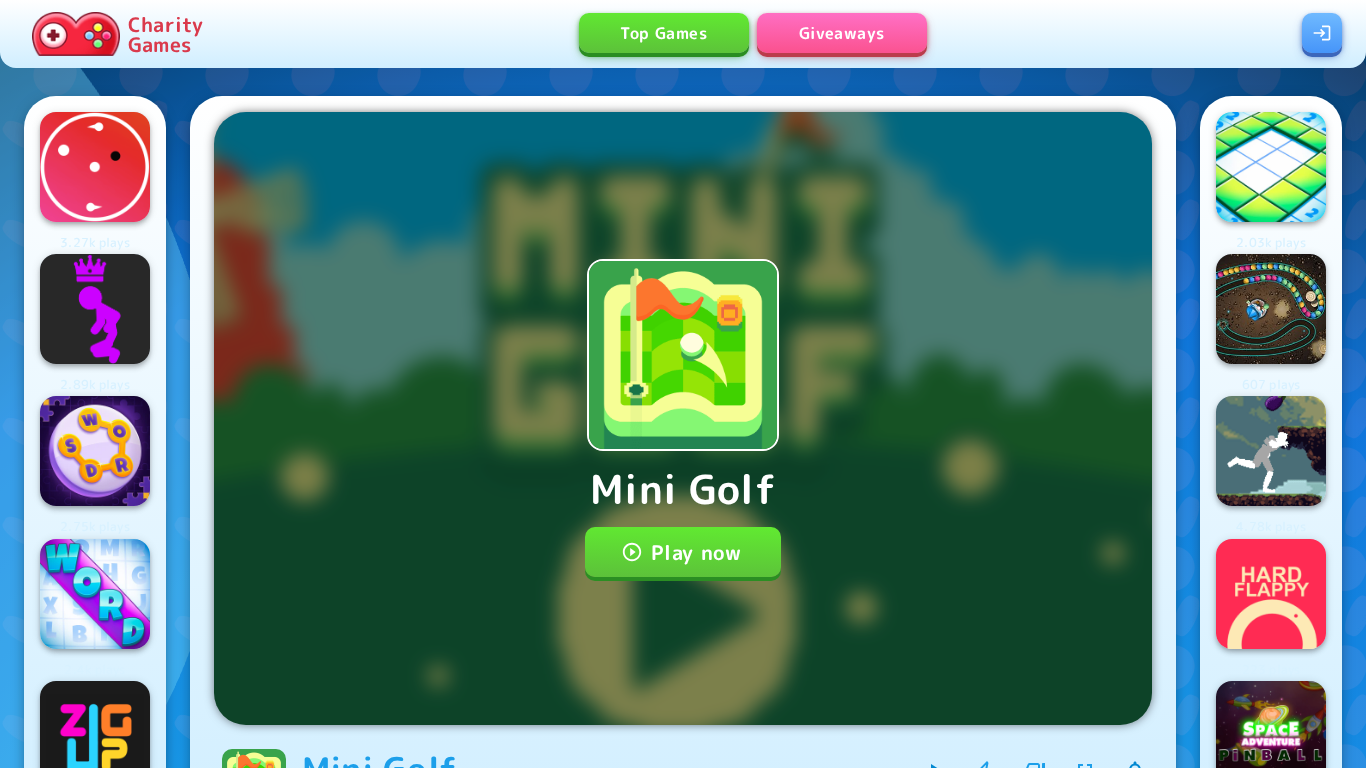click on "Play now" at bounding box center [683, 552] 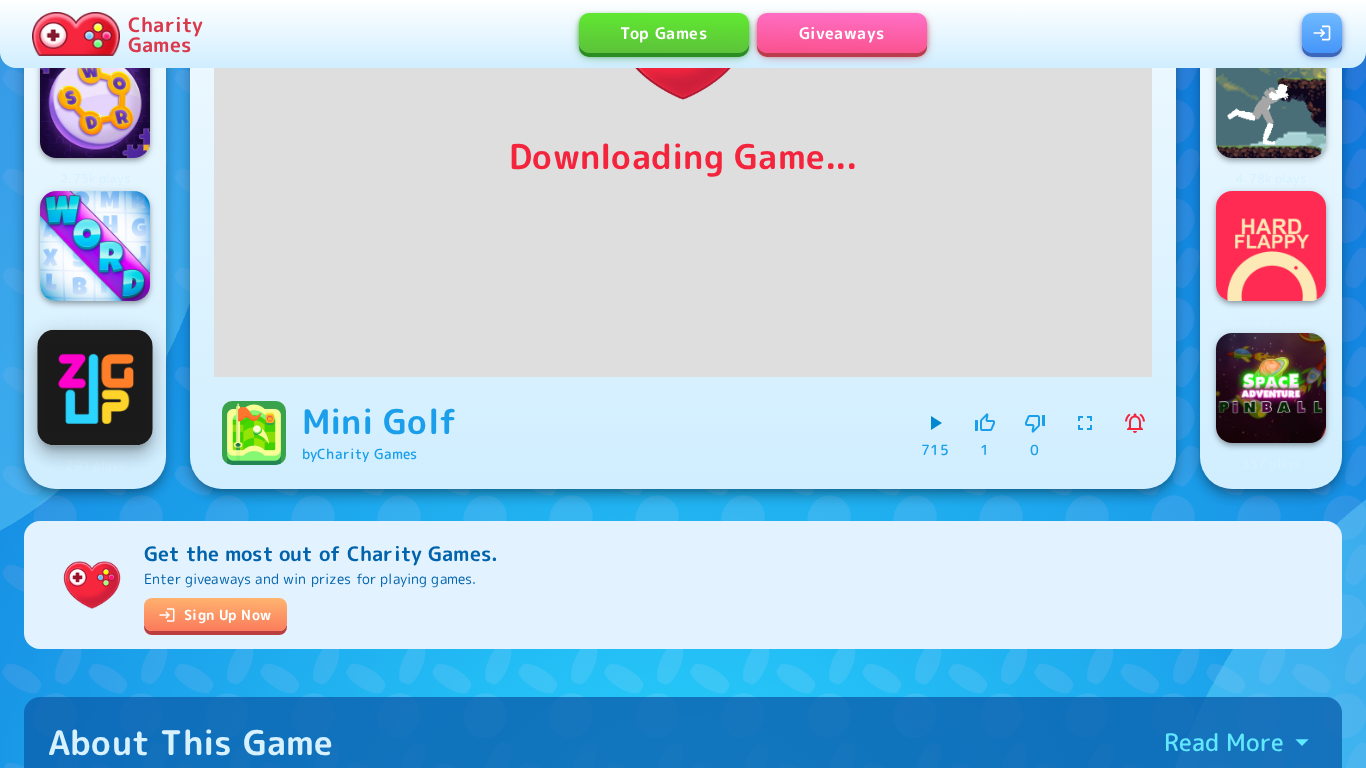 scroll, scrollTop: 0, scrollLeft: 0, axis: both 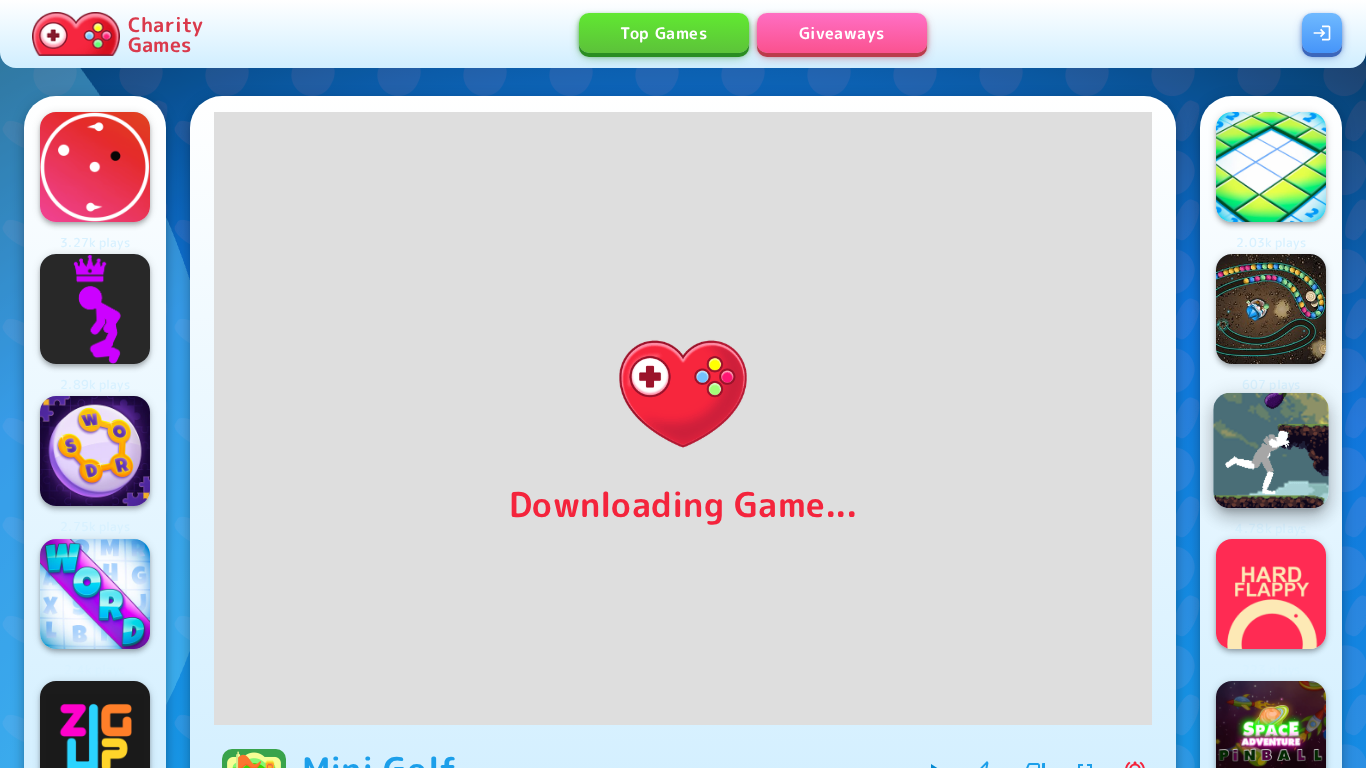 click at bounding box center [1271, 451] 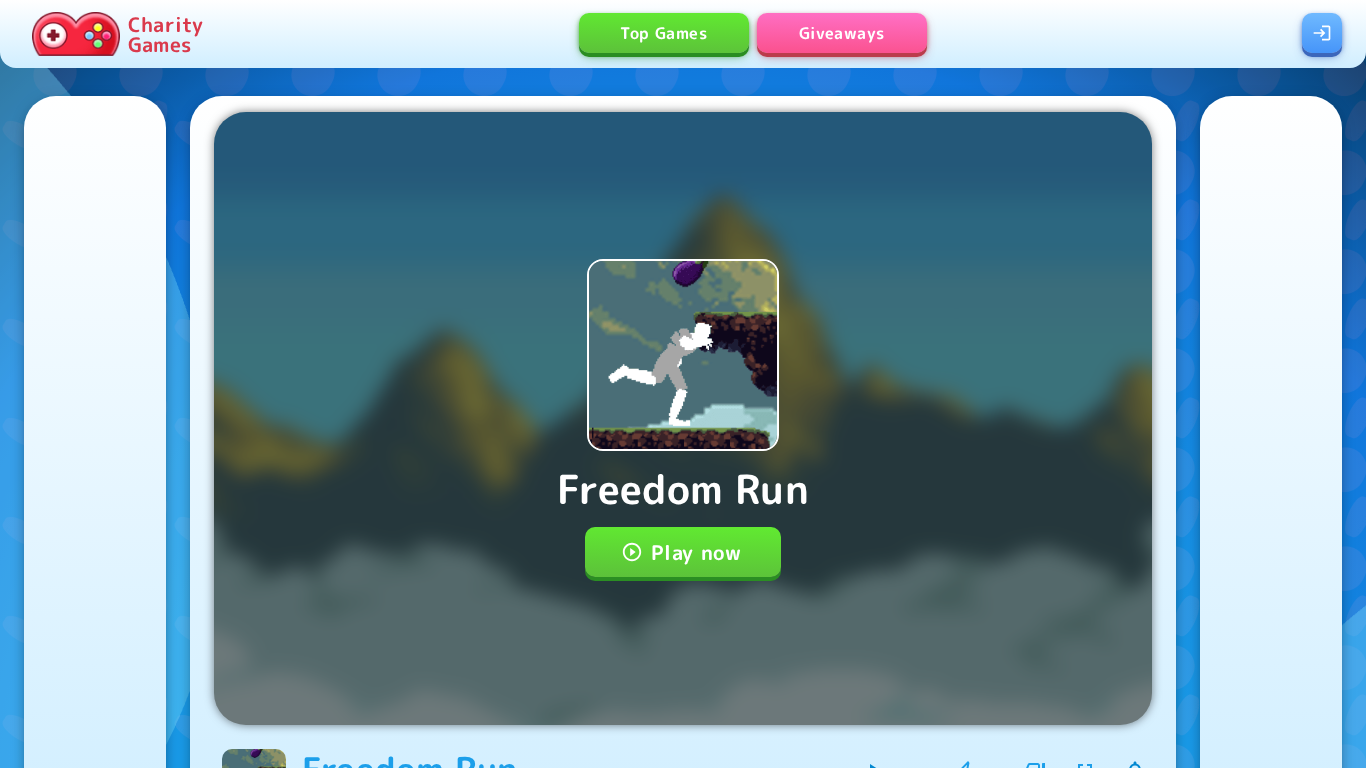 scroll, scrollTop: 0, scrollLeft: 0, axis: both 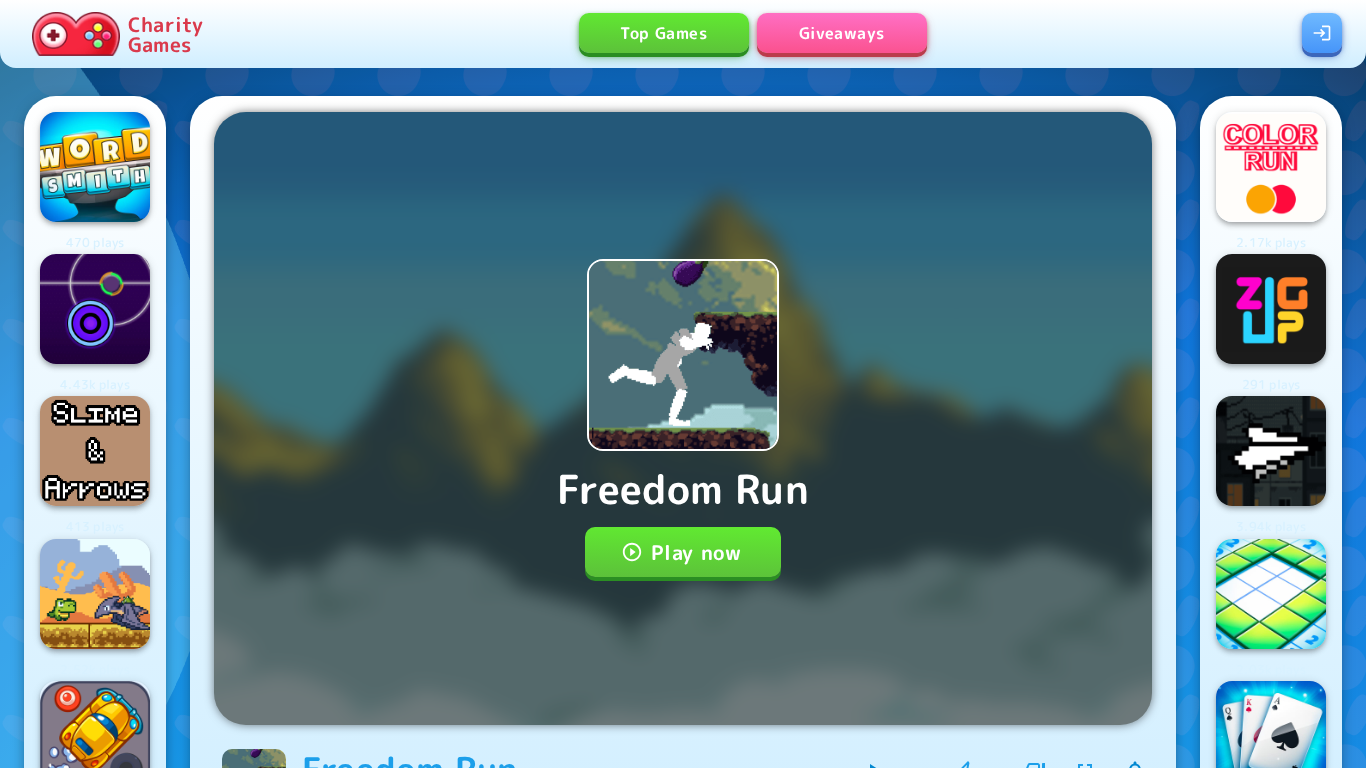 click on "Play now" at bounding box center (683, 552) 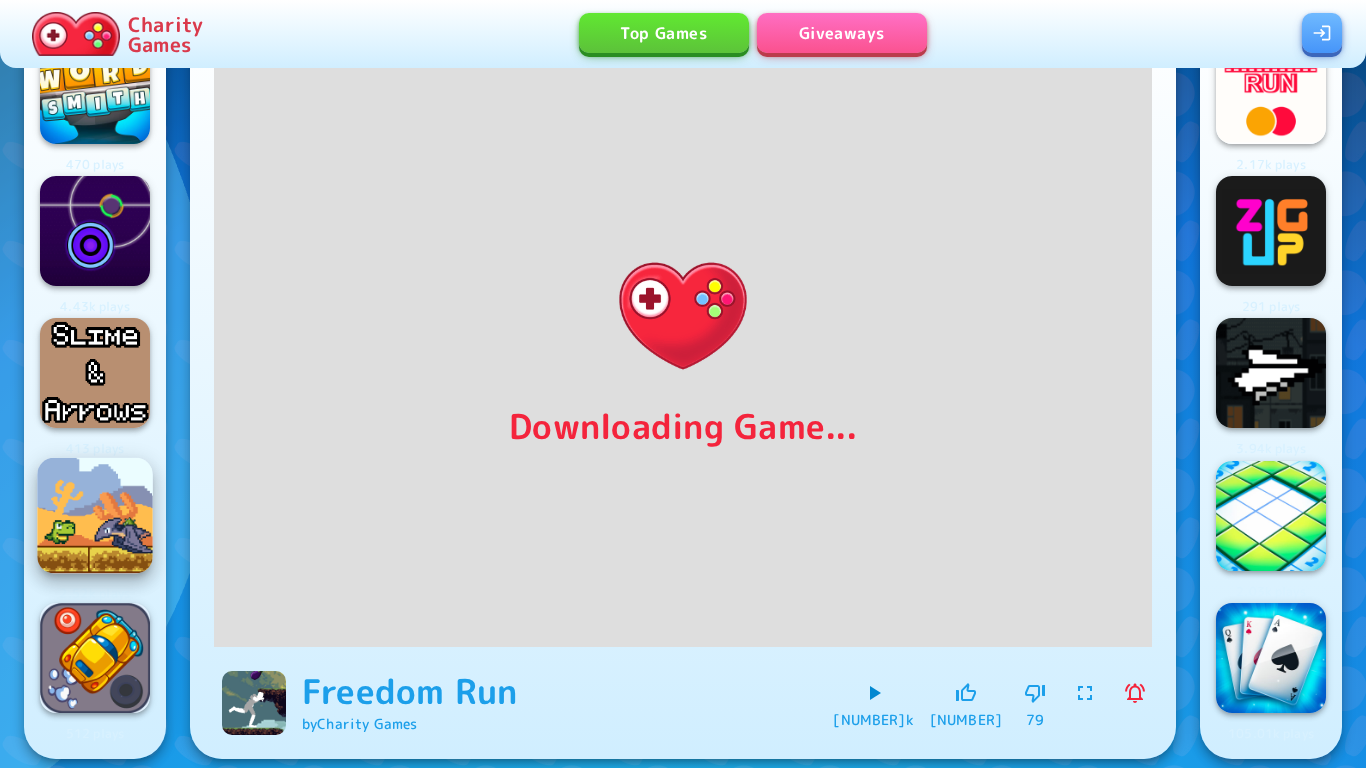 scroll, scrollTop: 42, scrollLeft: 0, axis: vertical 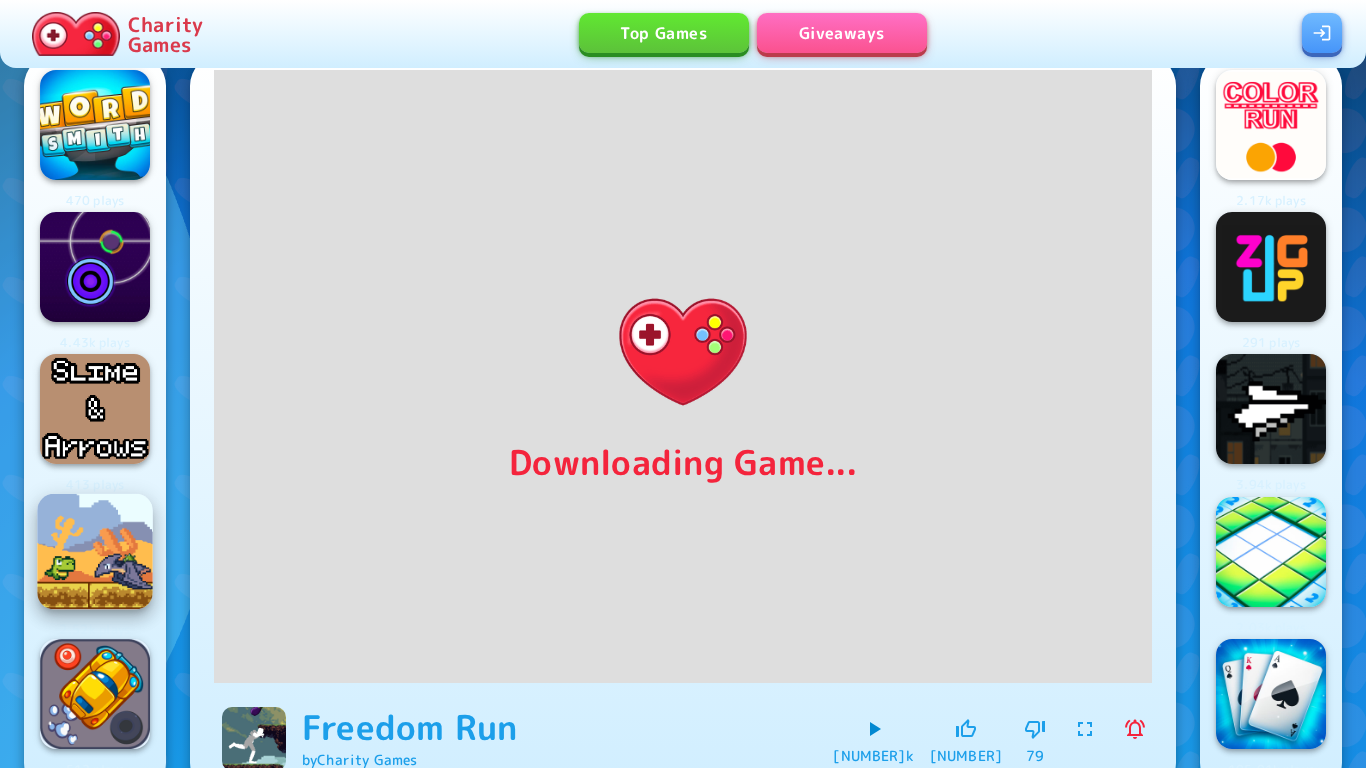 click at bounding box center [95, 551] 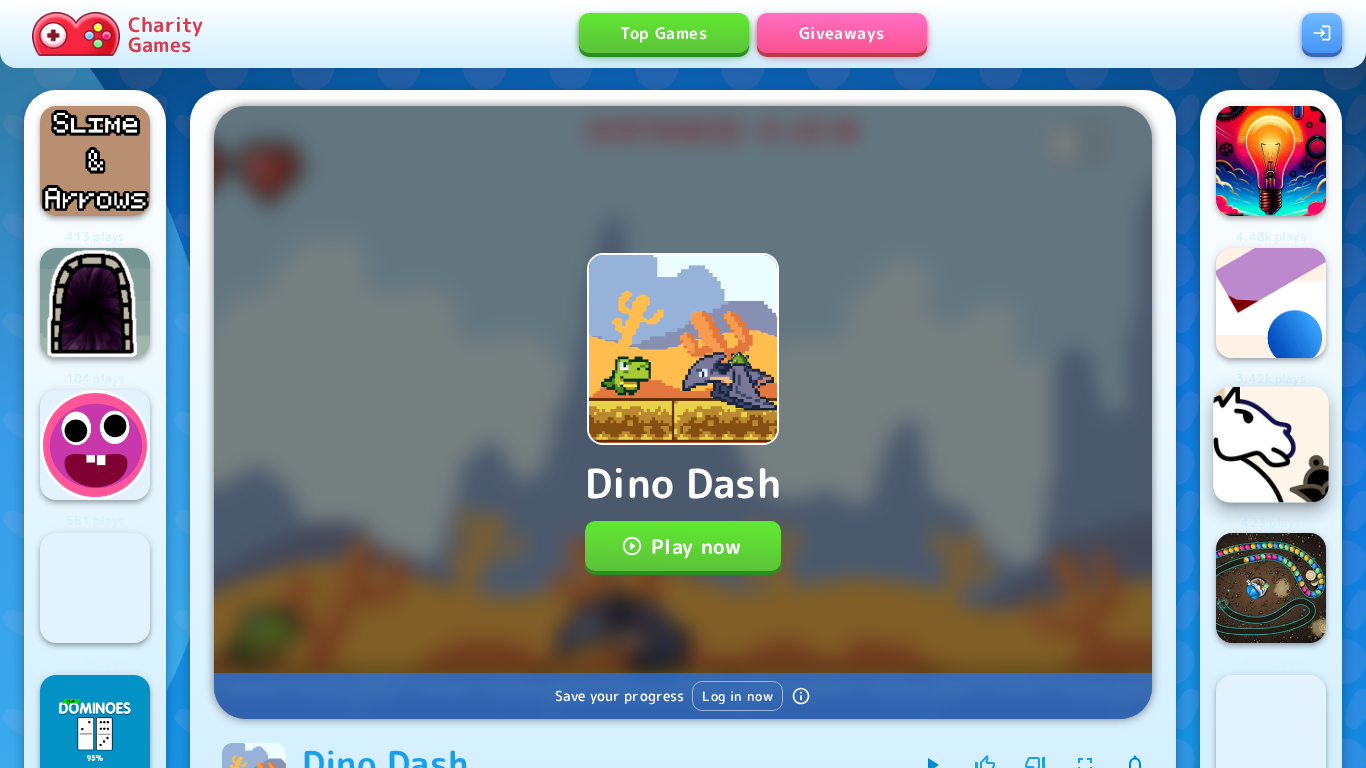 scroll, scrollTop: 0, scrollLeft: 0, axis: both 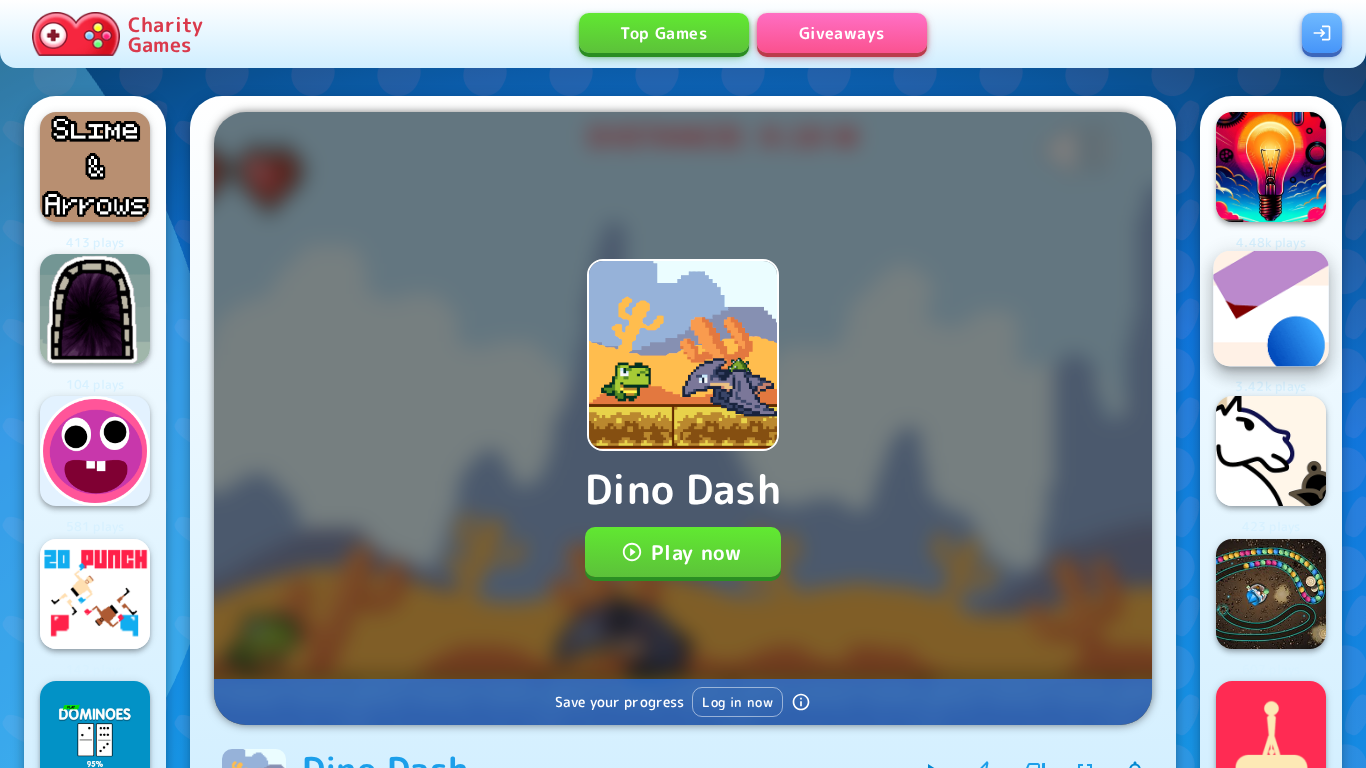 click at bounding box center [1271, 309] 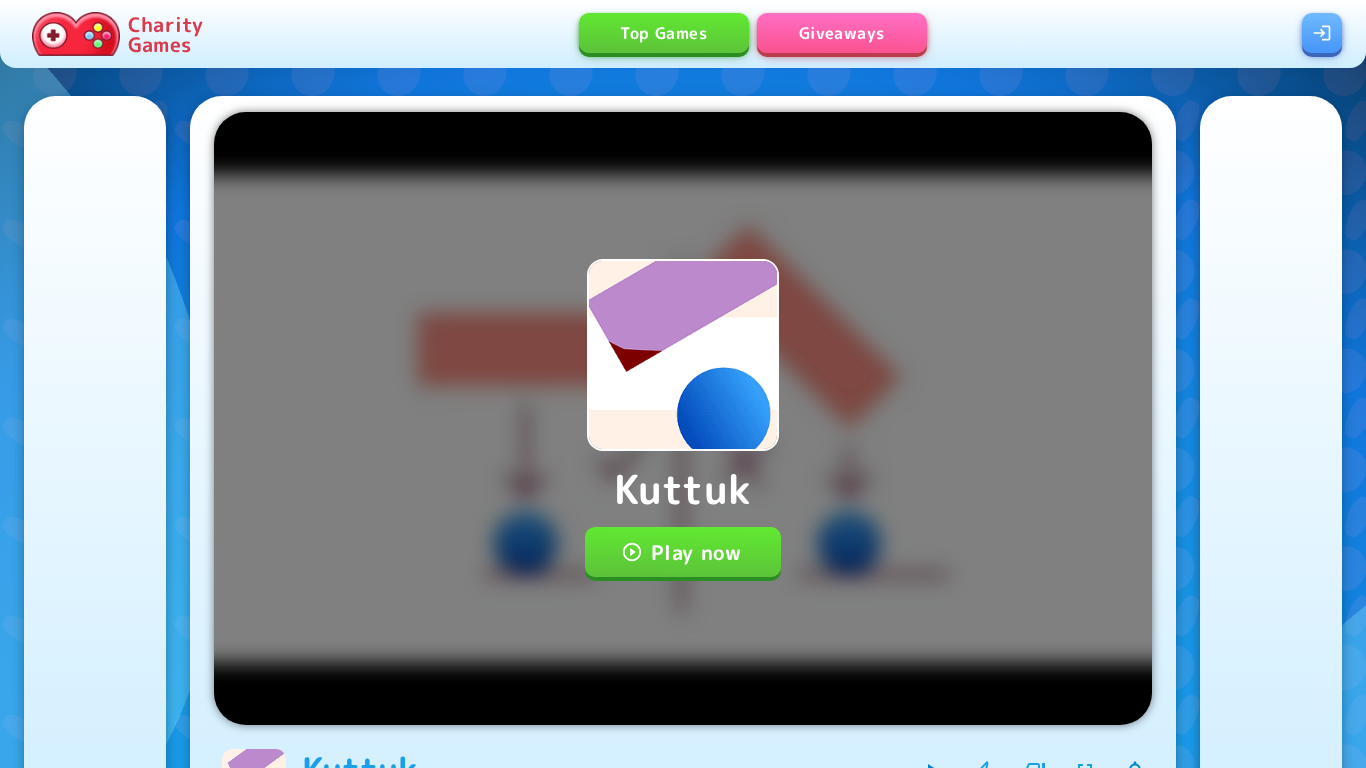 scroll, scrollTop: 0, scrollLeft: 0, axis: both 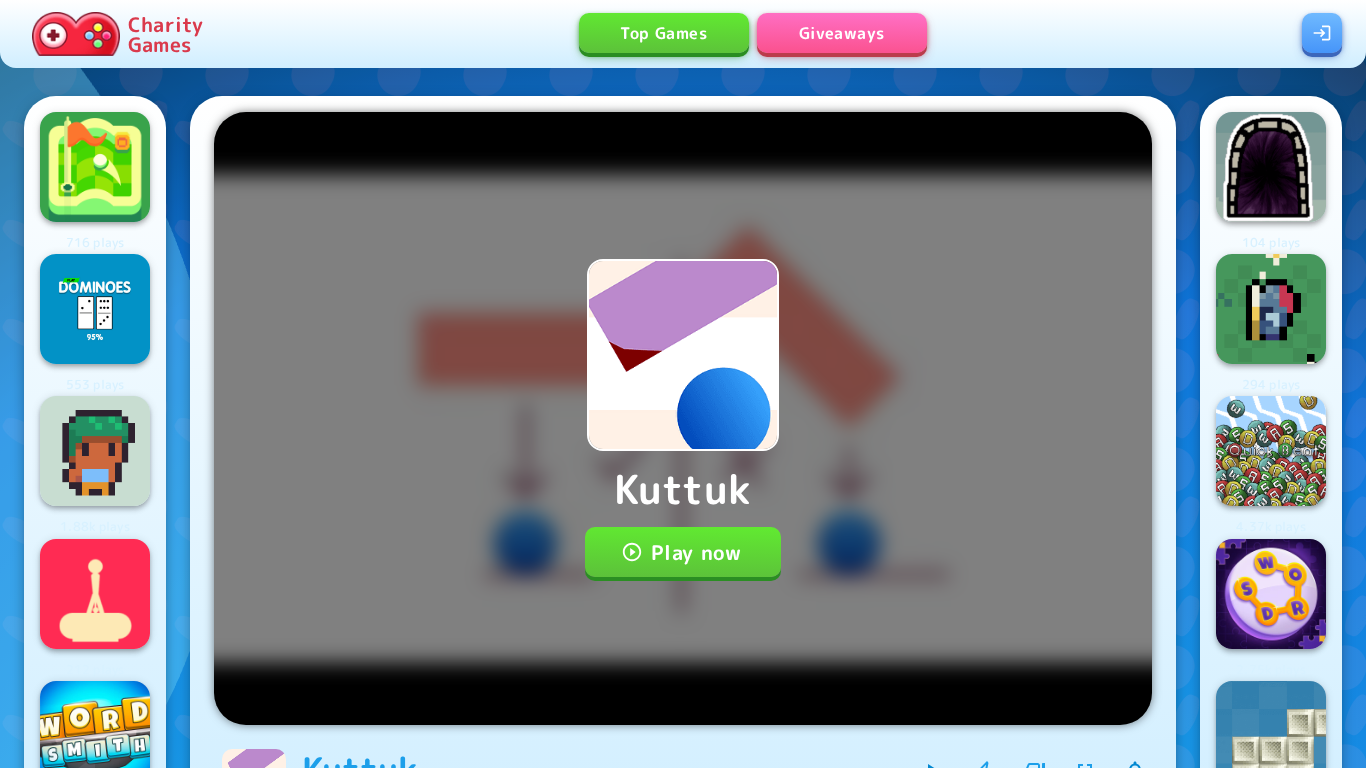 click on "Play now" at bounding box center (683, 552) 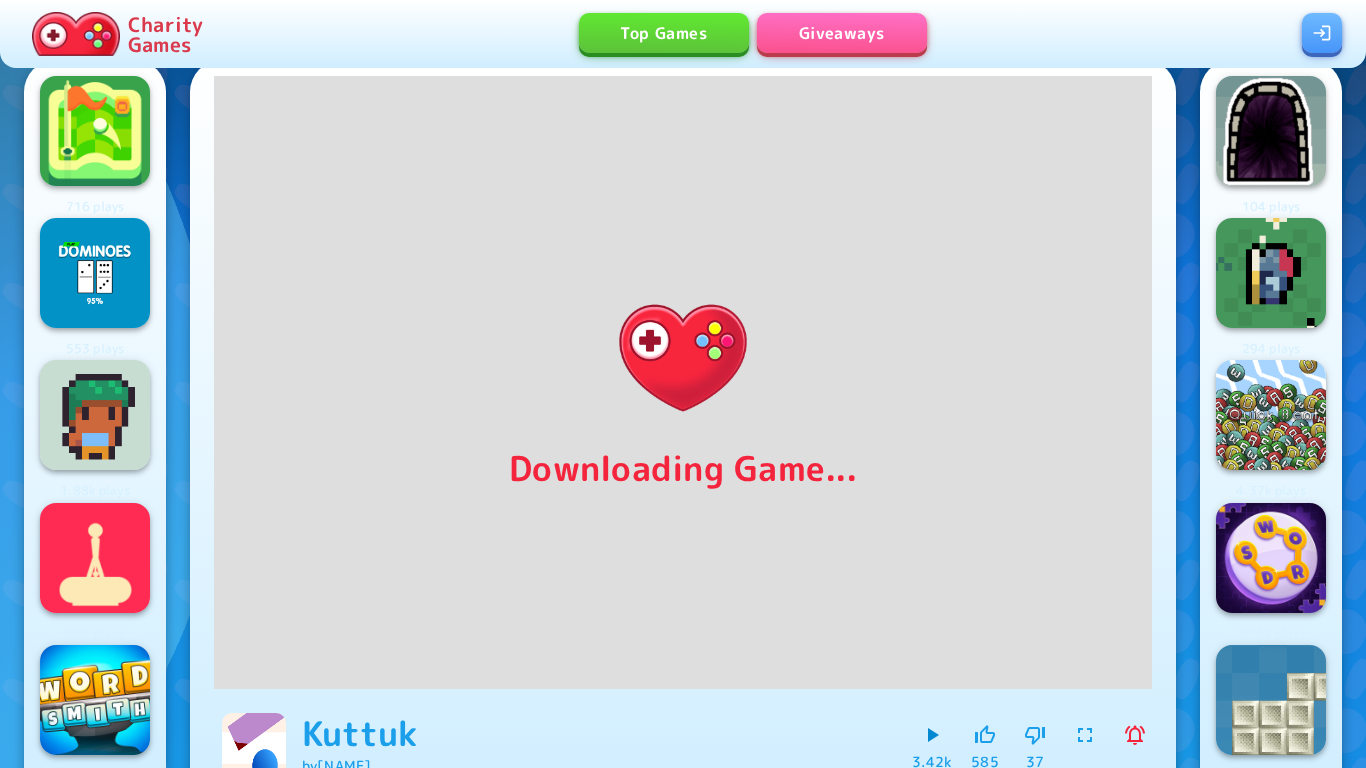 scroll, scrollTop: 0, scrollLeft: 0, axis: both 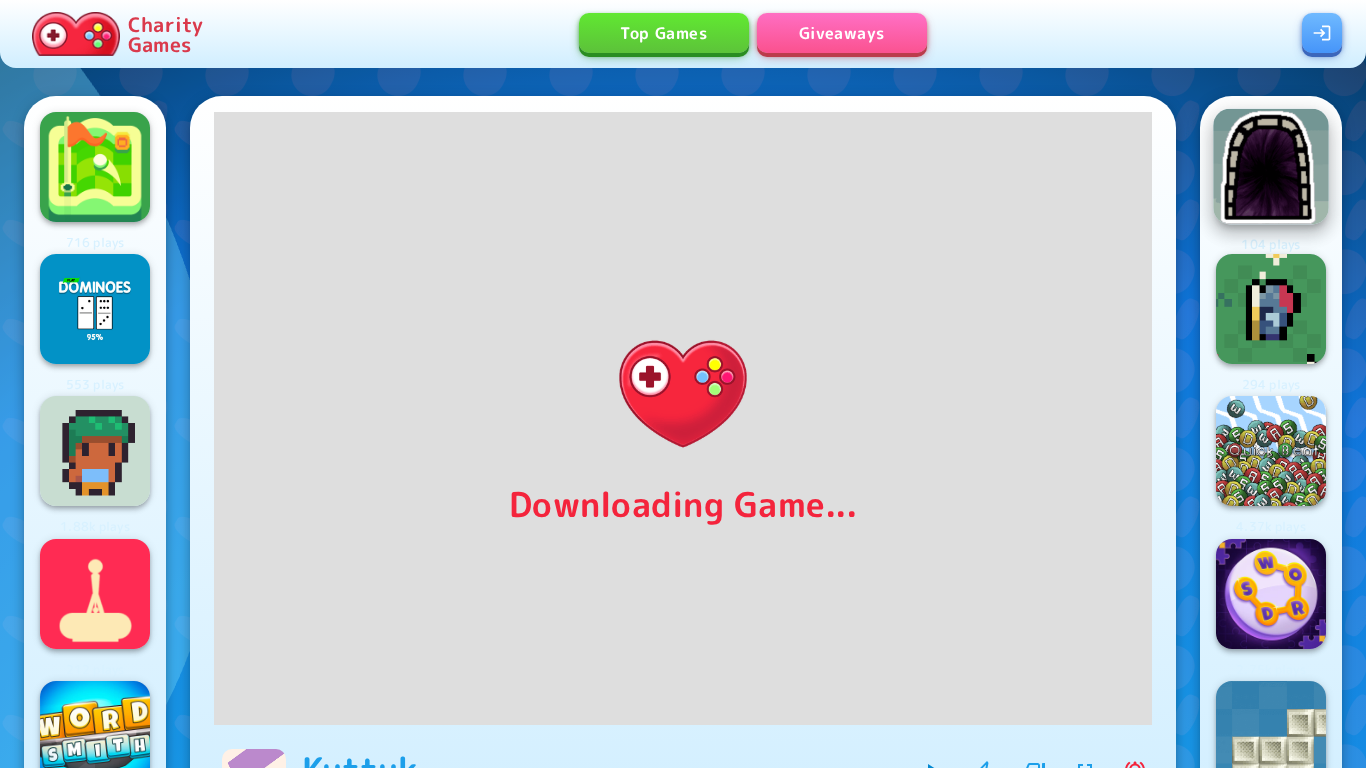 click at bounding box center [1271, 167] 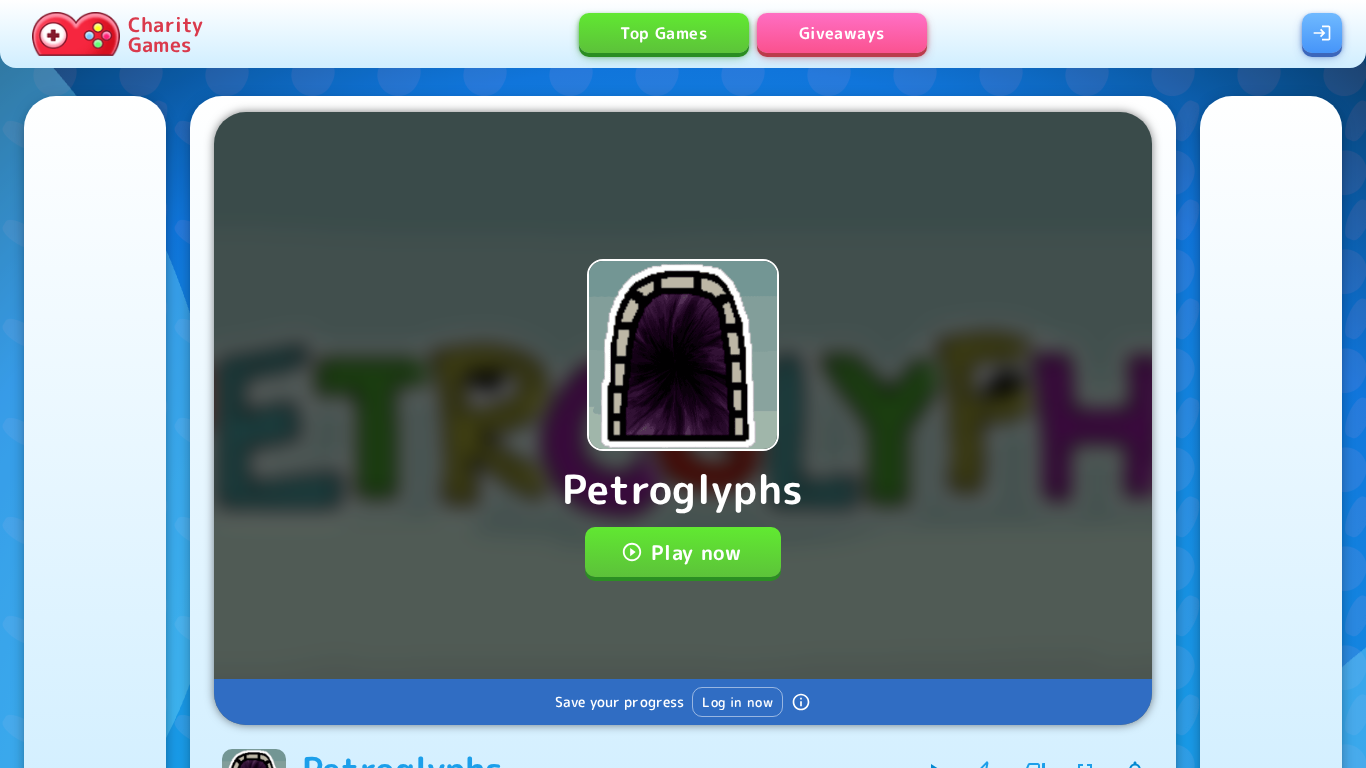 scroll, scrollTop: 0, scrollLeft: 0, axis: both 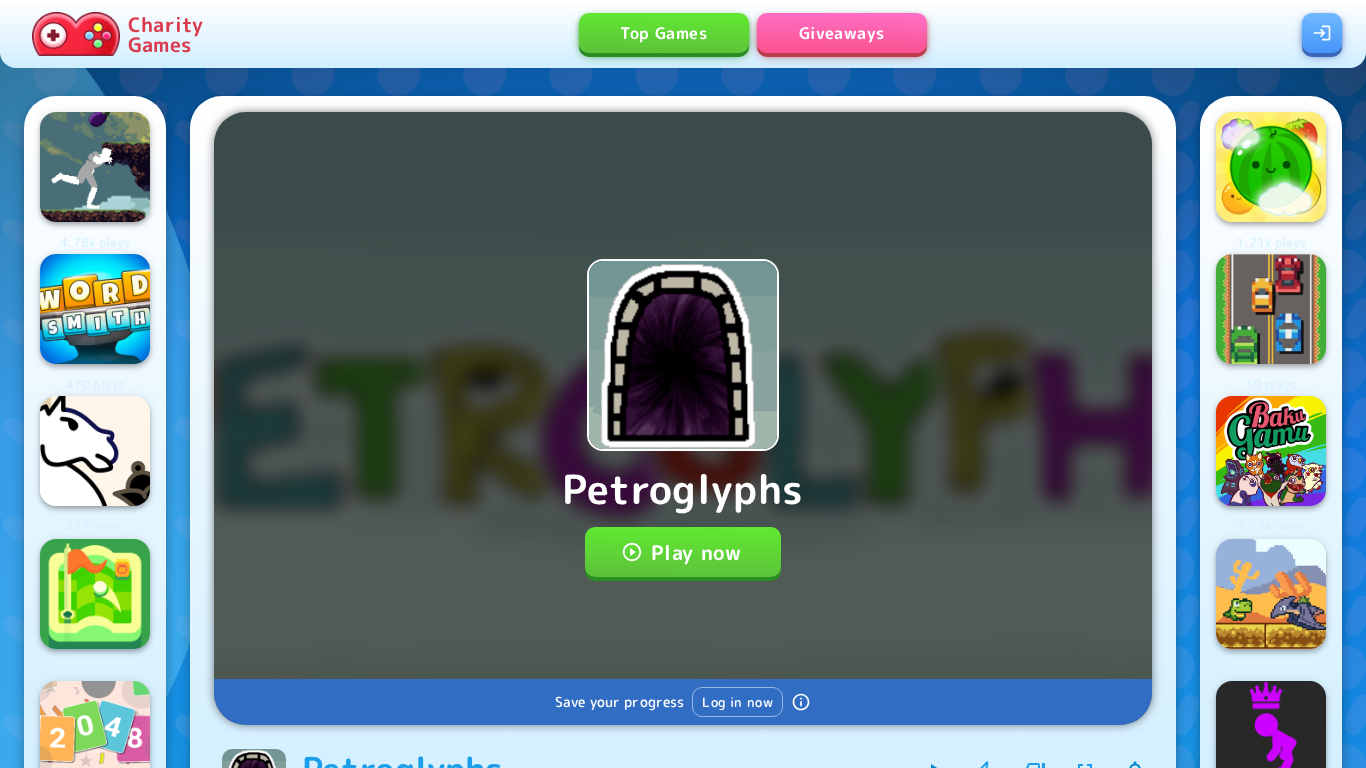 click on "Play now" at bounding box center (683, 552) 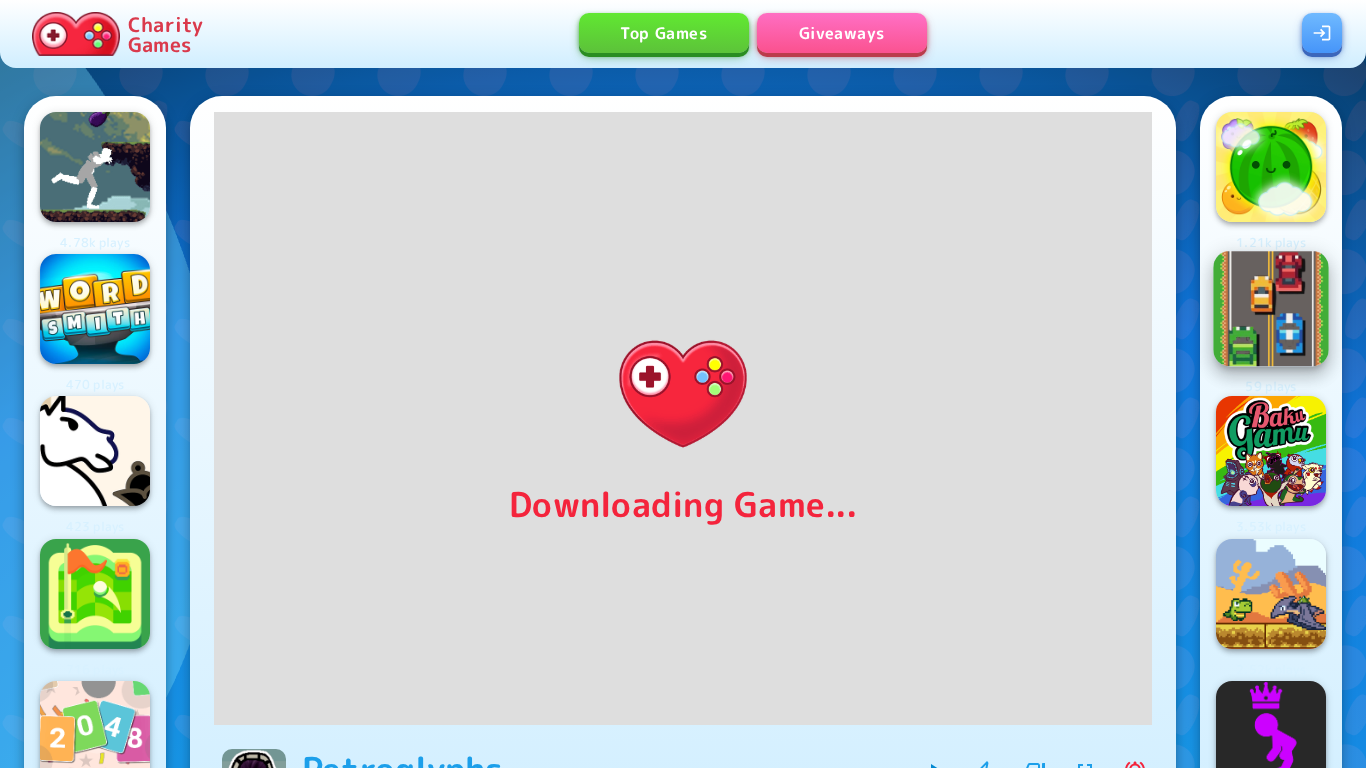 click at bounding box center [1271, 309] 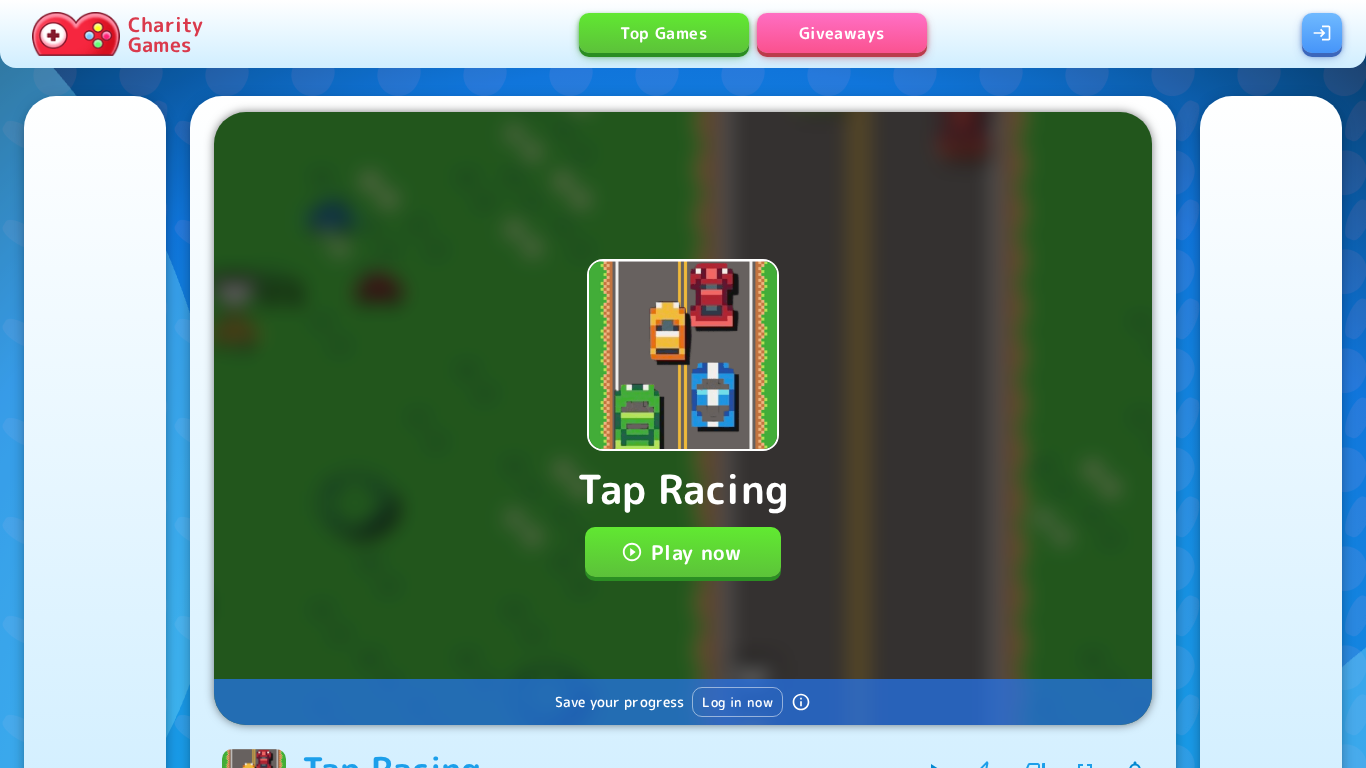 scroll, scrollTop: 0, scrollLeft: 0, axis: both 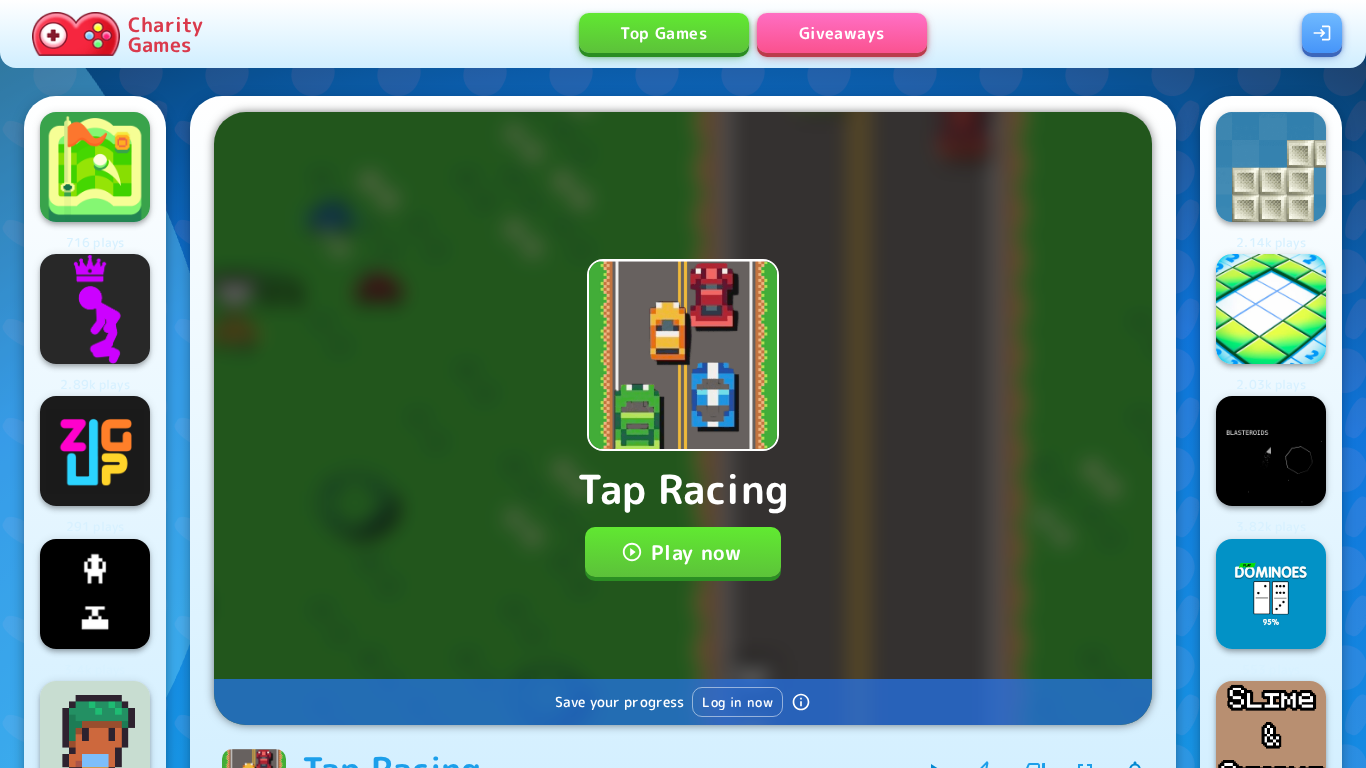 click on "Play now" at bounding box center [683, 552] 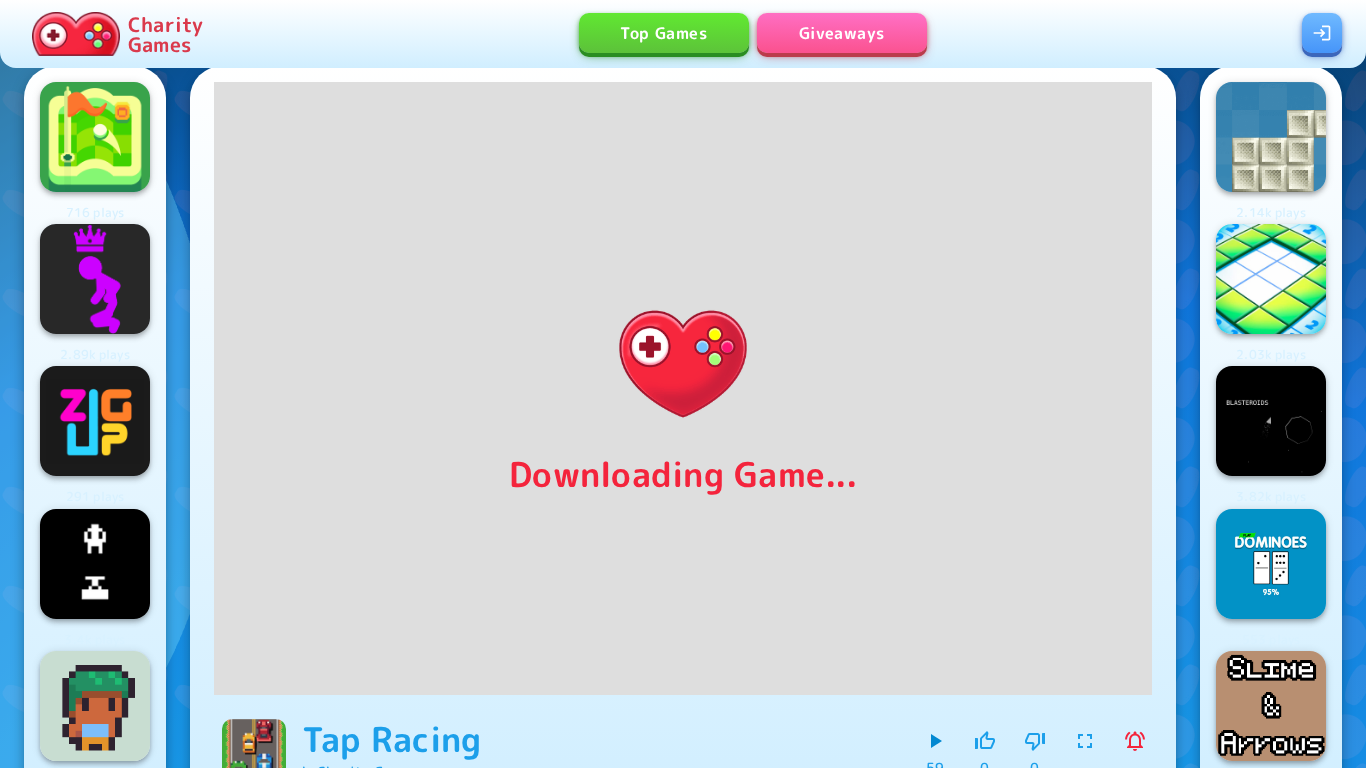 scroll, scrollTop: 0, scrollLeft: 0, axis: both 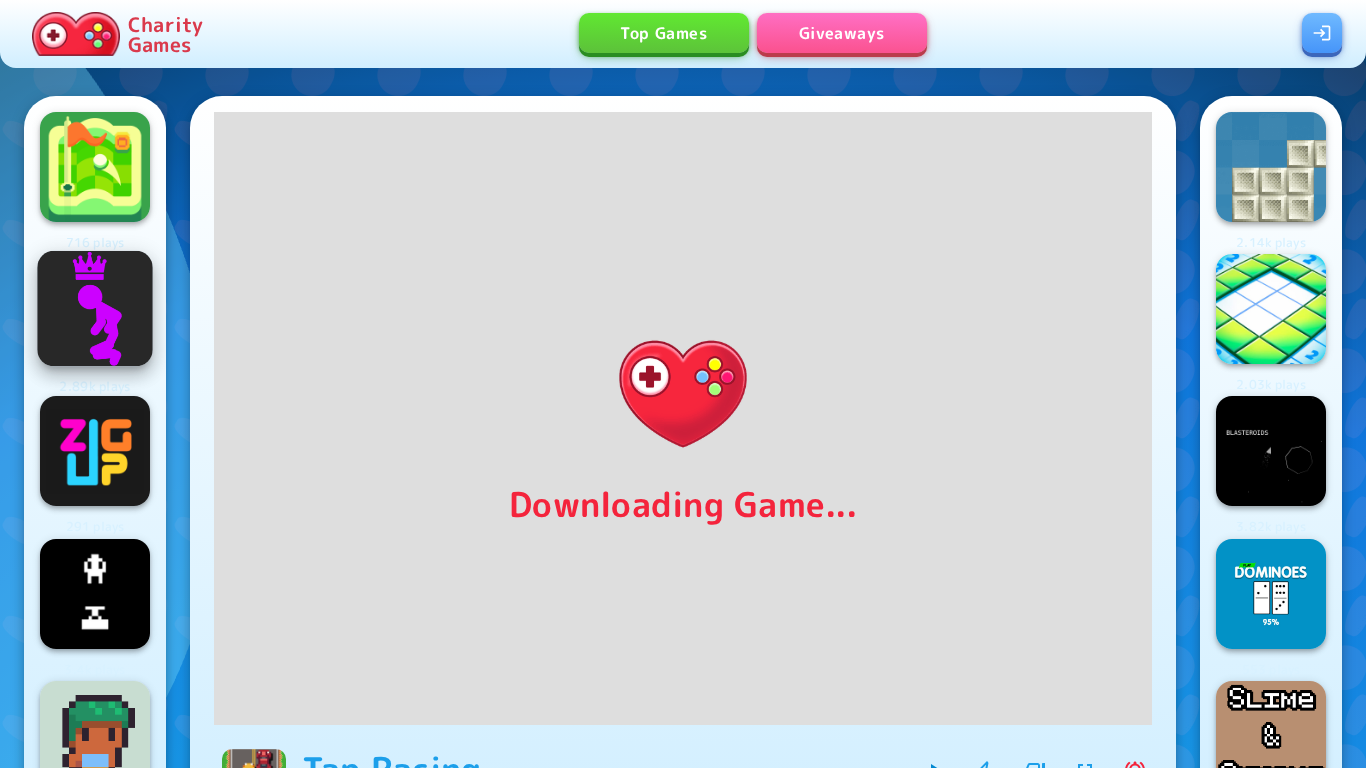click at bounding box center [95, 309] 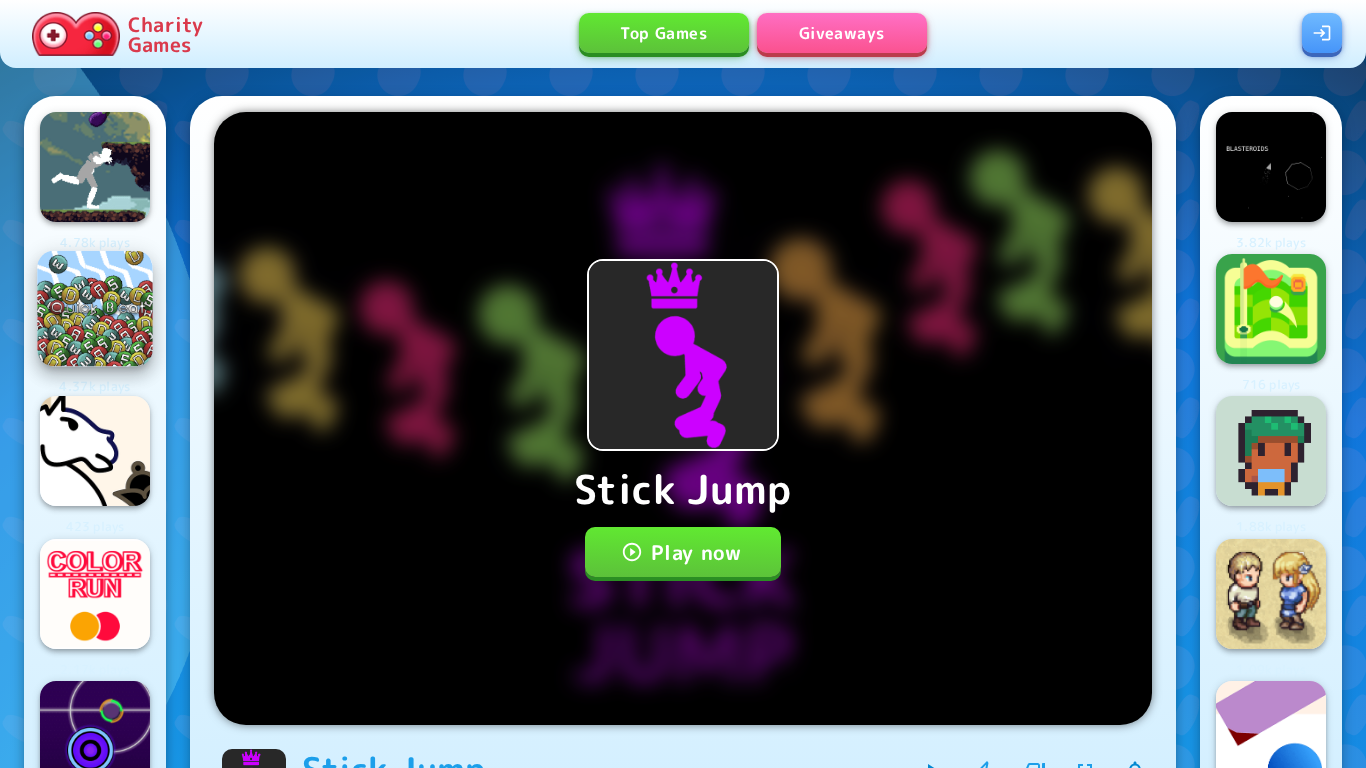 scroll, scrollTop: 0, scrollLeft: 0, axis: both 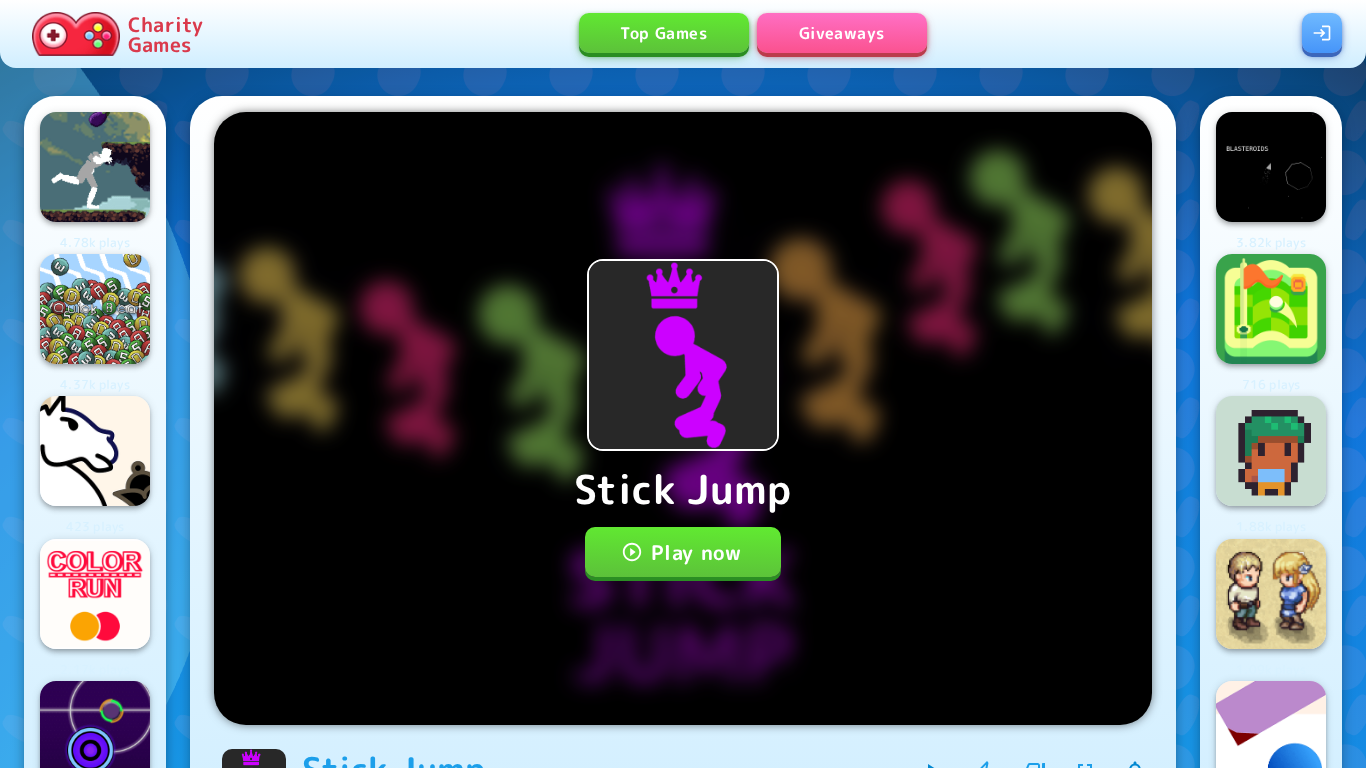 click on "Play now" at bounding box center (683, 552) 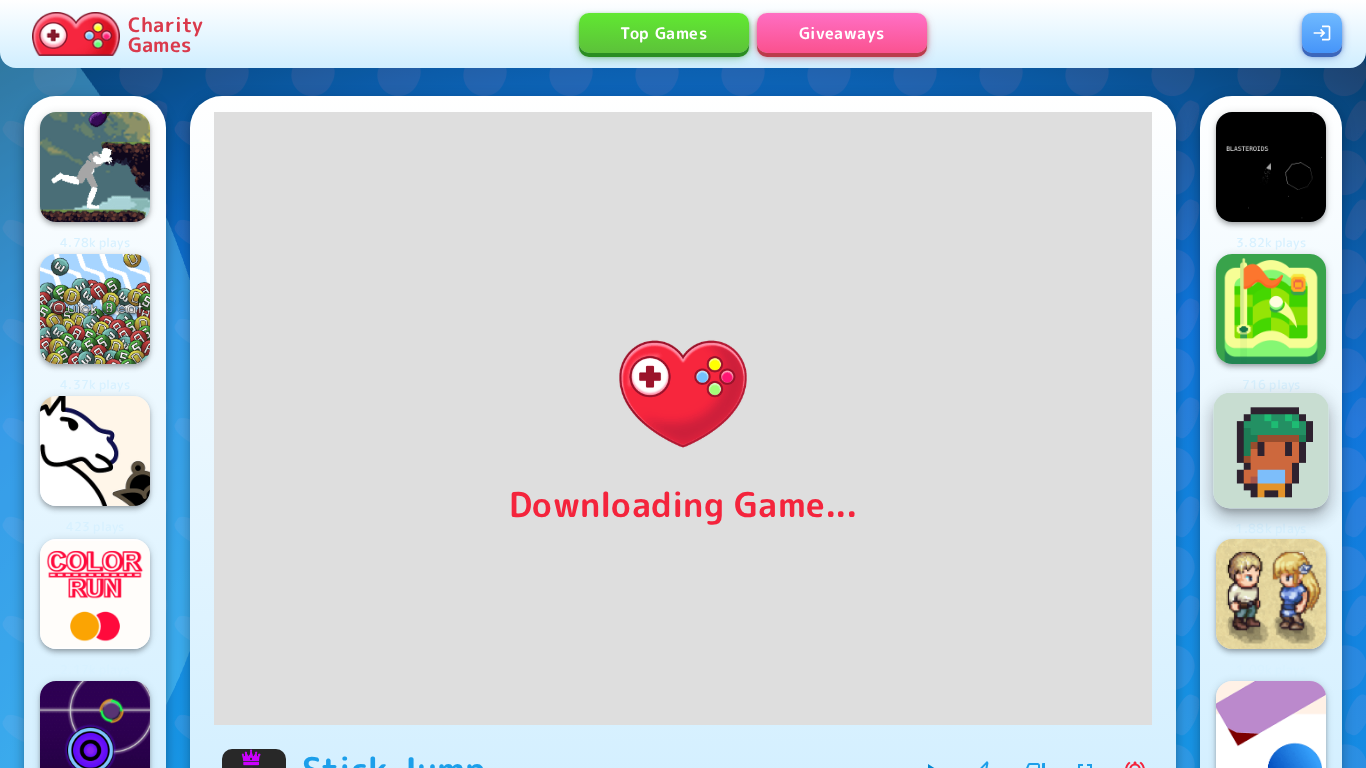 click at bounding box center (1271, 451) 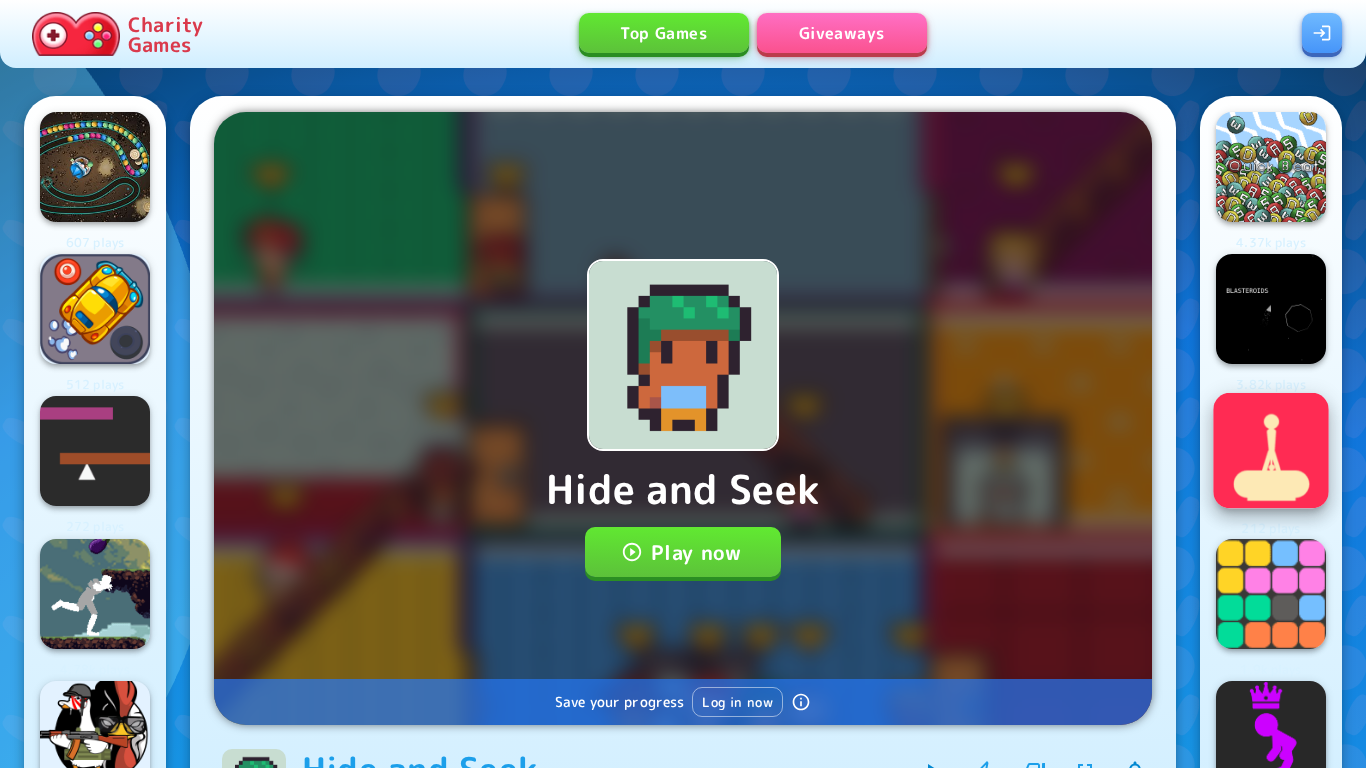 scroll, scrollTop: 0, scrollLeft: 0, axis: both 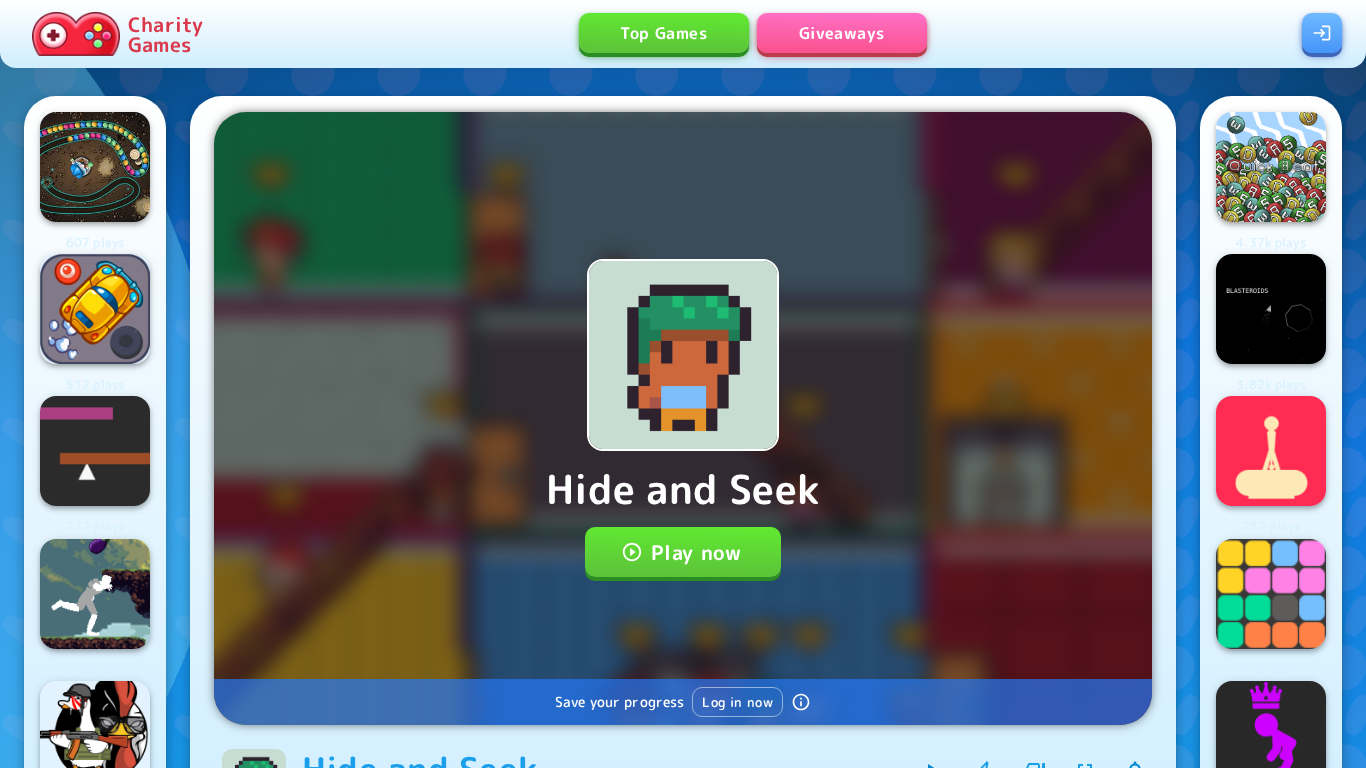 click on "Play now" at bounding box center (683, 552) 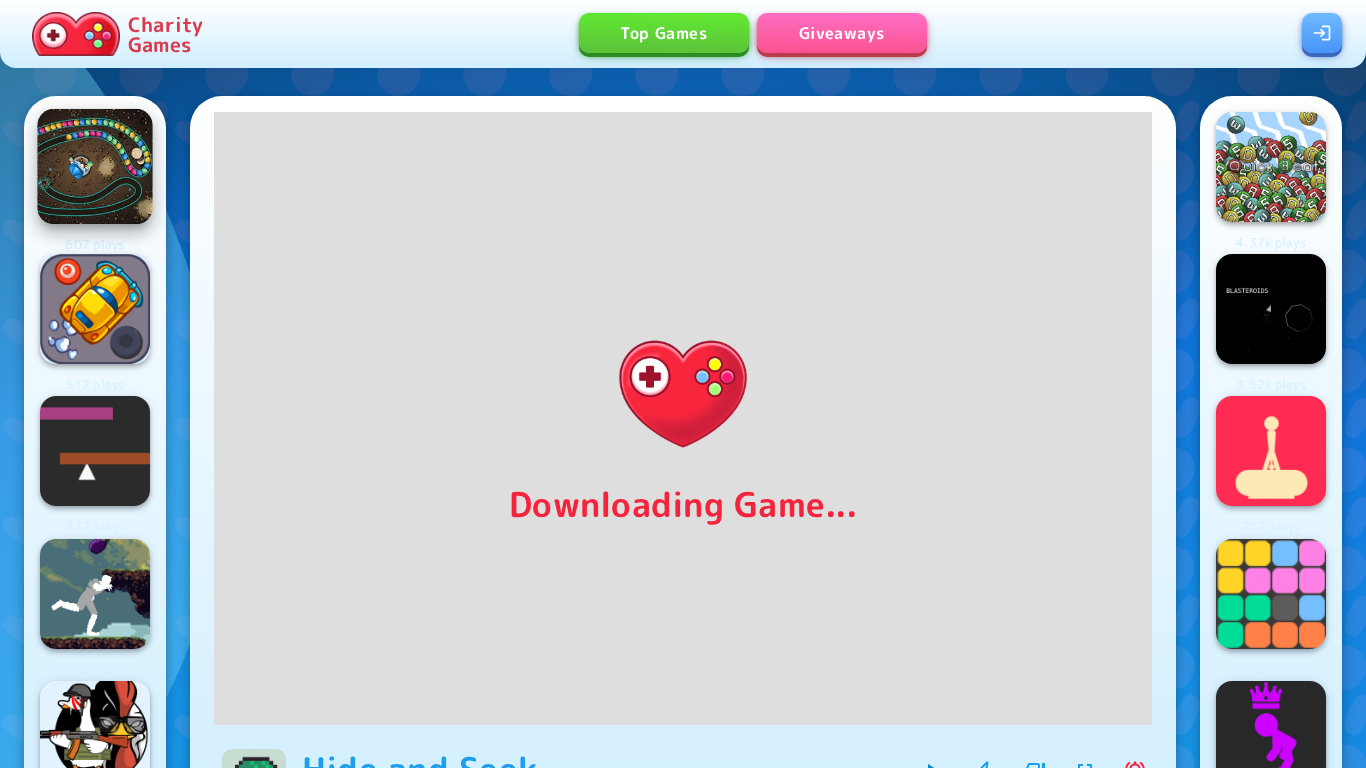 click at bounding box center (95, 167) 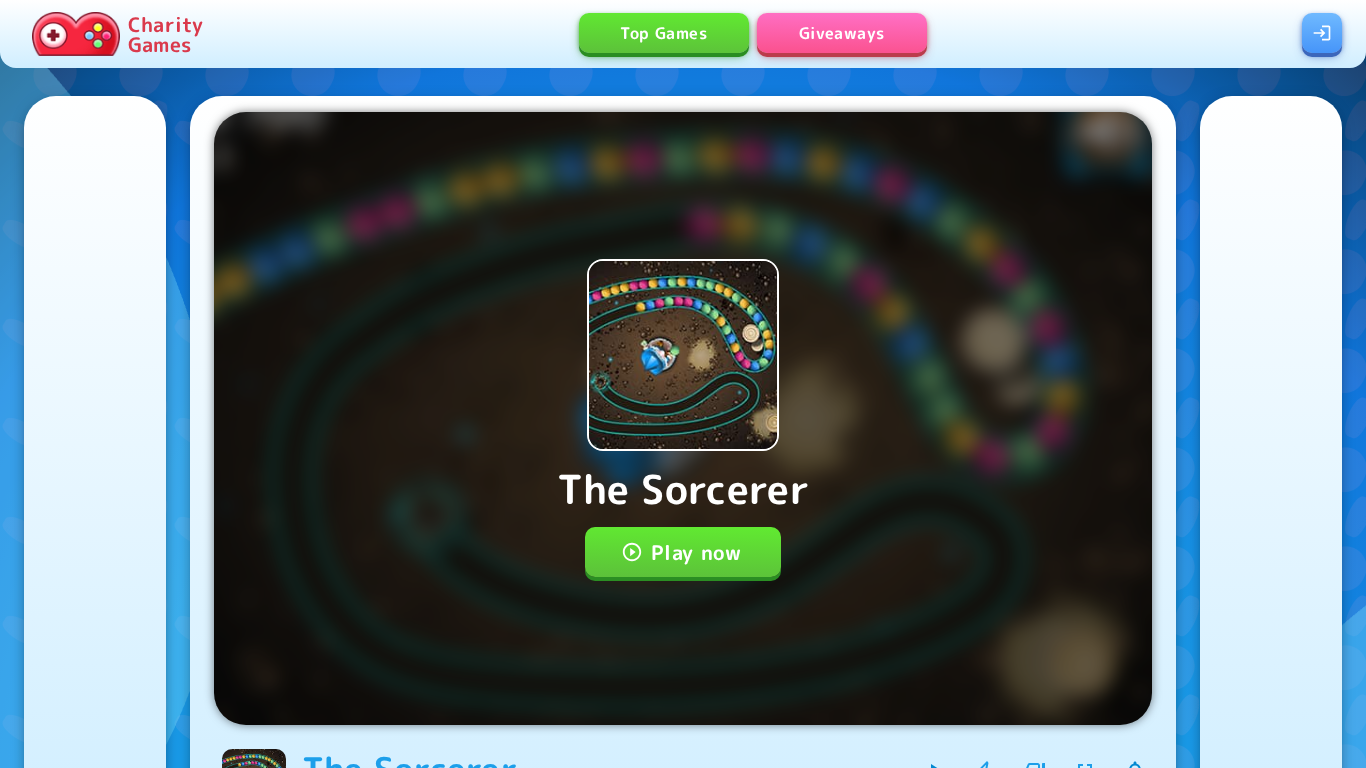 scroll, scrollTop: 0, scrollLeft: 0, axis: both 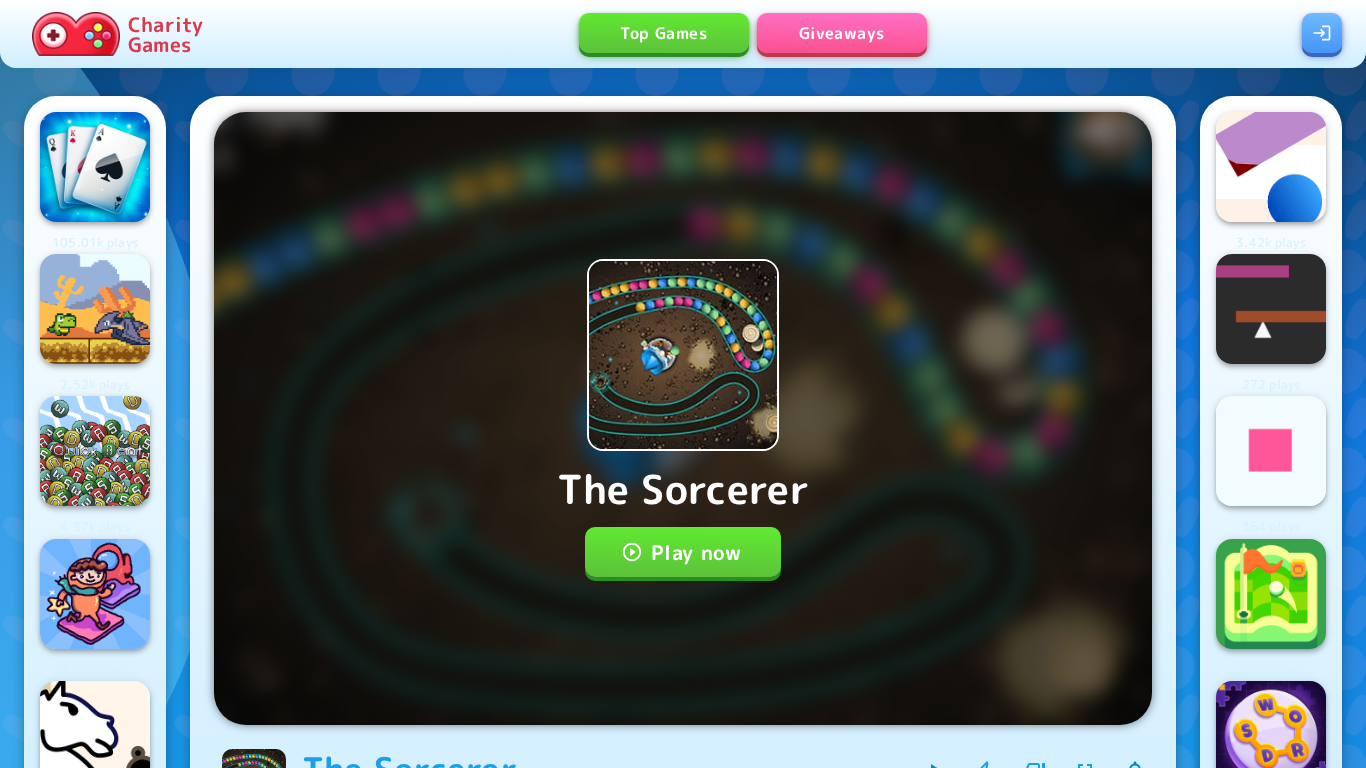 click on "Play now" at bounding box center [683, 552] 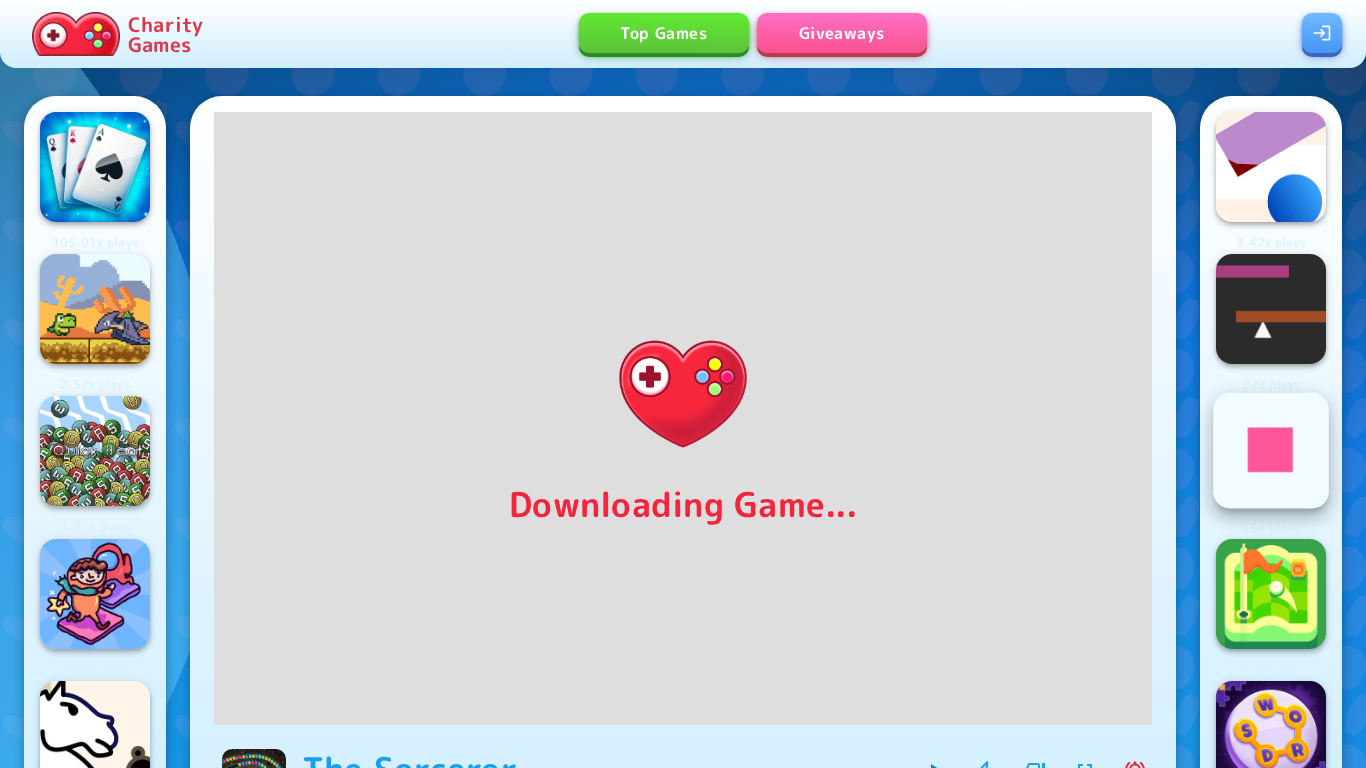 click at bounding box center [1271, 451] 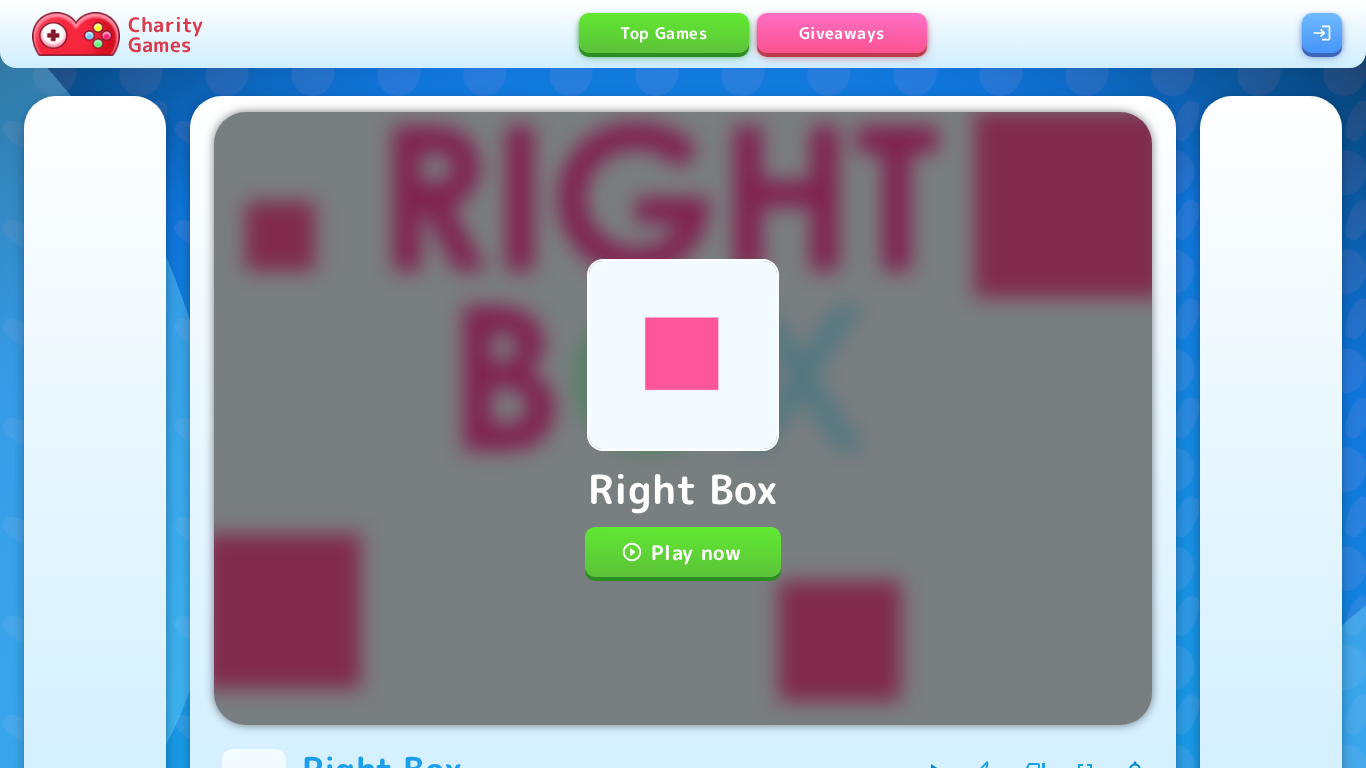 scroll, scrollTop: 0, scrollLeft: 0, axis: both 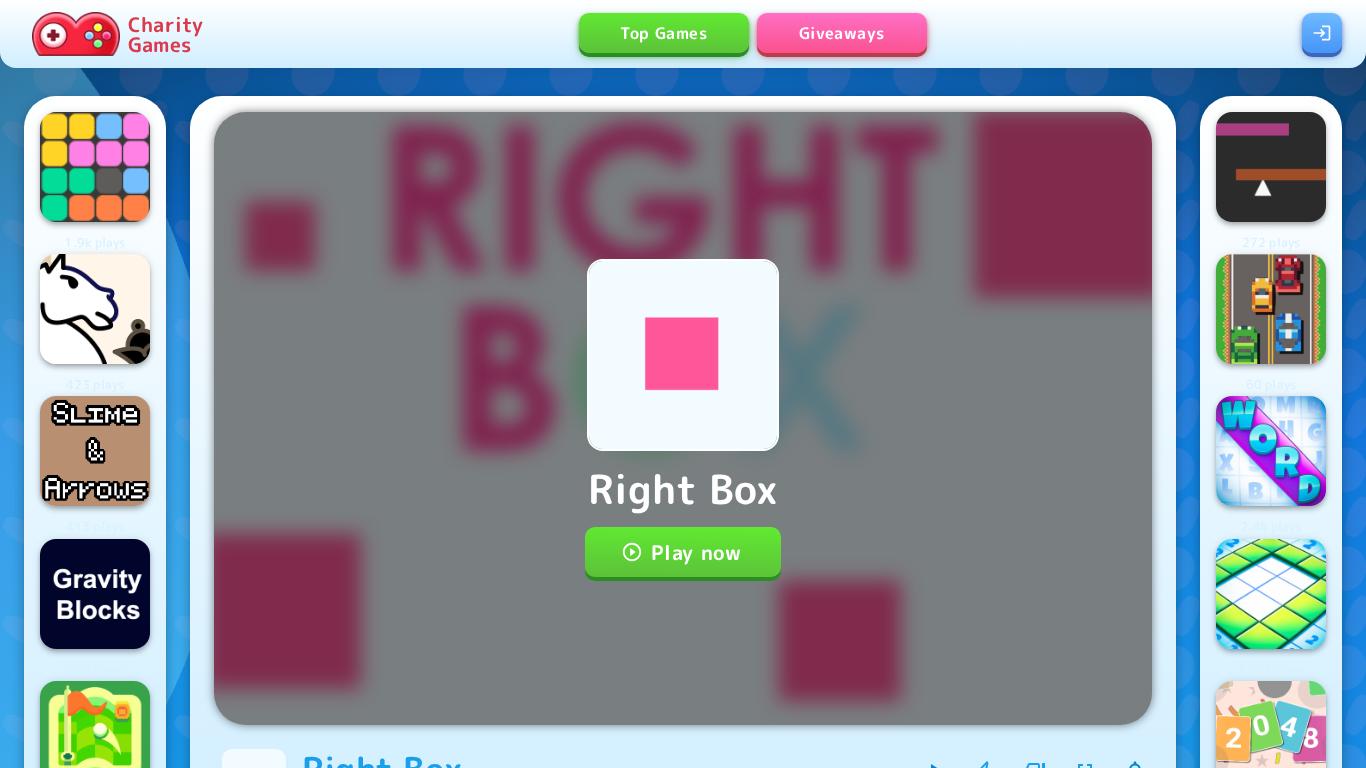 click on "Play now" at bounding box center [683, 552] 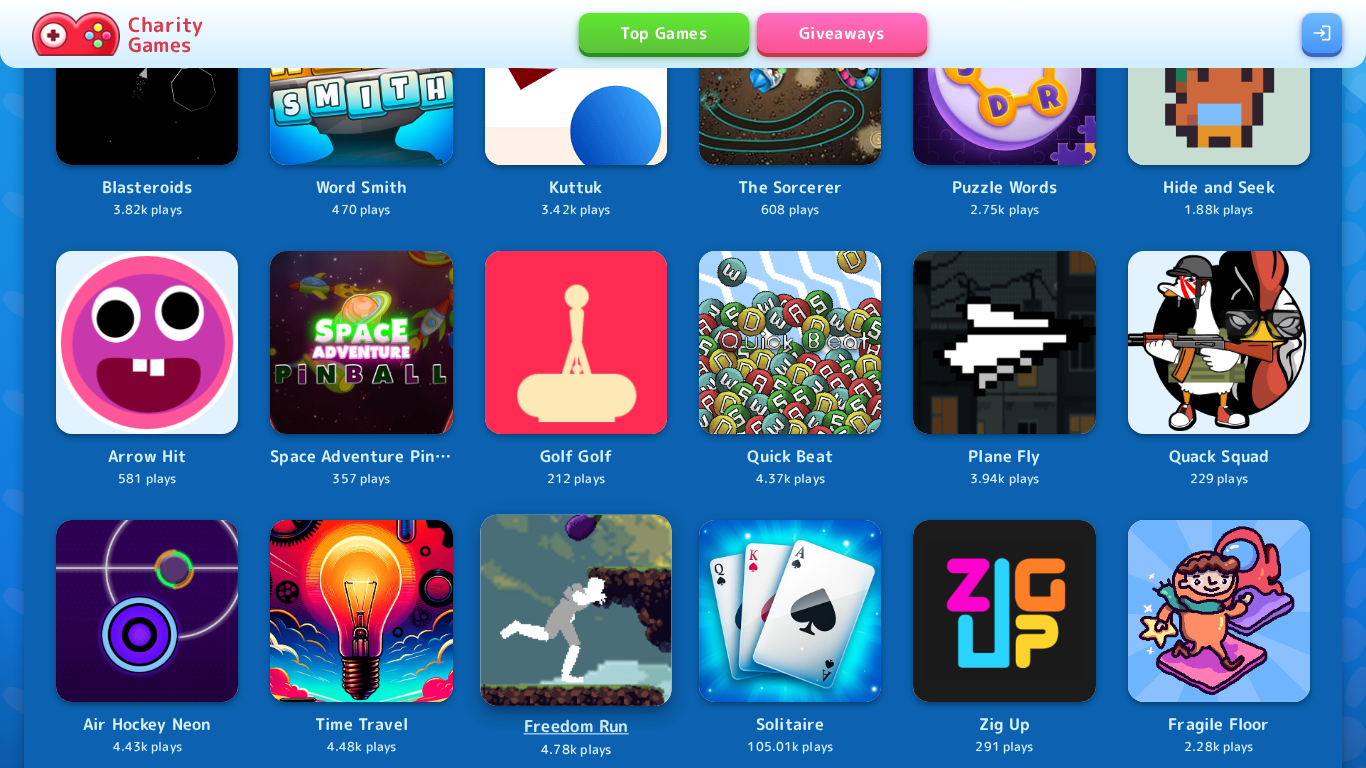 scroll, scrollTop: 1487, scrollLeft: 0, axis: vertical 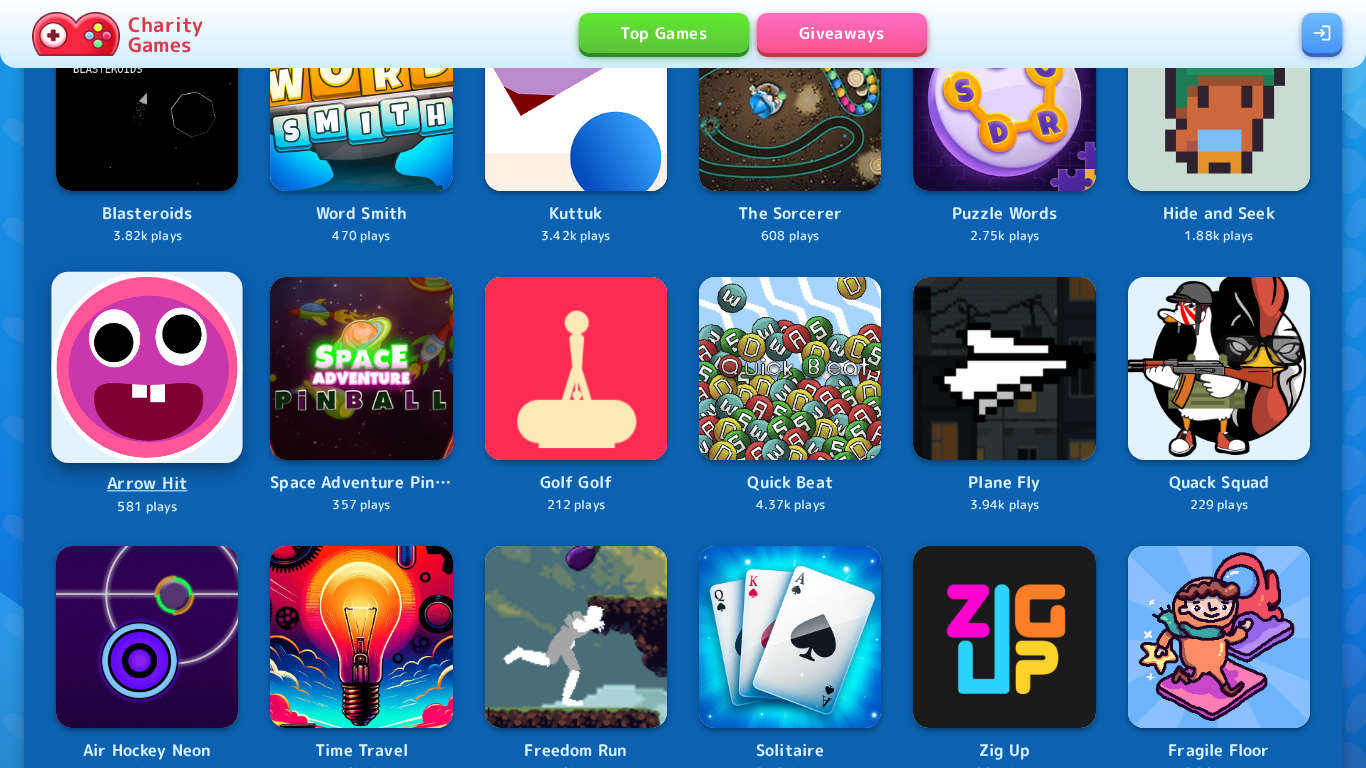 click at bounding box center (147, 368) 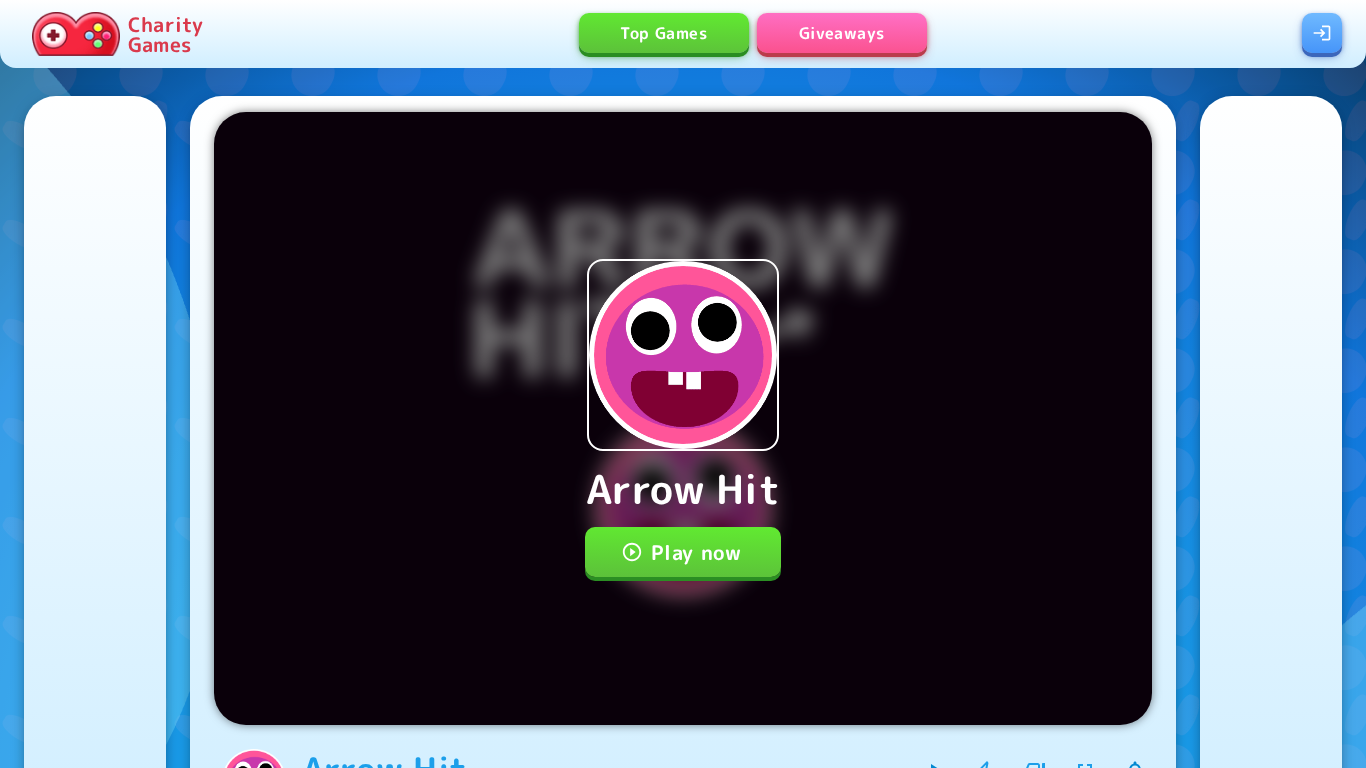 scroll, scrollTop: 0, scrollLeft: 0, axis: both 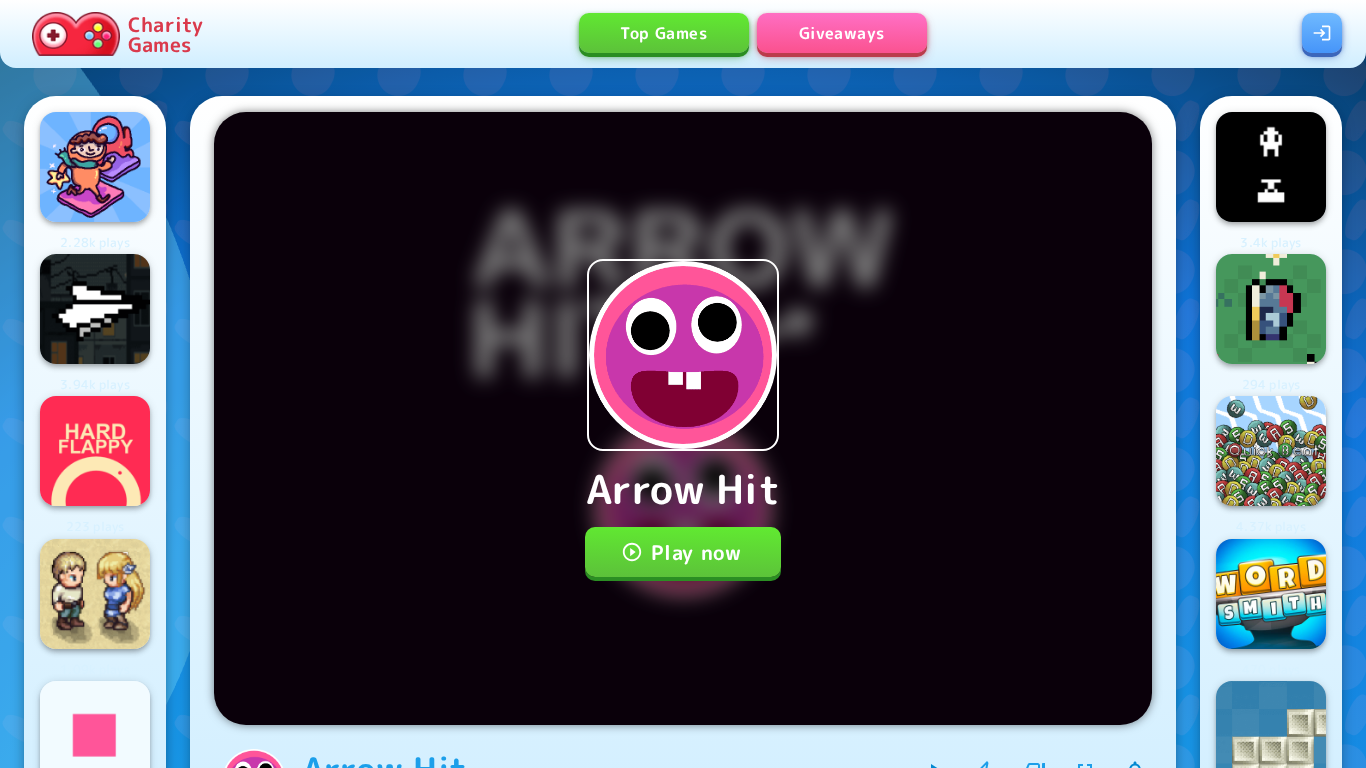 click on "Play now" at bounding box center (683, 552) 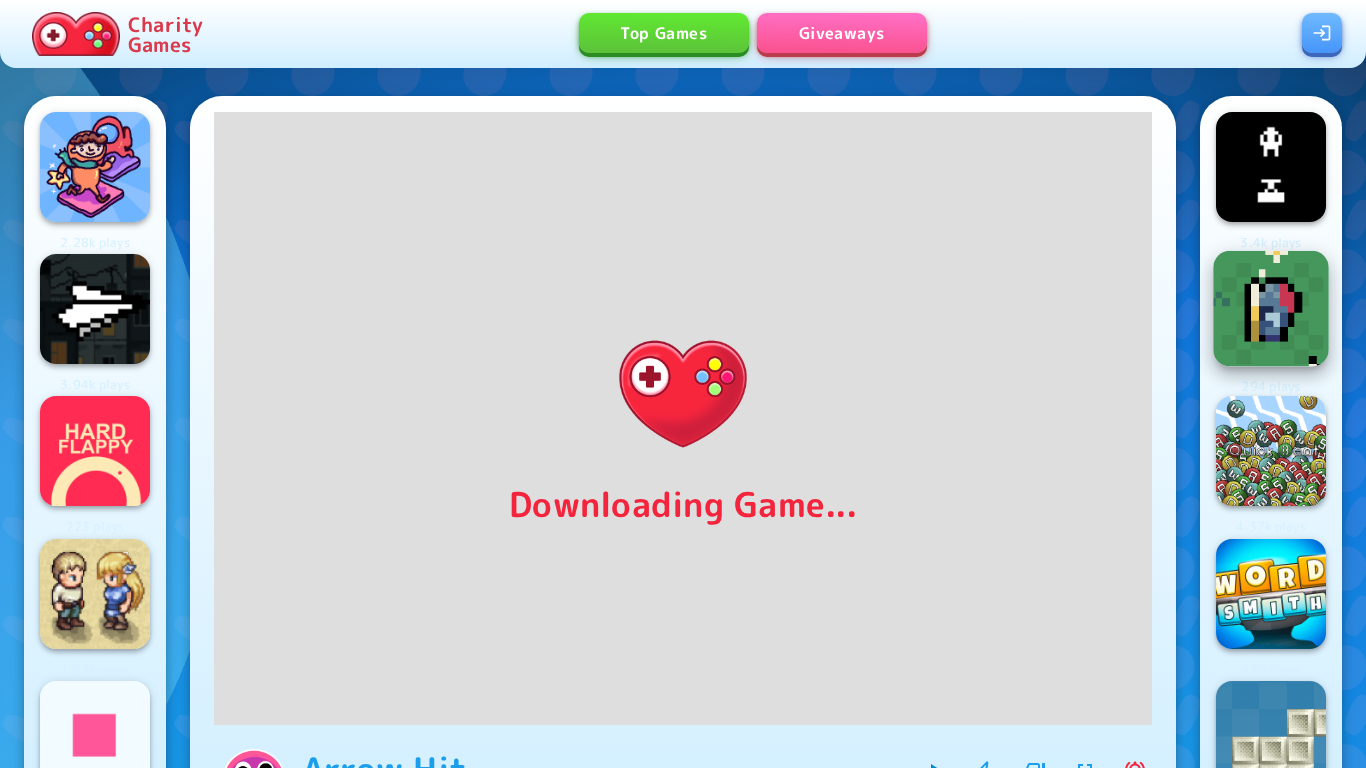 click at bounding box center [1271, 309] 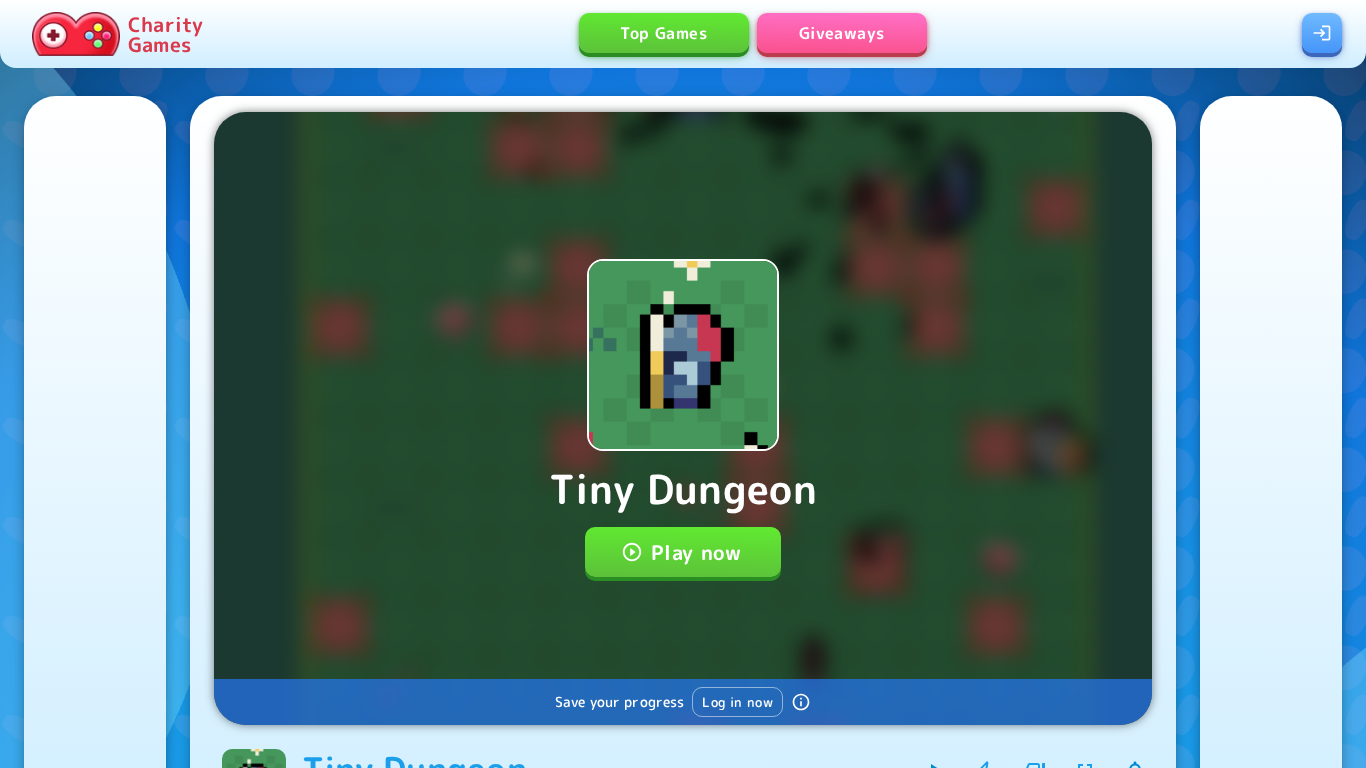 scroll, scrollTop: 0, scrollLeft: 0, axis: both 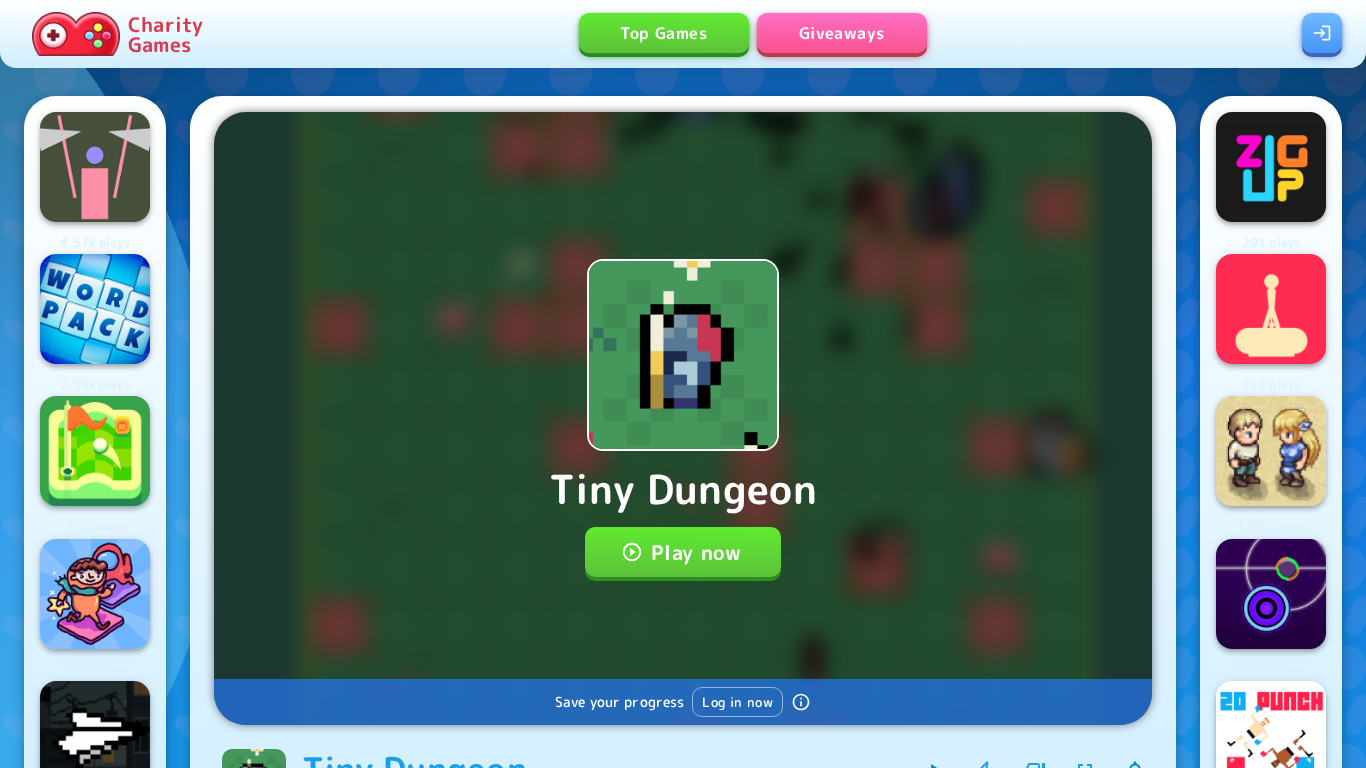 click on "Play now" at bounding box center (683, 552) 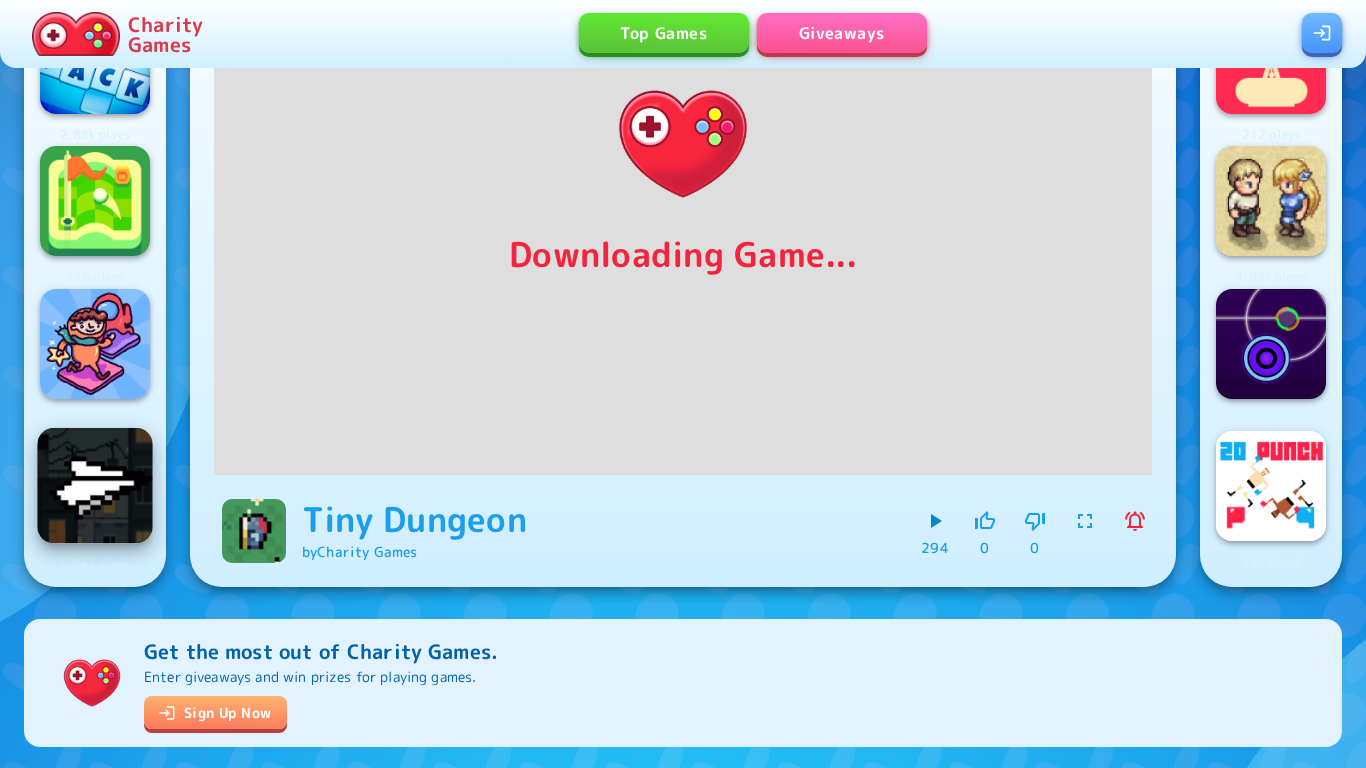 scroll, scrollTop: 304, scrollLeft: 0, axis: vertical 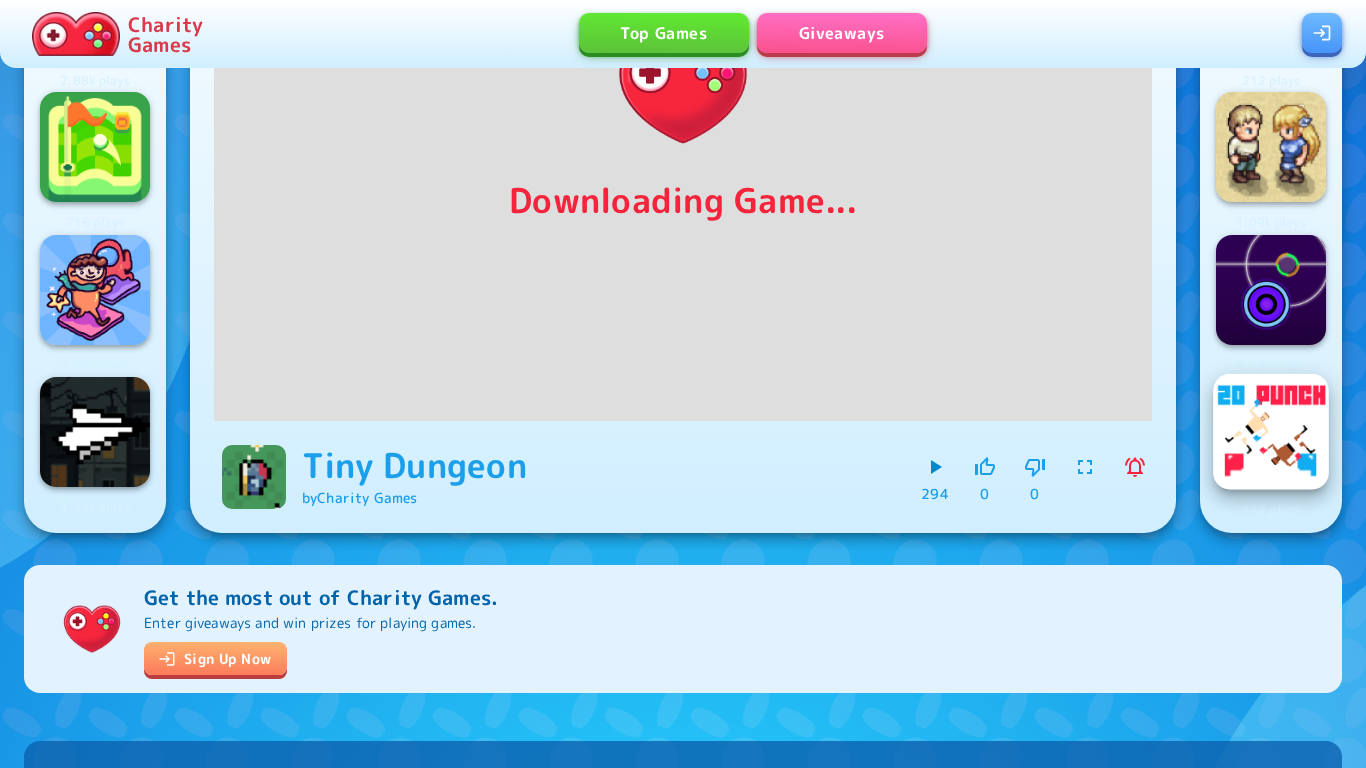 click at bounding box center [1271, 432] 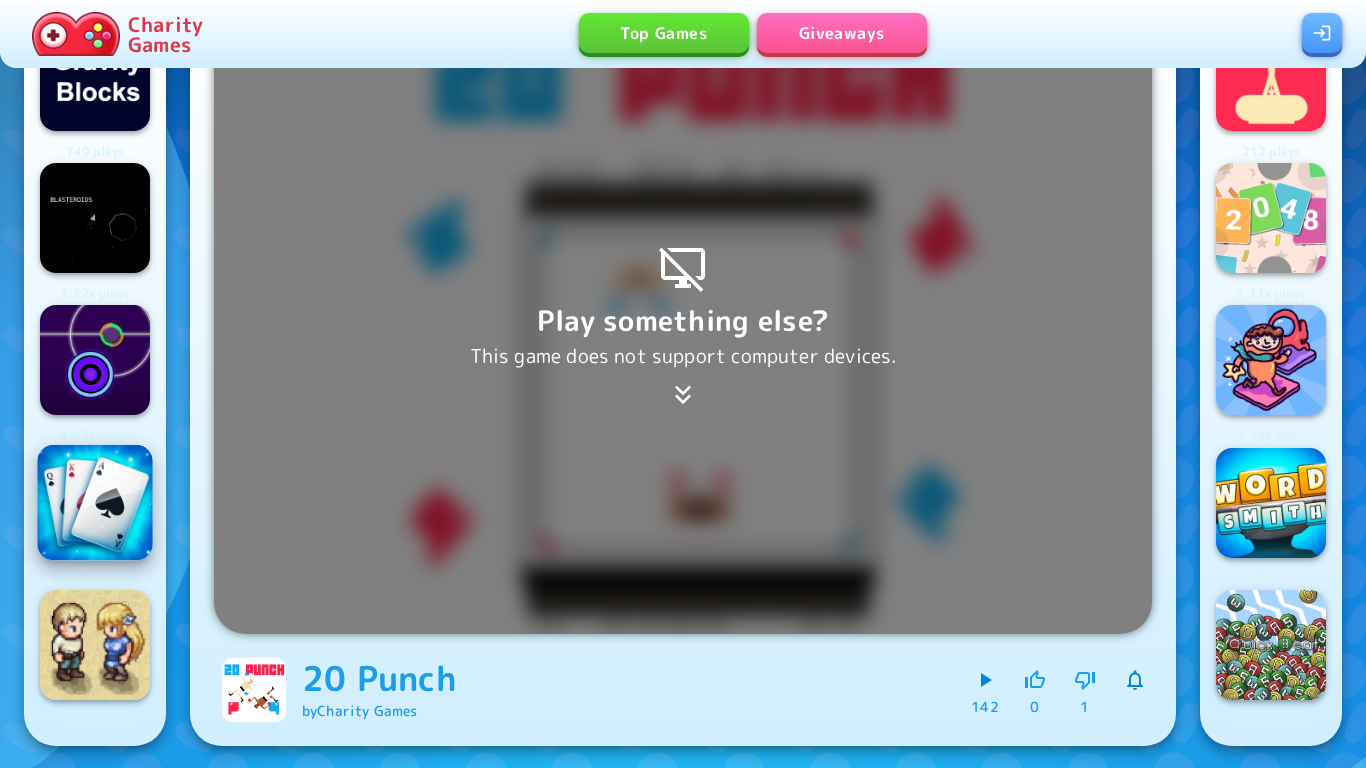 scroll, scrollTop: 0, scrollLeft: 0, axis: both 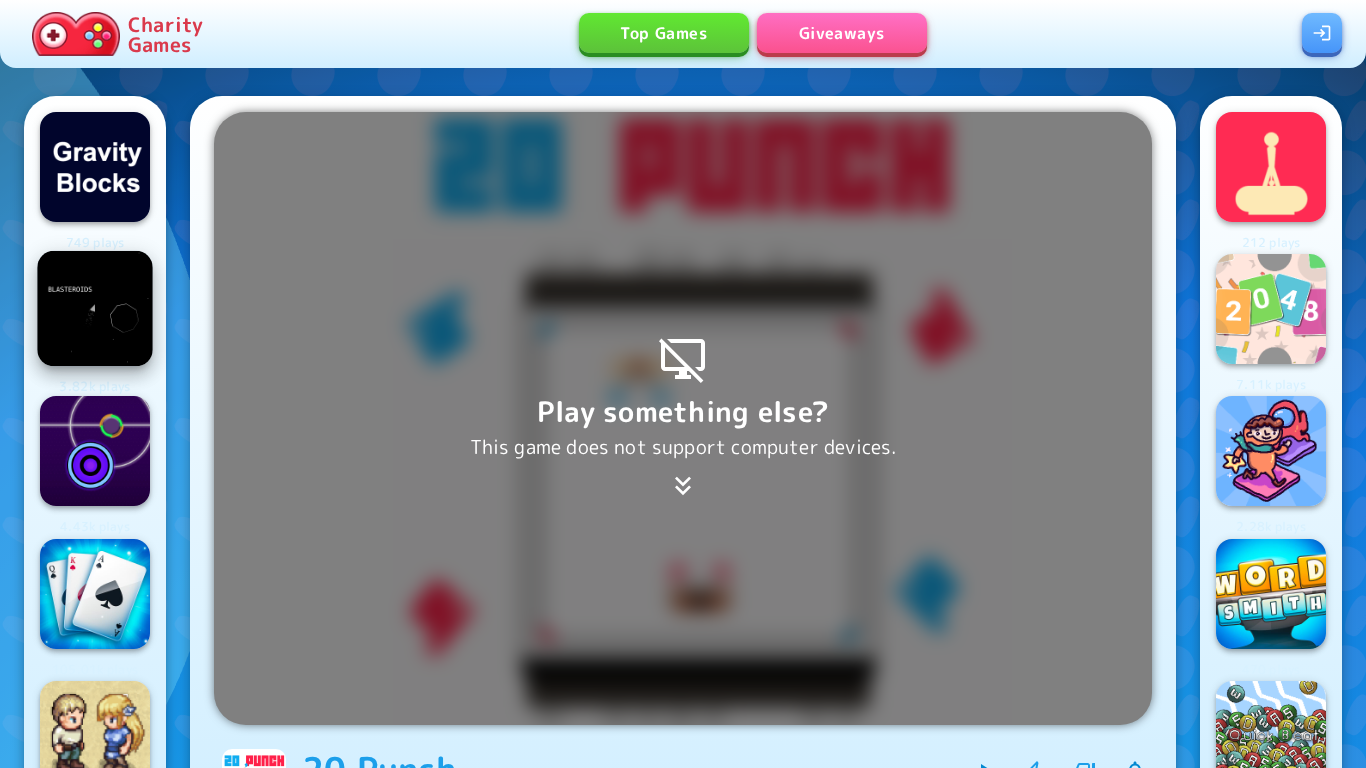 click at bounding box center [95, 309] 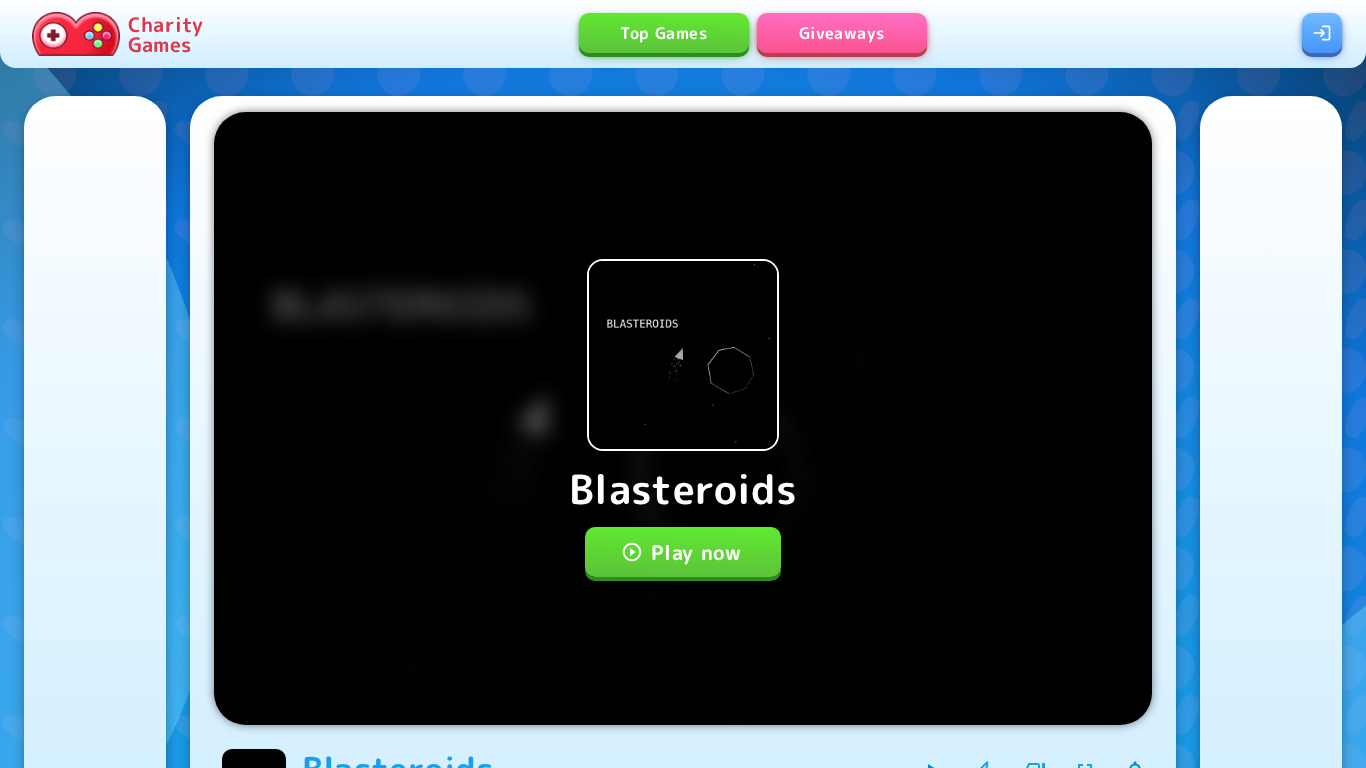 scroll, scrollTop: 0, scrollLeft: 0, axis: both 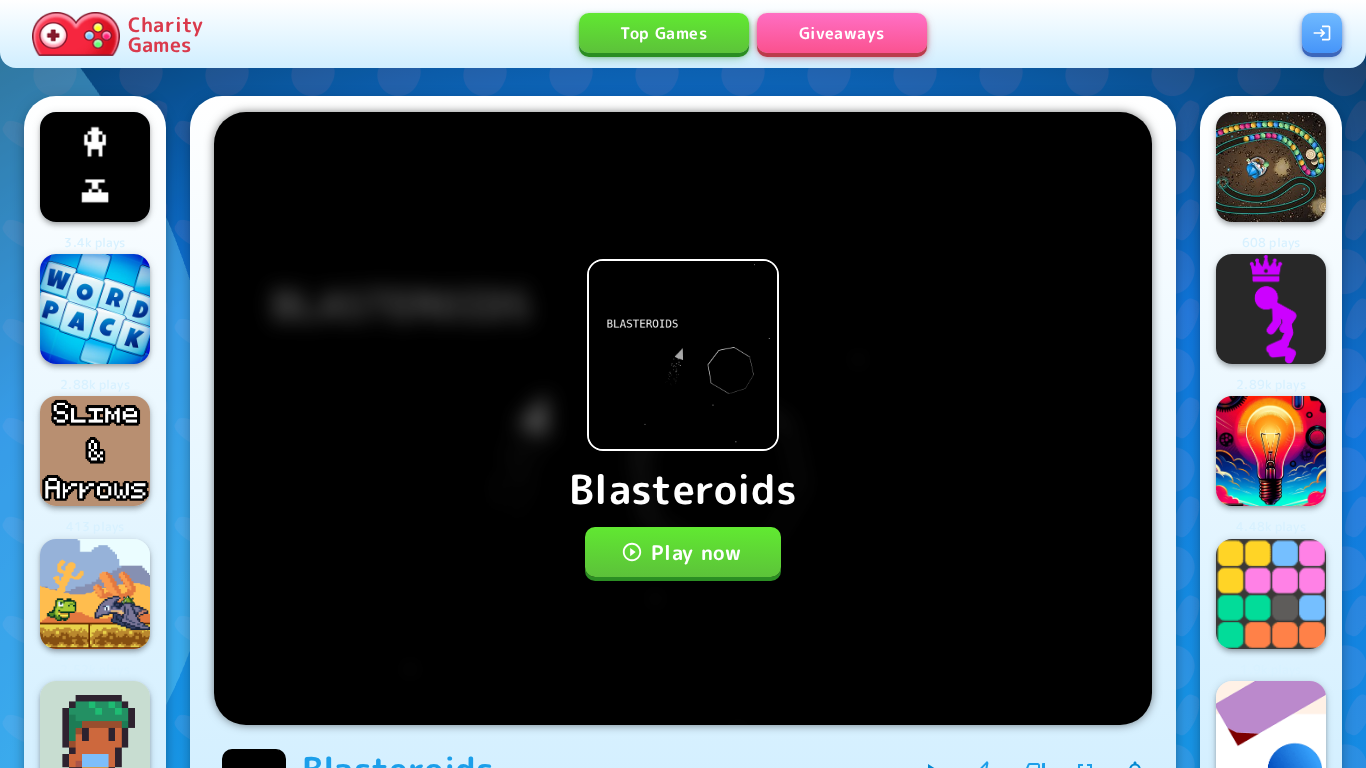 click on "Play now" at bounding box center [683, 552] 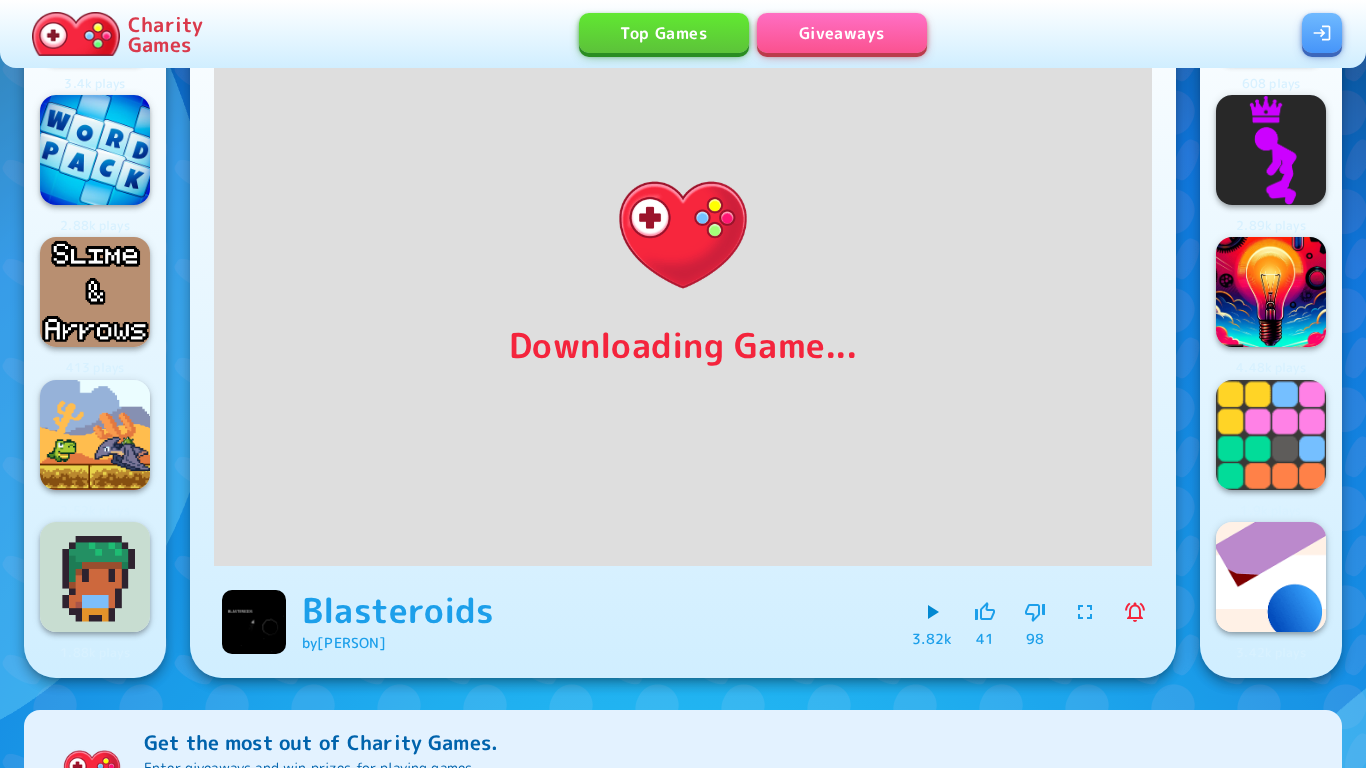 scroll, scrollTop: 0, scrollLeft: 0, axis: both 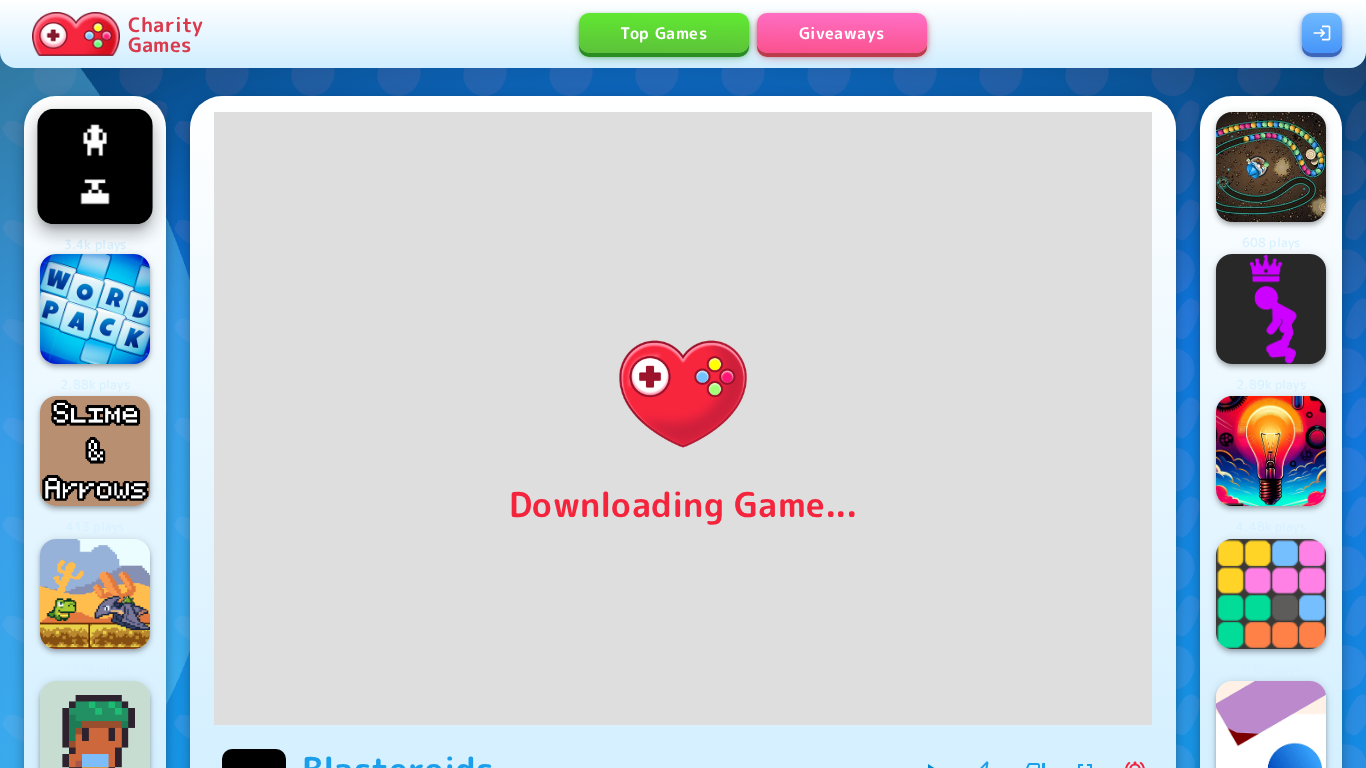 click at bounding box center [95, 167] 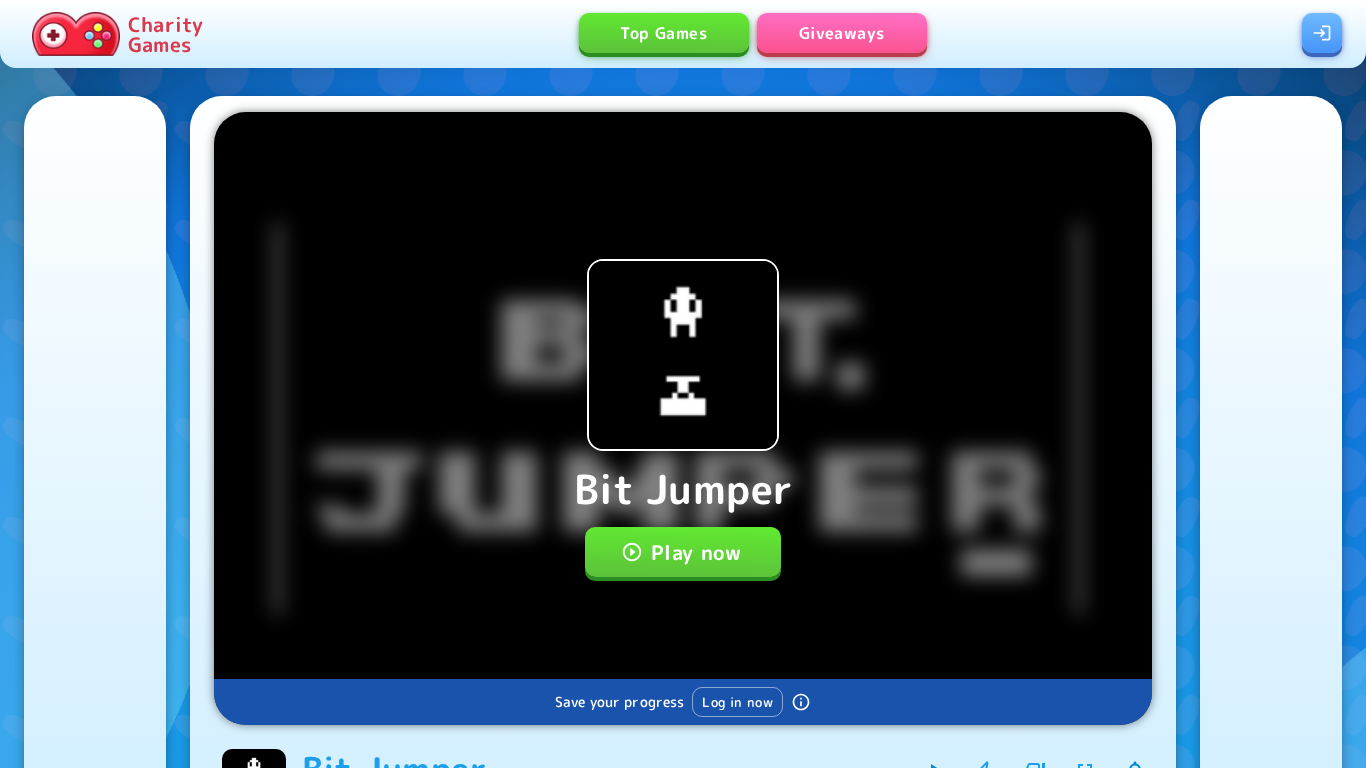 scroll, scrollTop: 0, scrollLeft: 0, axis: both 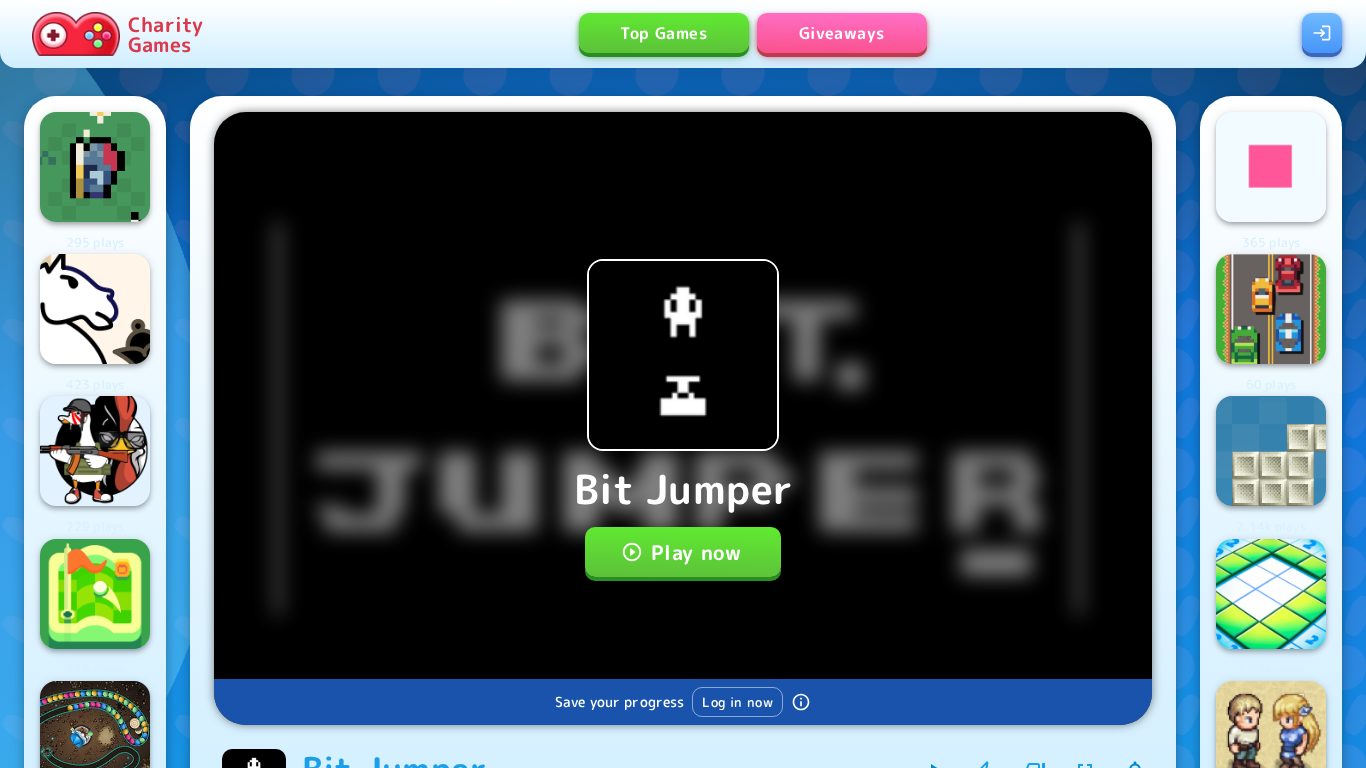 click on "Play now" at bounding box center (683, 552) 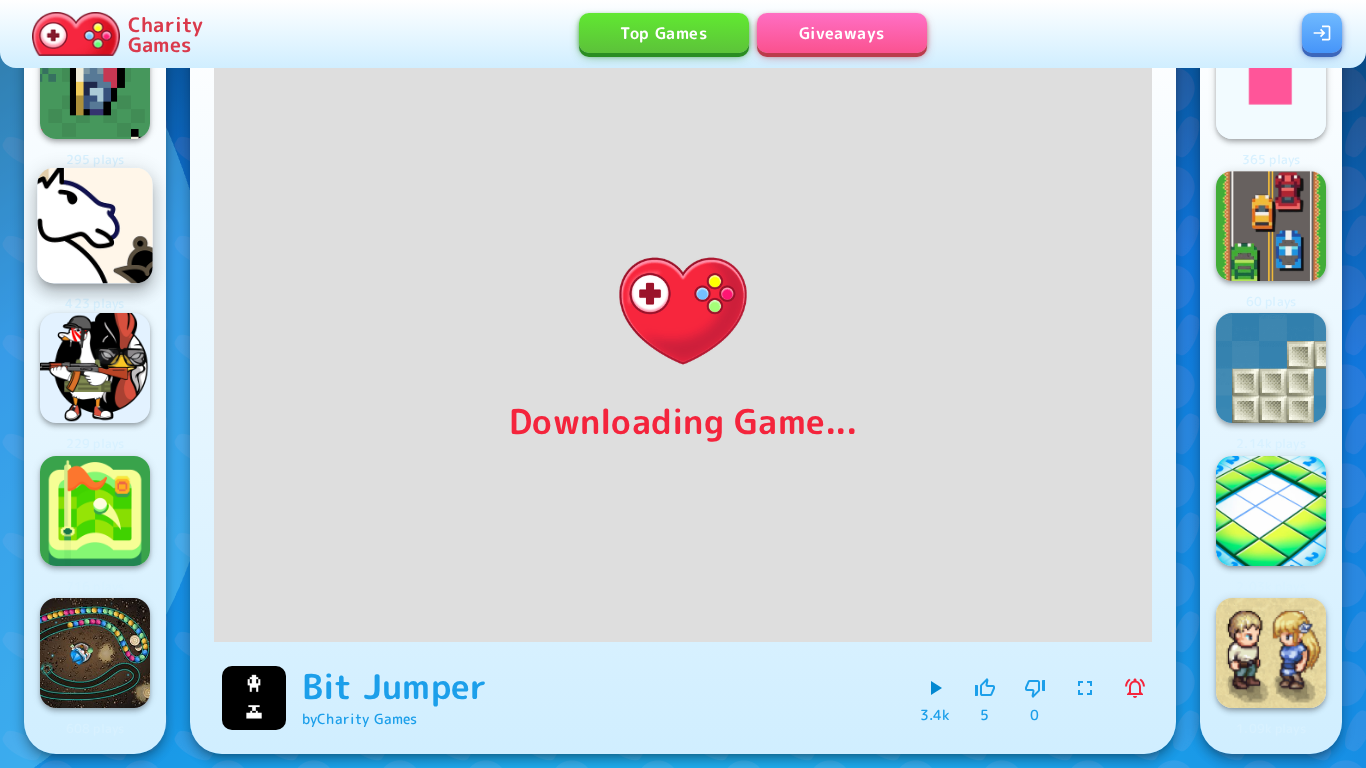 scroll, scrollTop: 0, scrollLeft: 0, axis: both 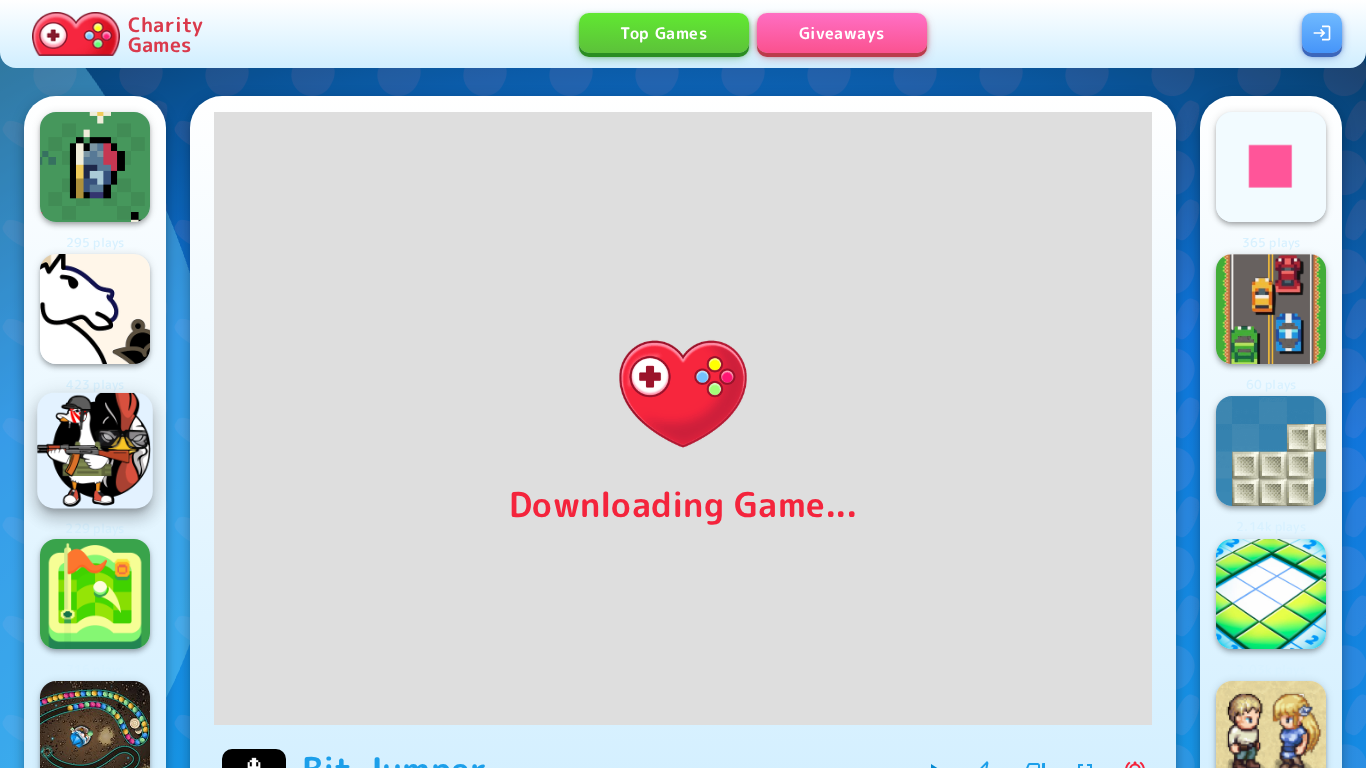 click at bounding box center (95, 451) 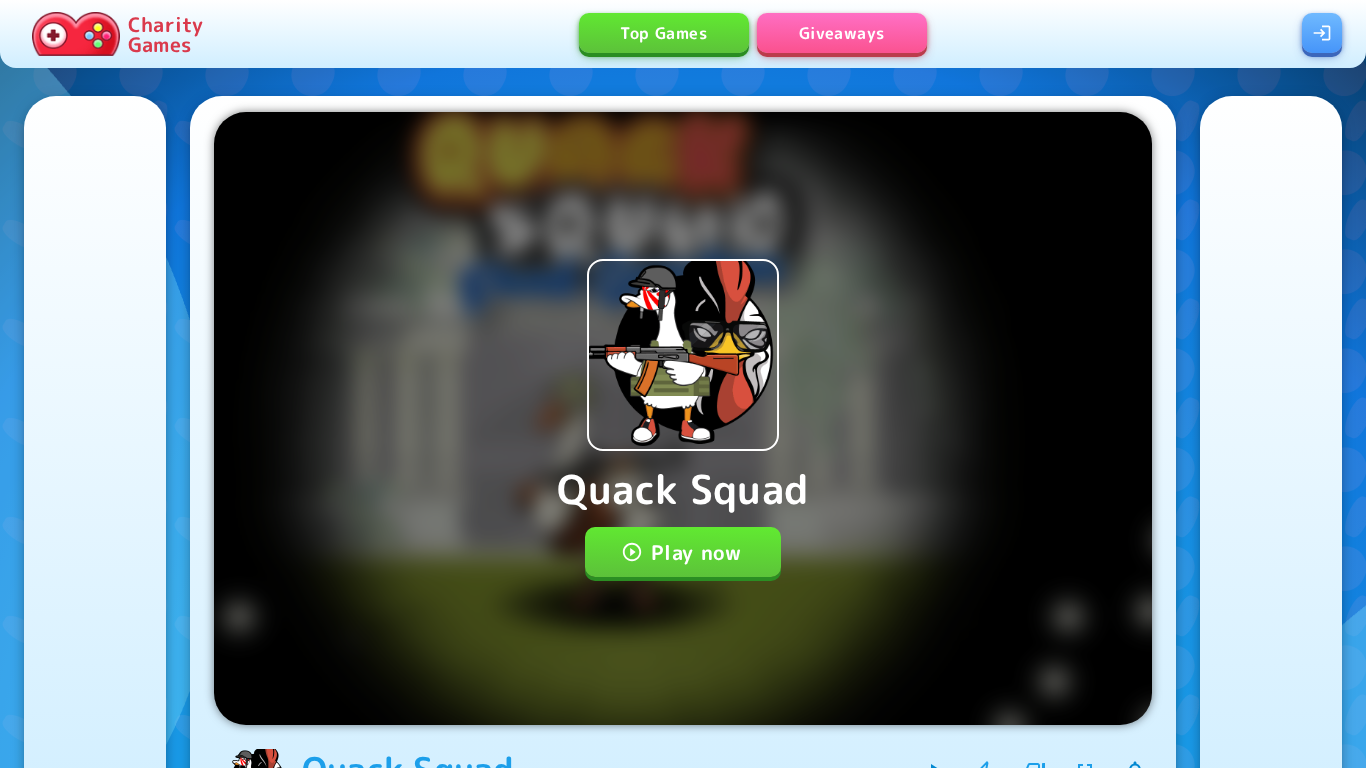 scroll, scrollTop: 0, scrollLeft: 0, axis: both 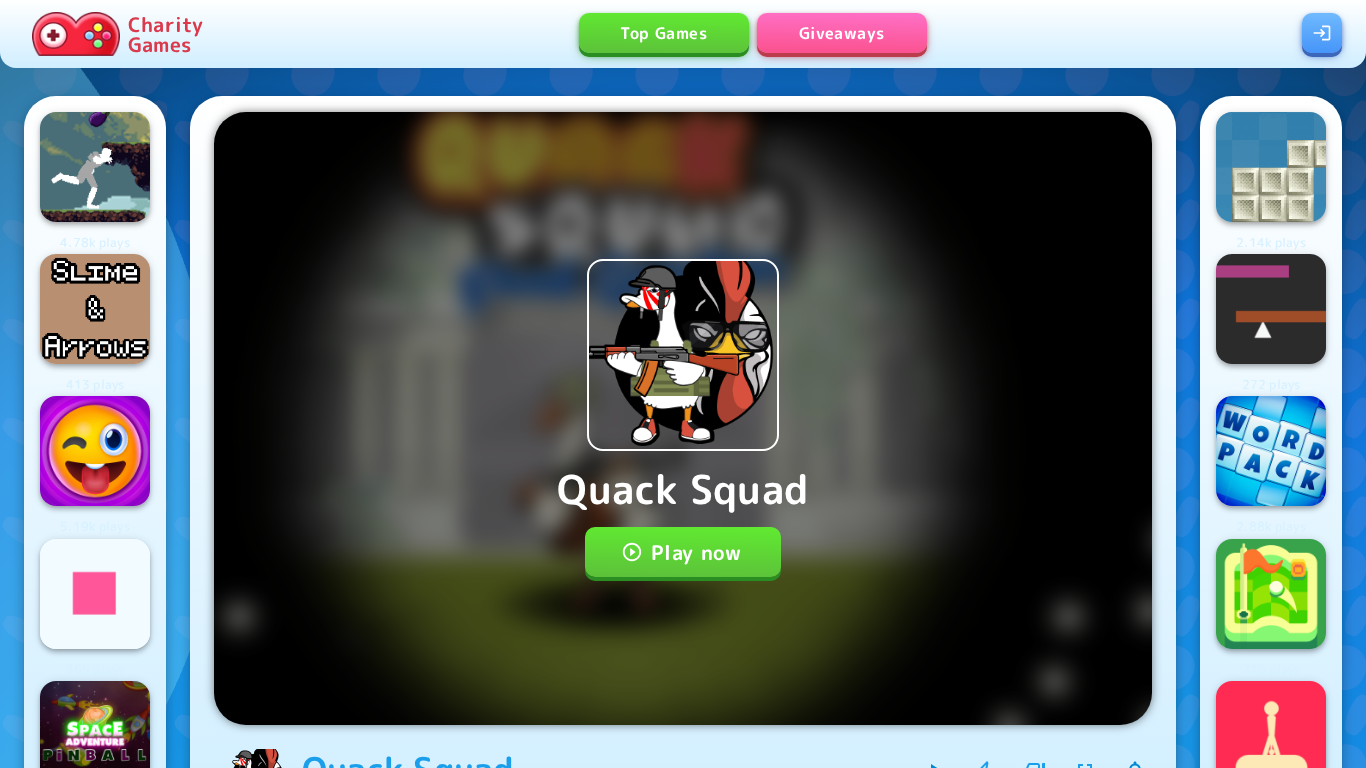 click on "Play now" at bounding box center [683, 552] 